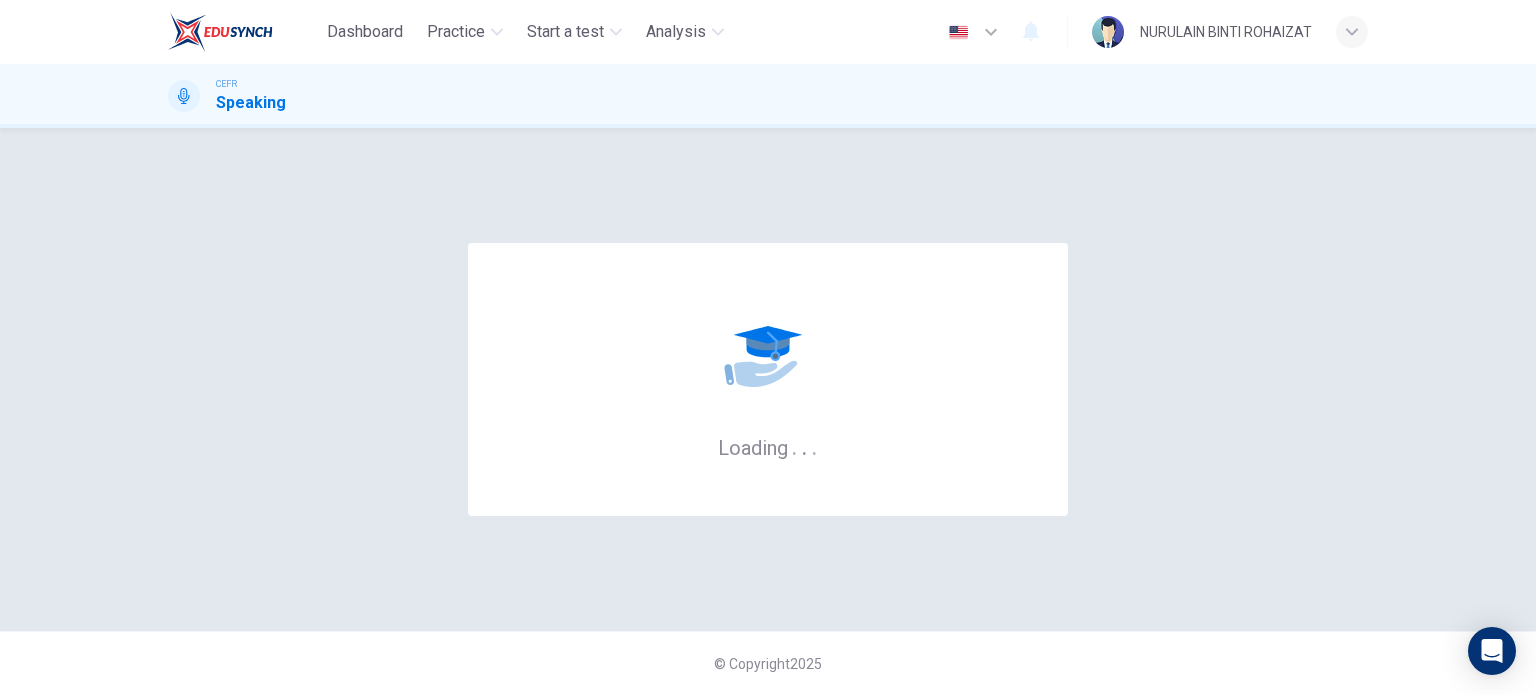 scroll, scrollTop: 0, scrollLeft: 0, axis: both 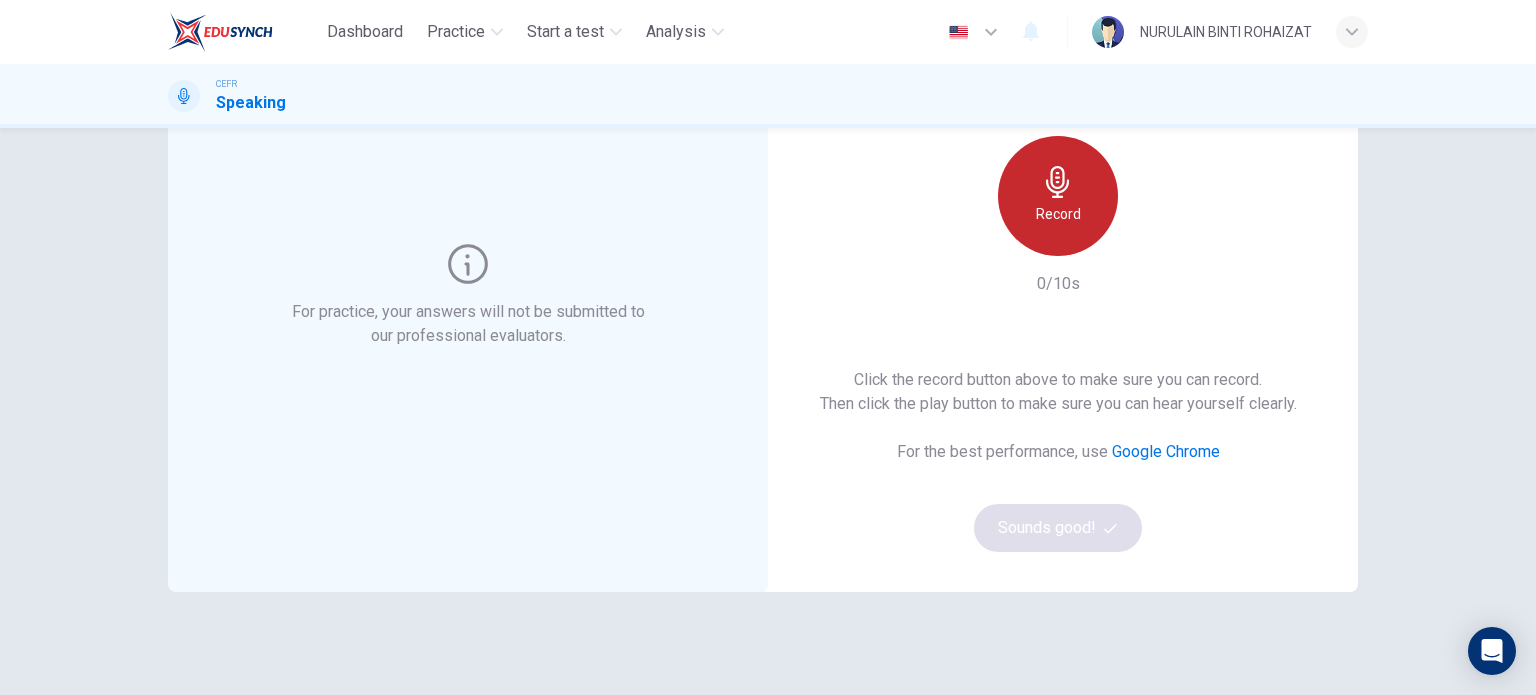 click on "Record" at bounding box center (1058, 214) 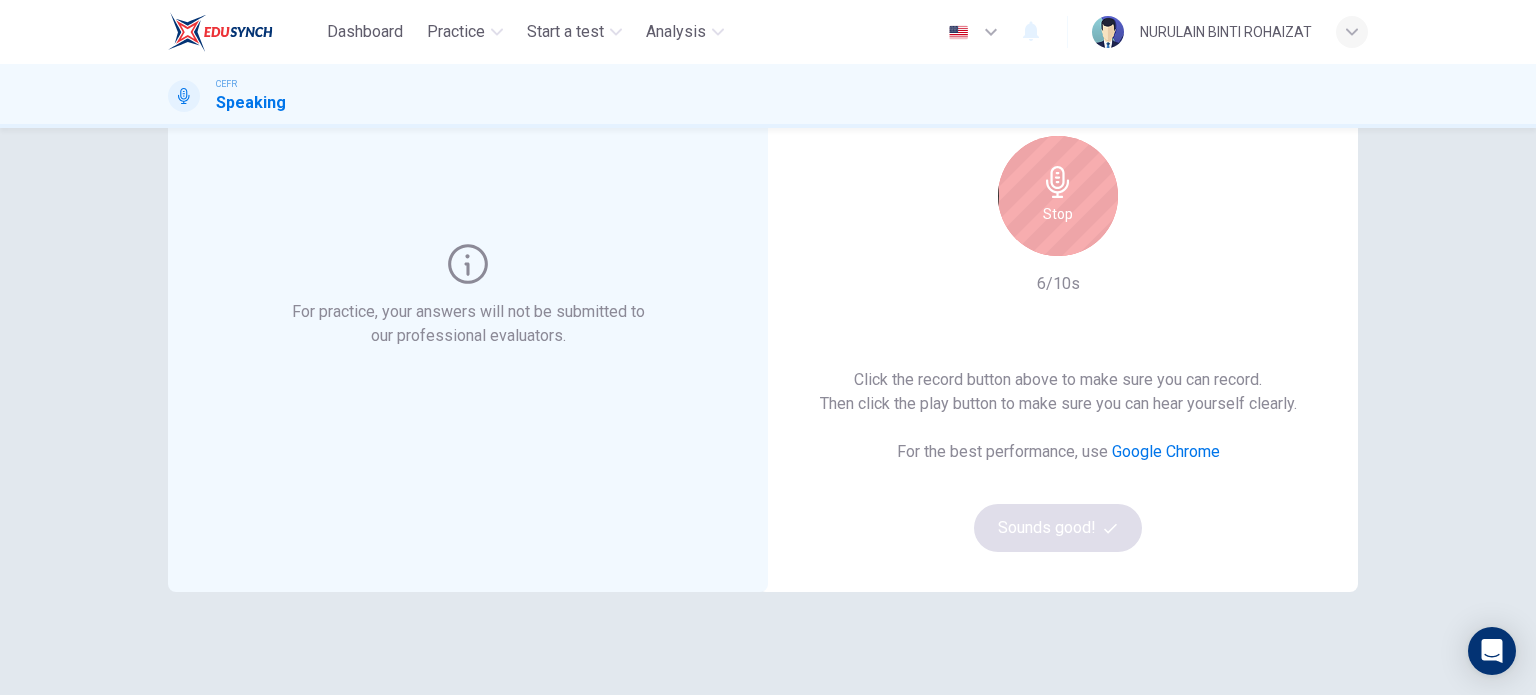 click on "Stop" at bounding box center [1058, 214] 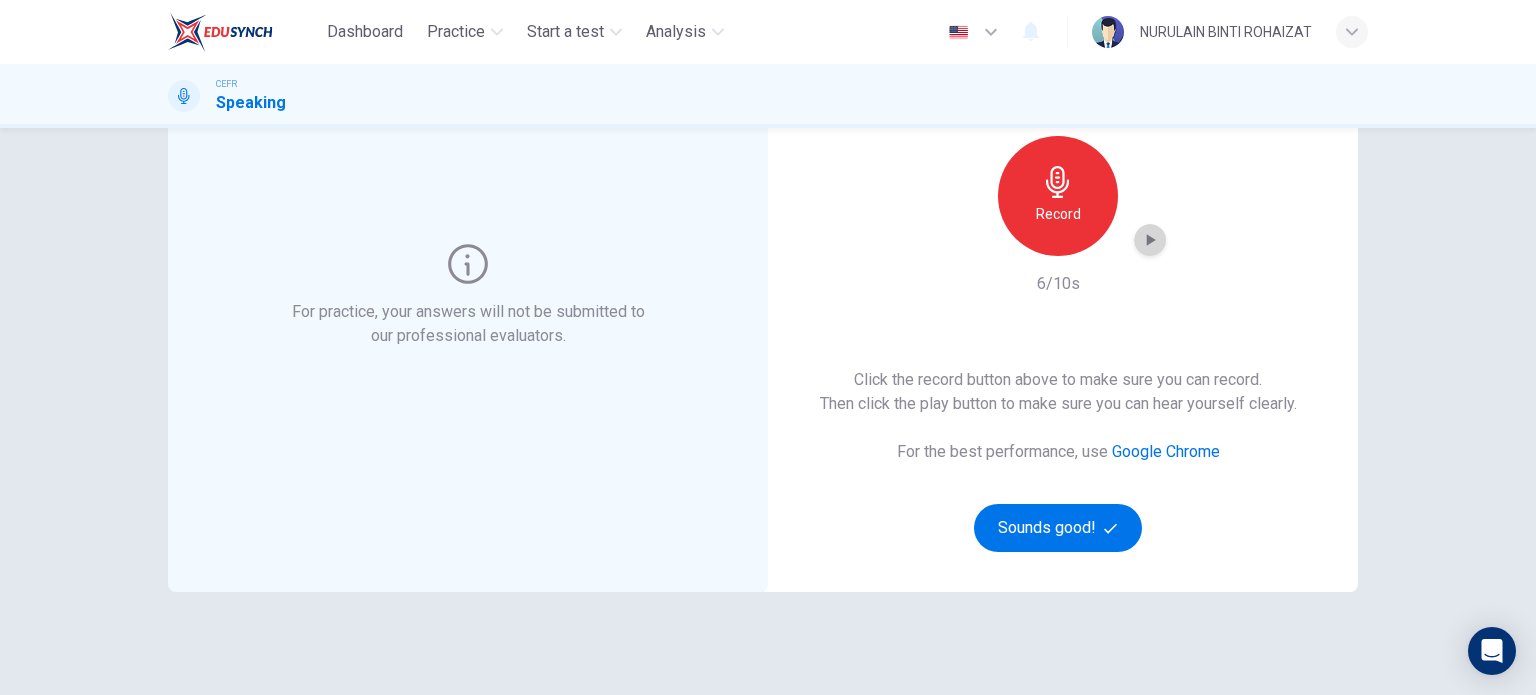 click at bounding box center (1150, 240) 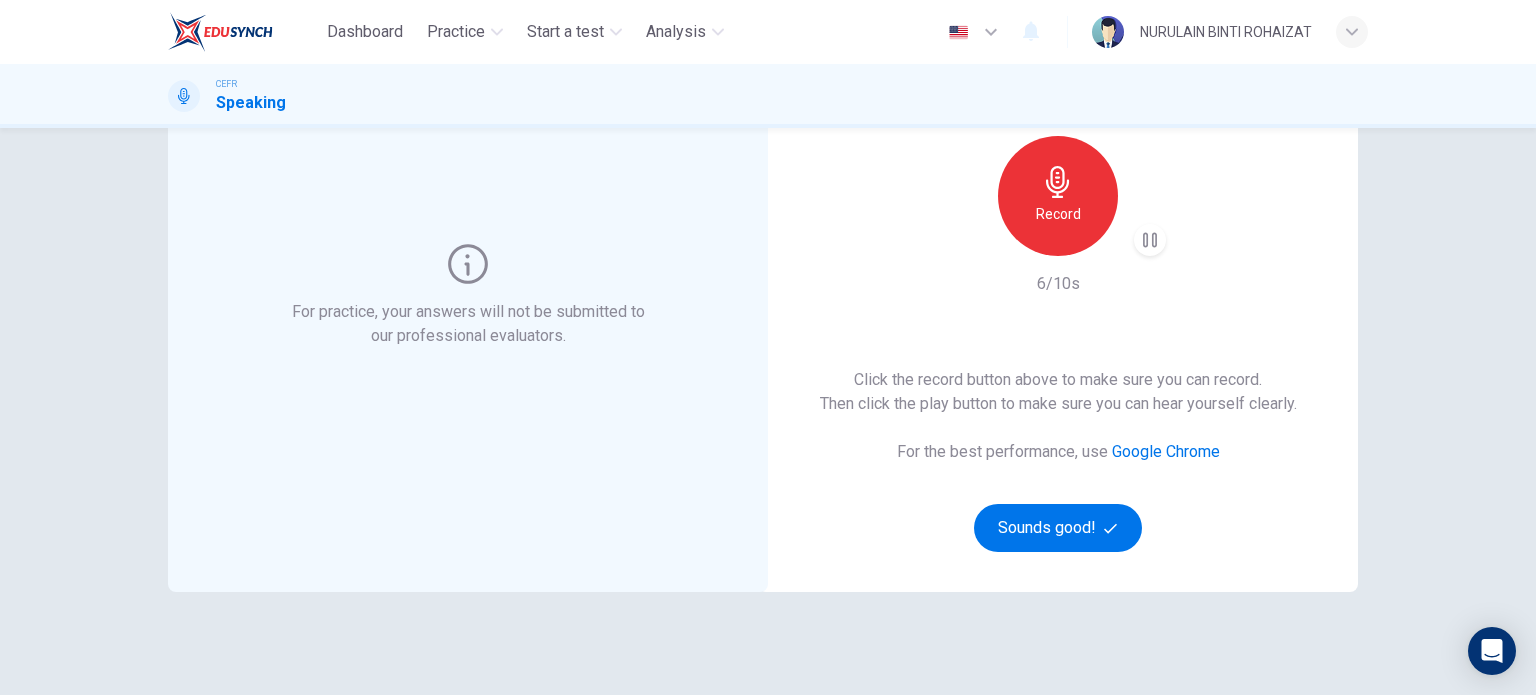 type 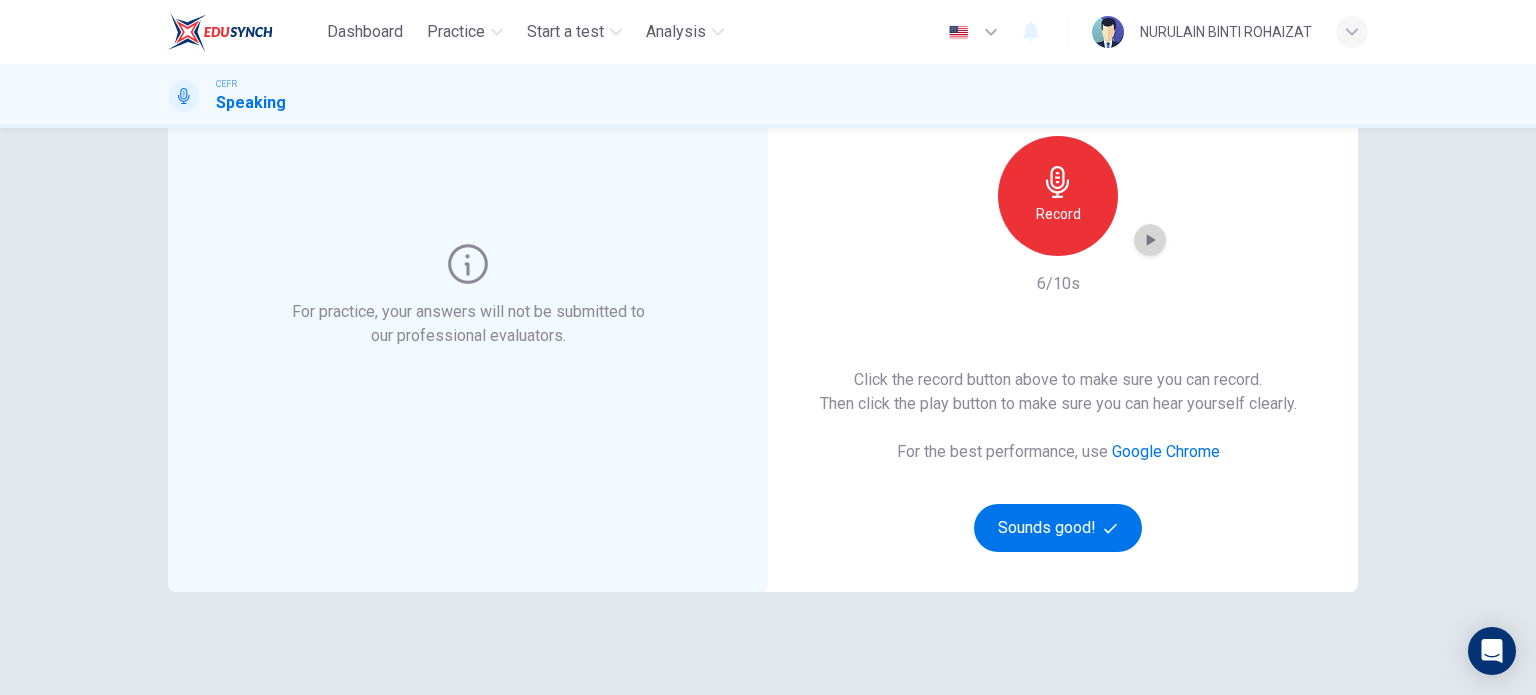 click at bounding box center (1150, 240) 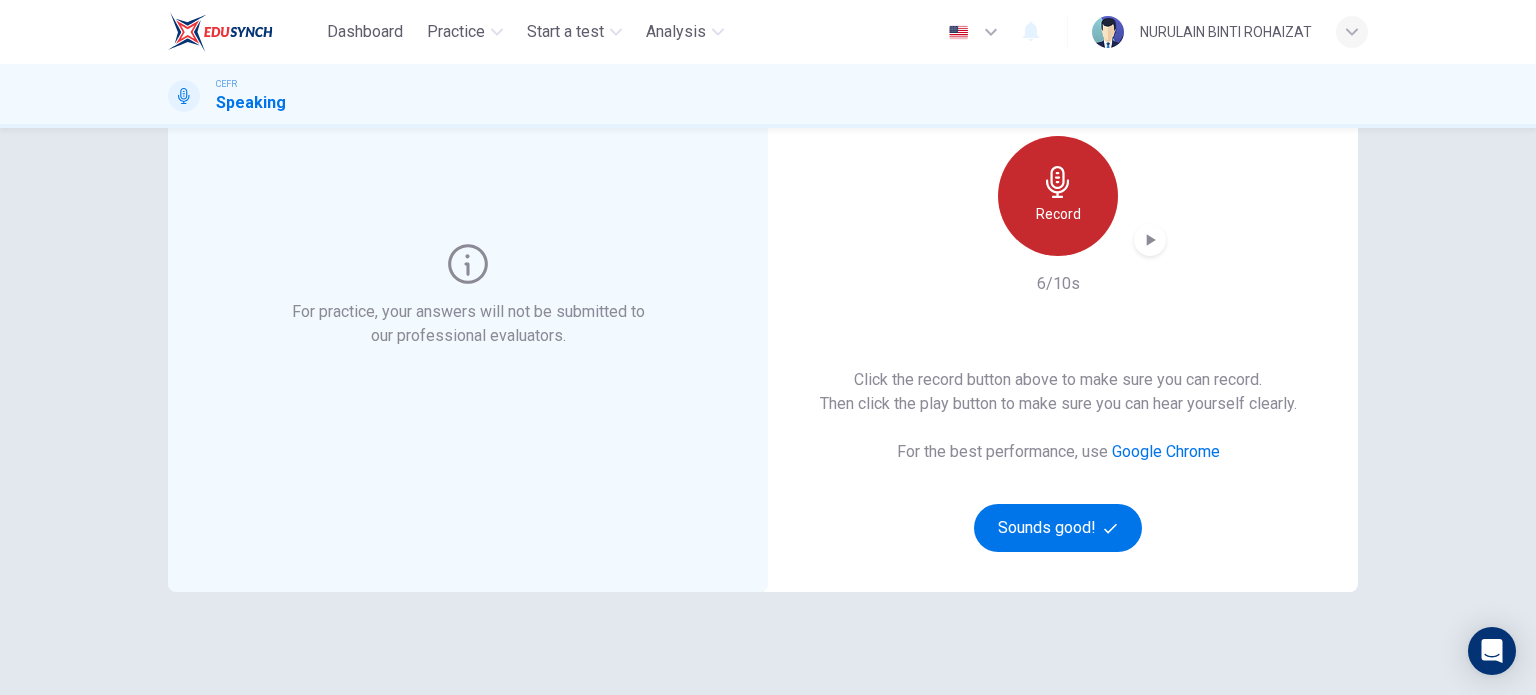 click at bounding box center [1058, 182] 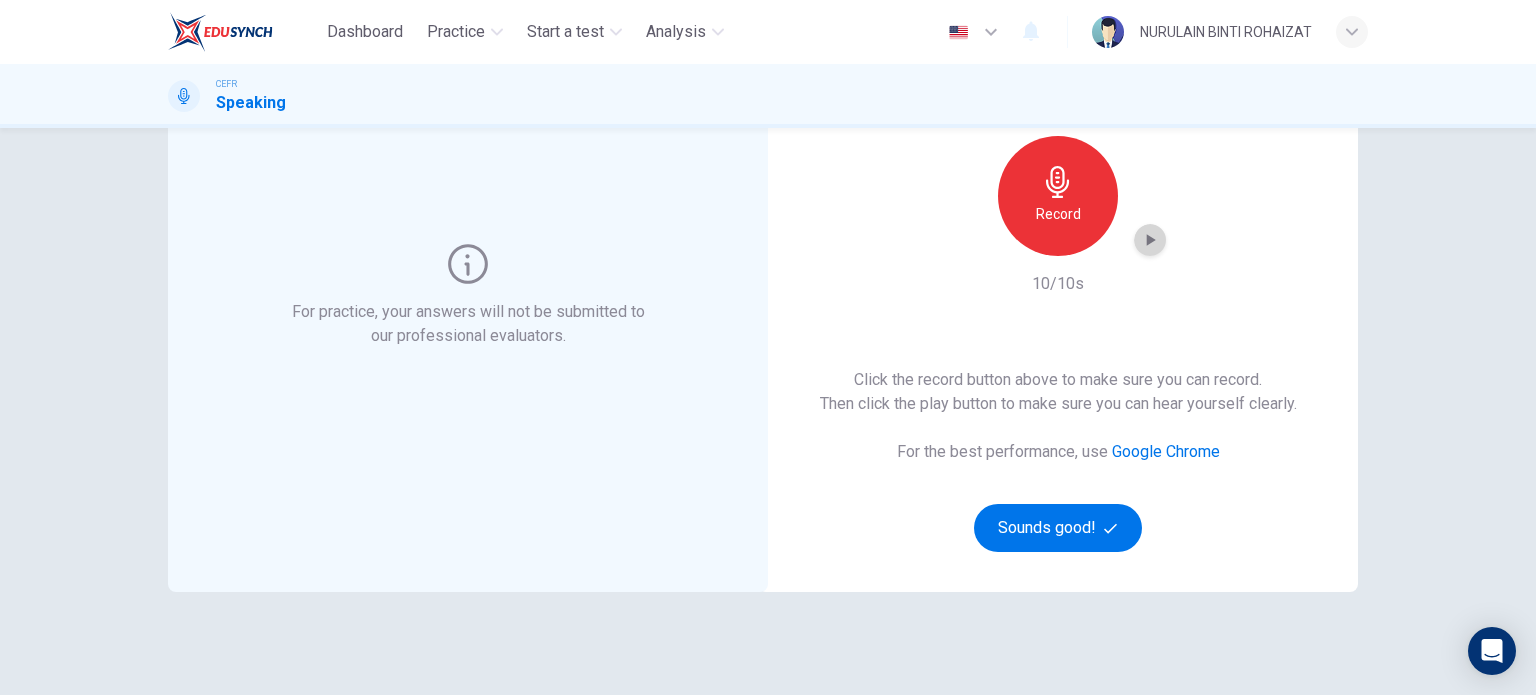 click at bounding box center [1150, 240] 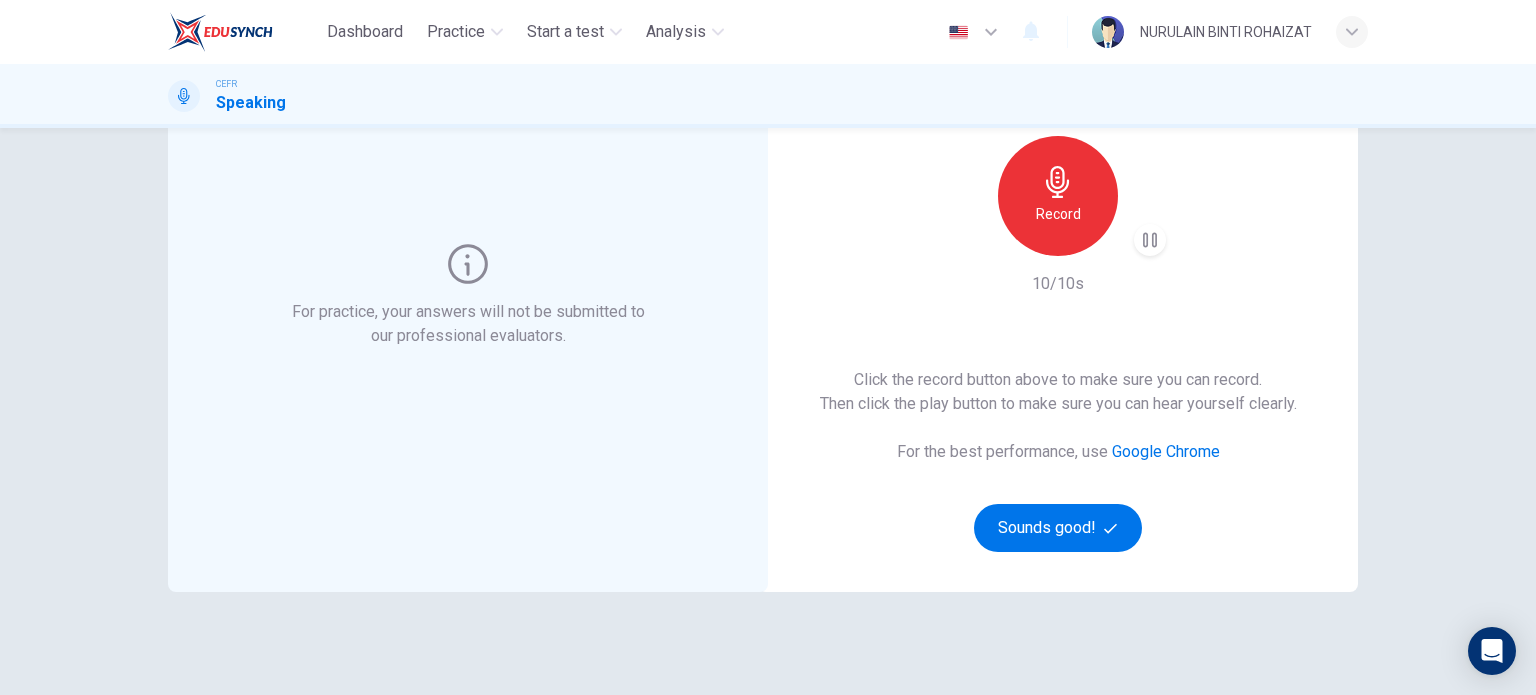 type 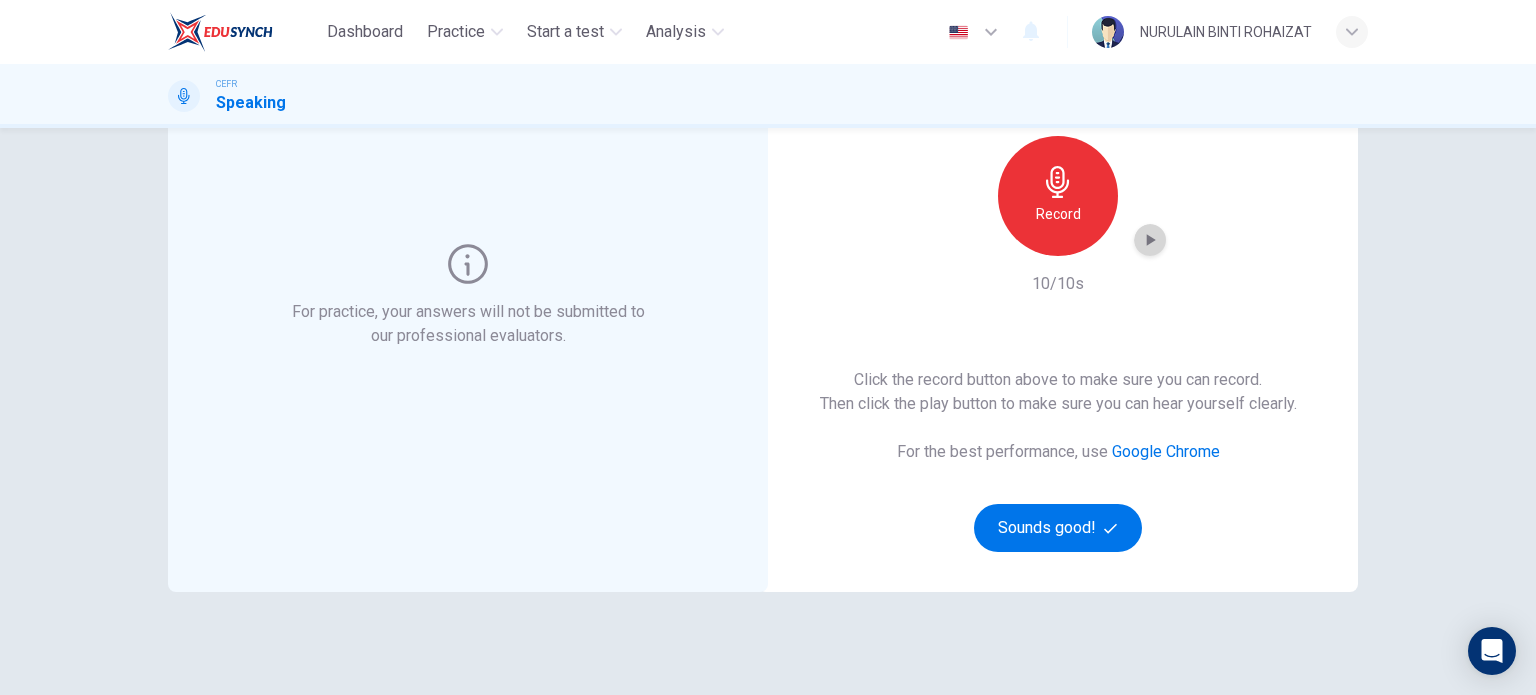 click at bounding box center [1150, 240] 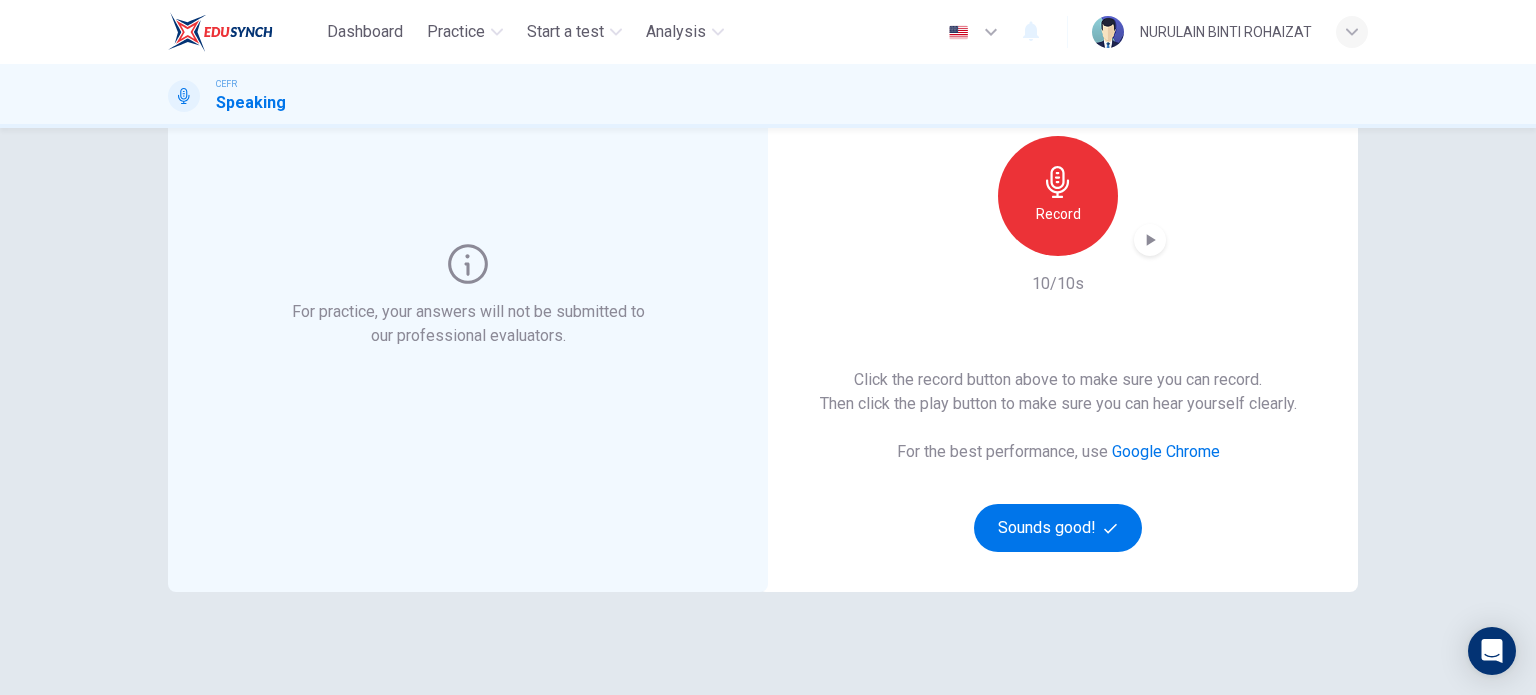 click at bounding box center [1150, 240] 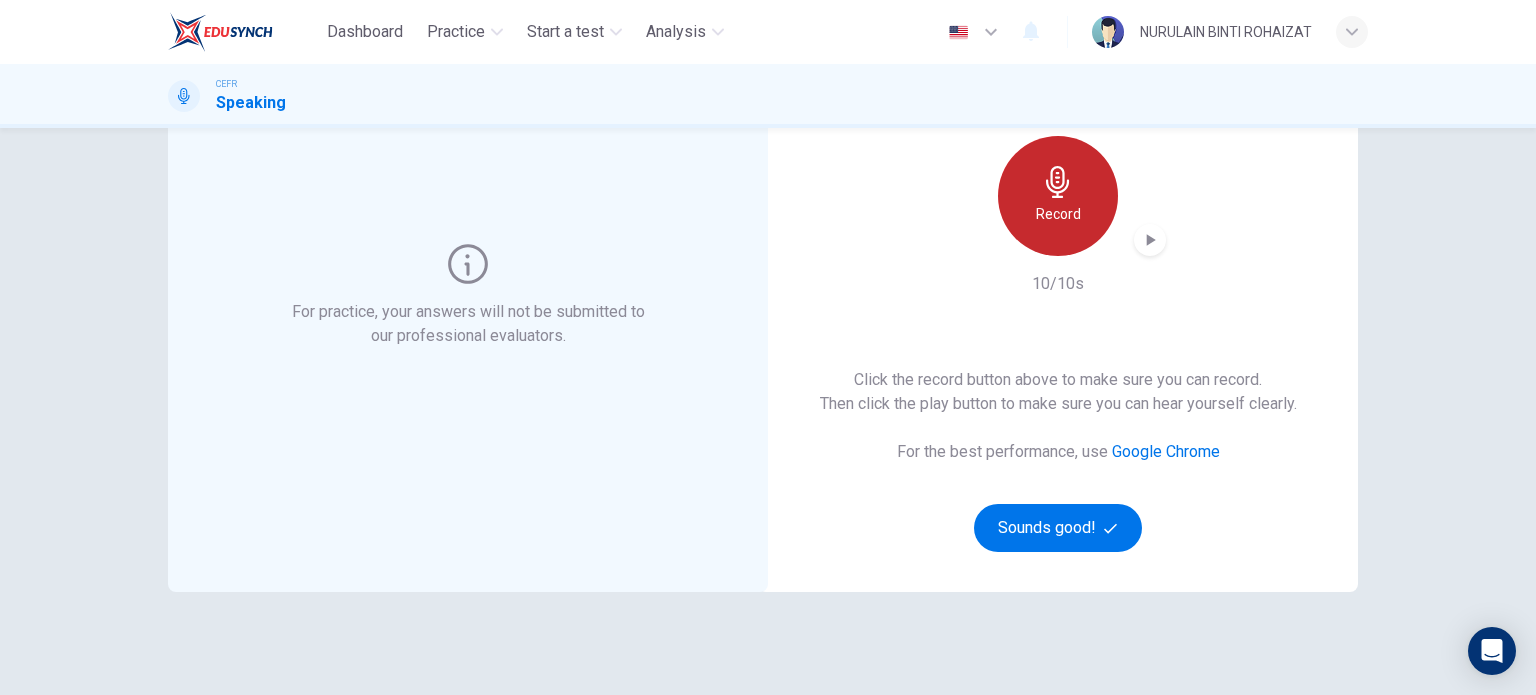 click at bounding box center [1058, 182] 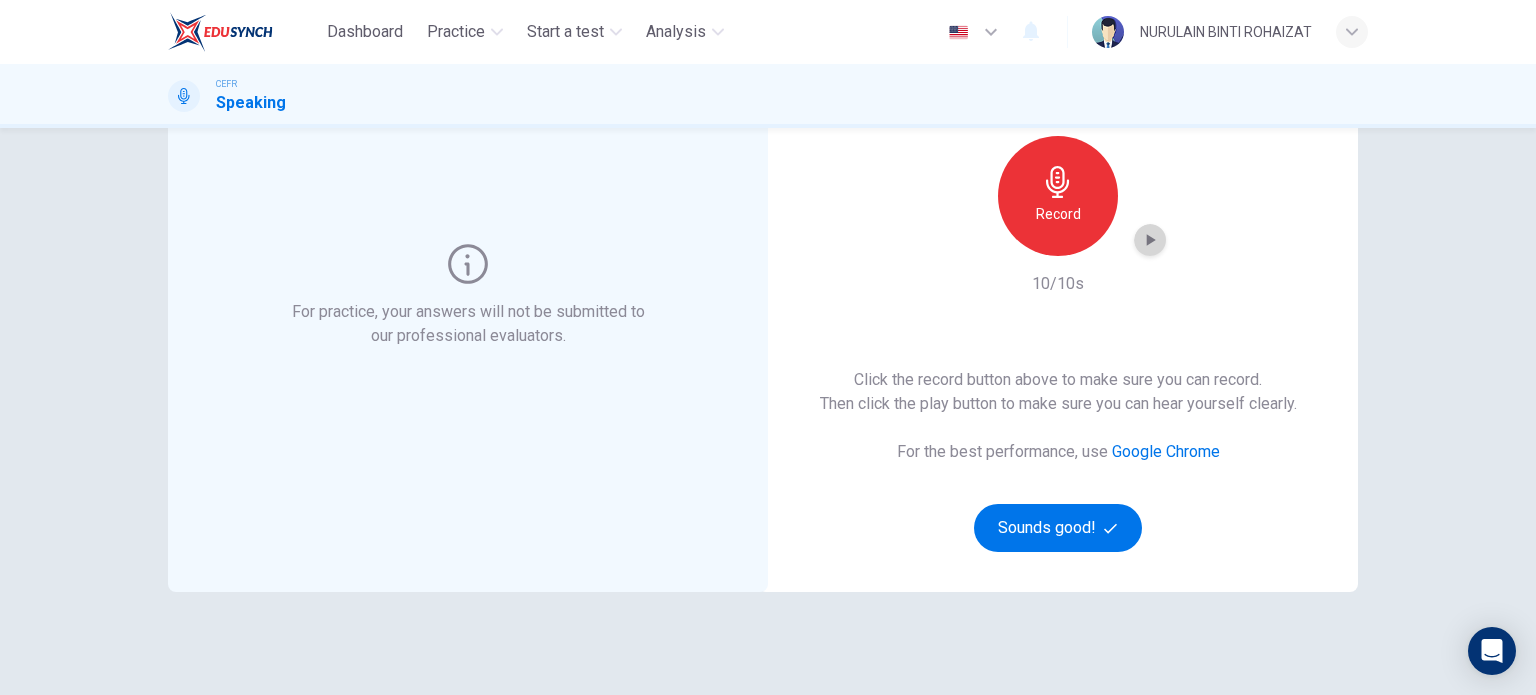 click at bounding box center (1150, 240) 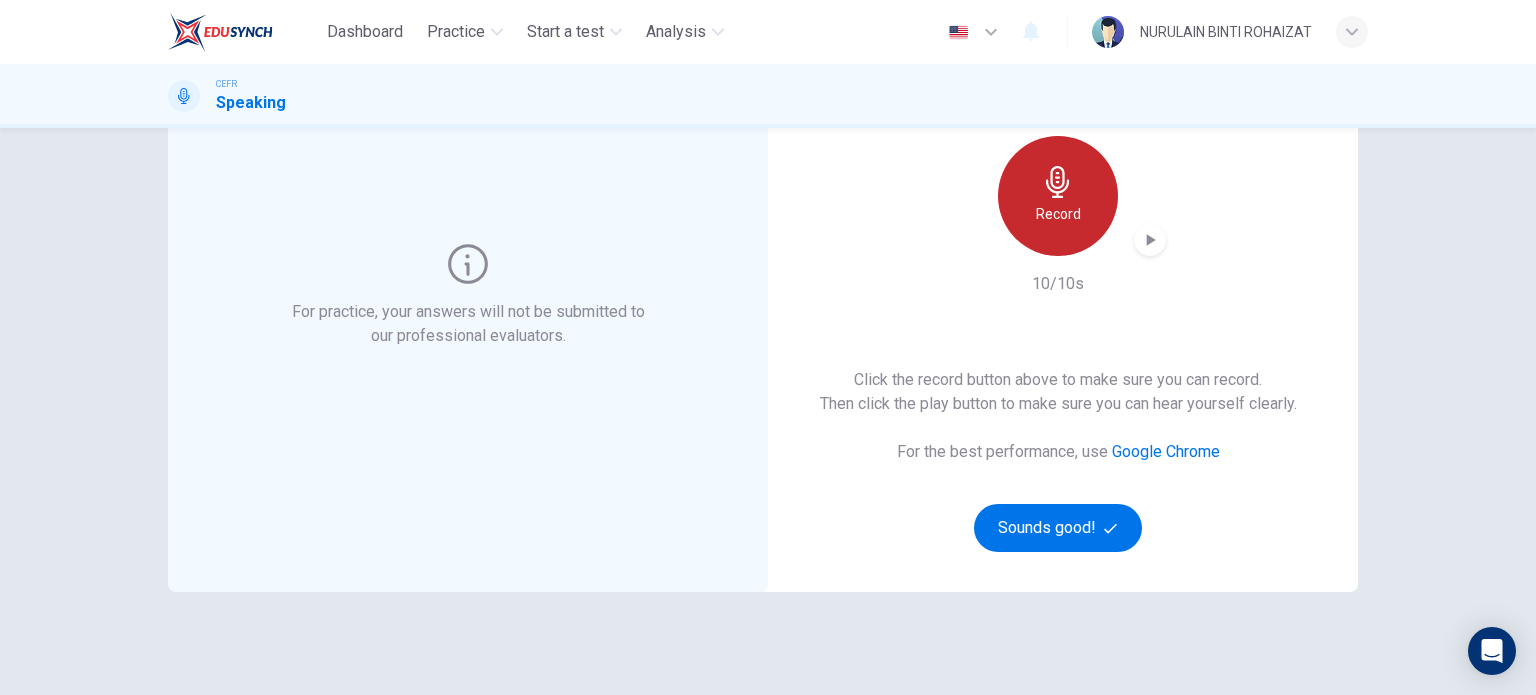 click on "Record" at bounding box center (1058, 196) 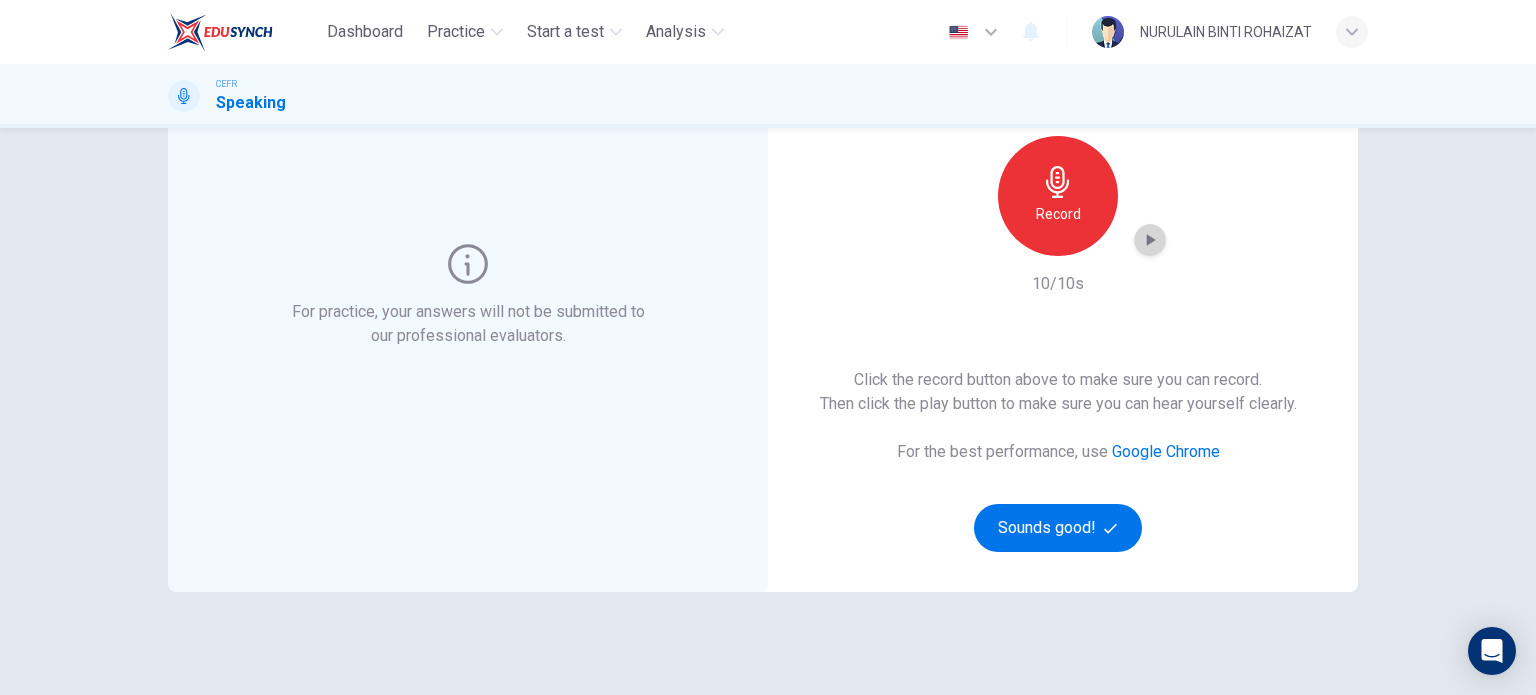click at bounding box center (1150, 240) 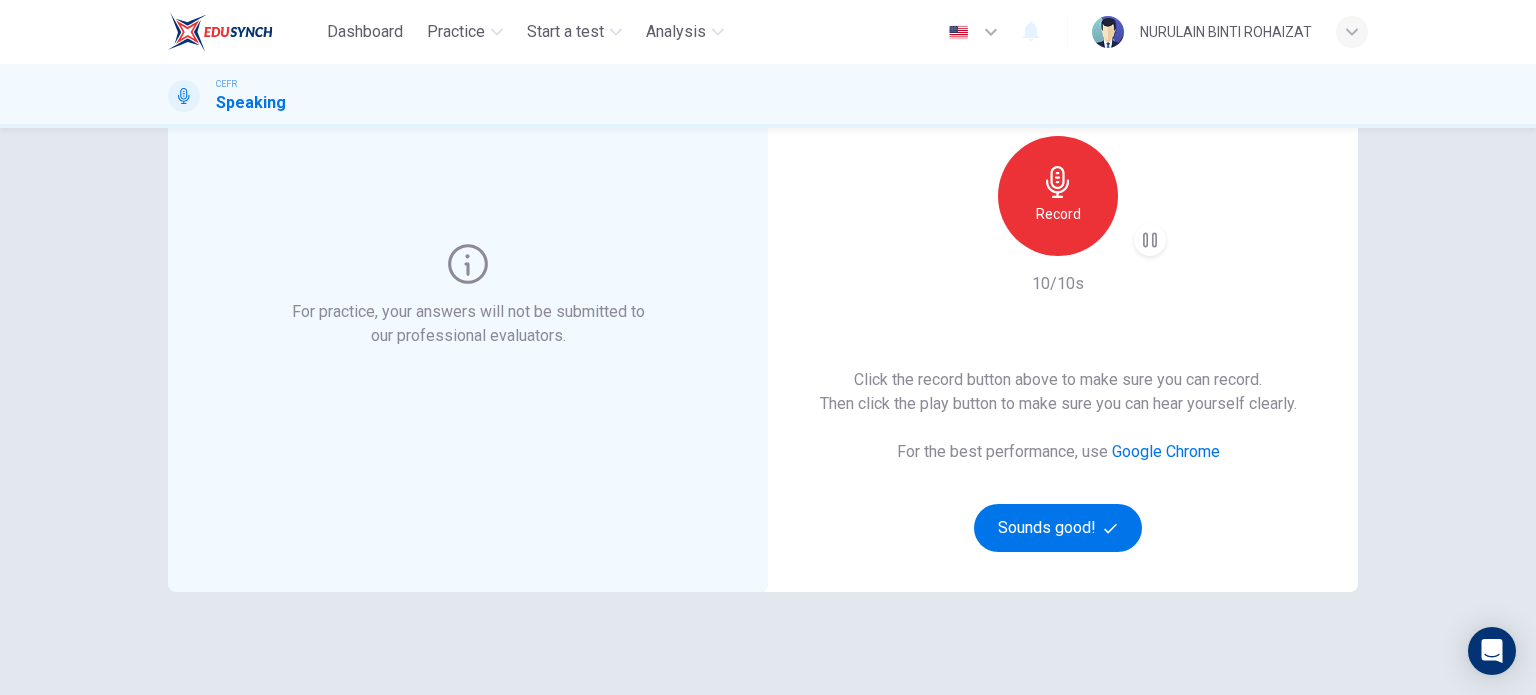type 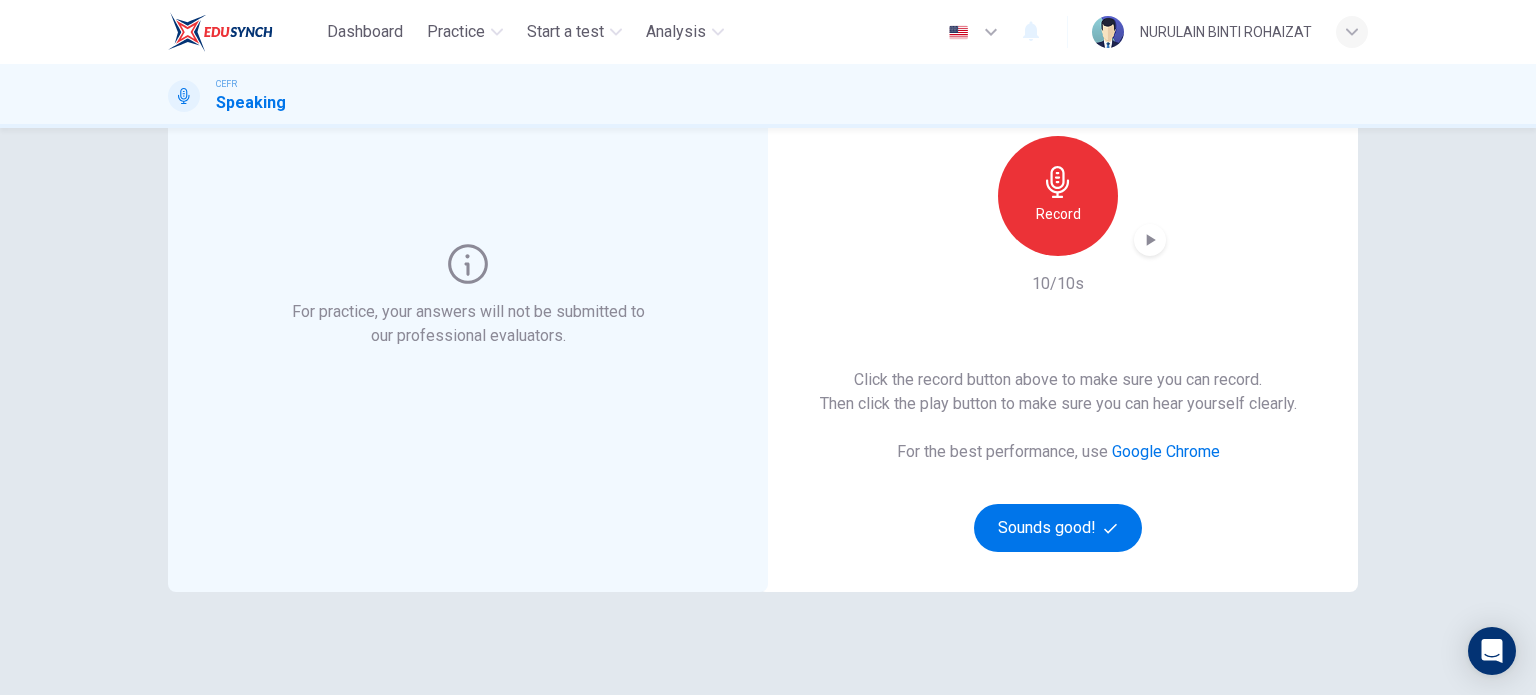 click at bounding box center [1150, 240] 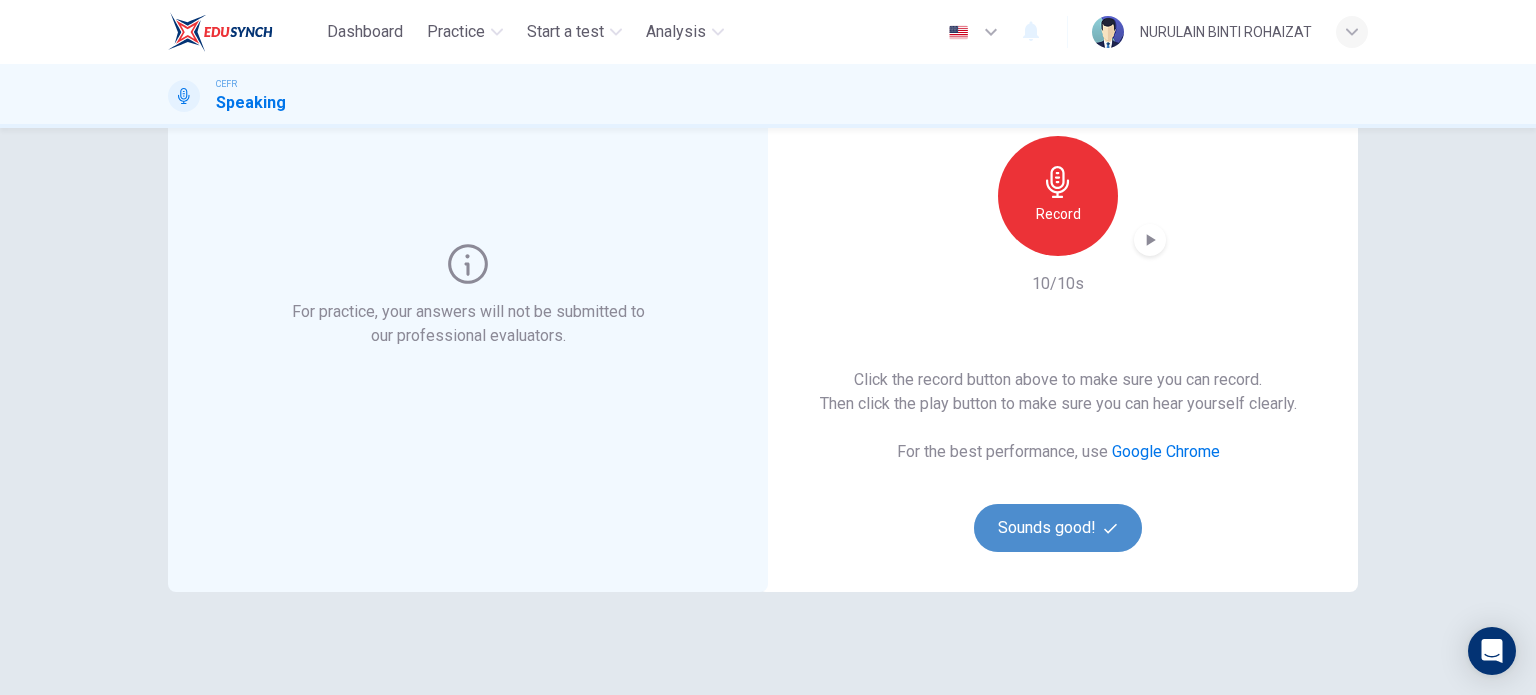 click at bounding box center [1113, 528] 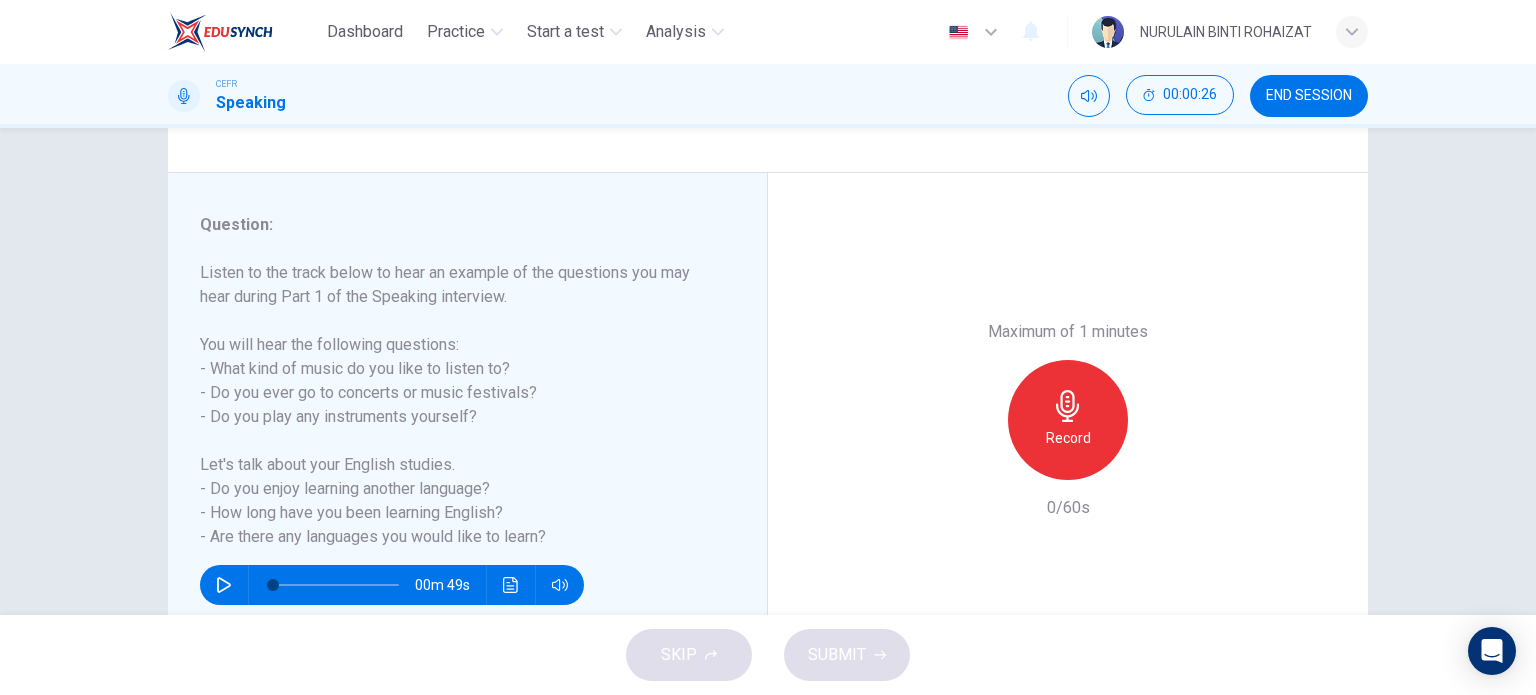 scroll, scrollTop: 198, scrollLeft: 0, axis: vertical 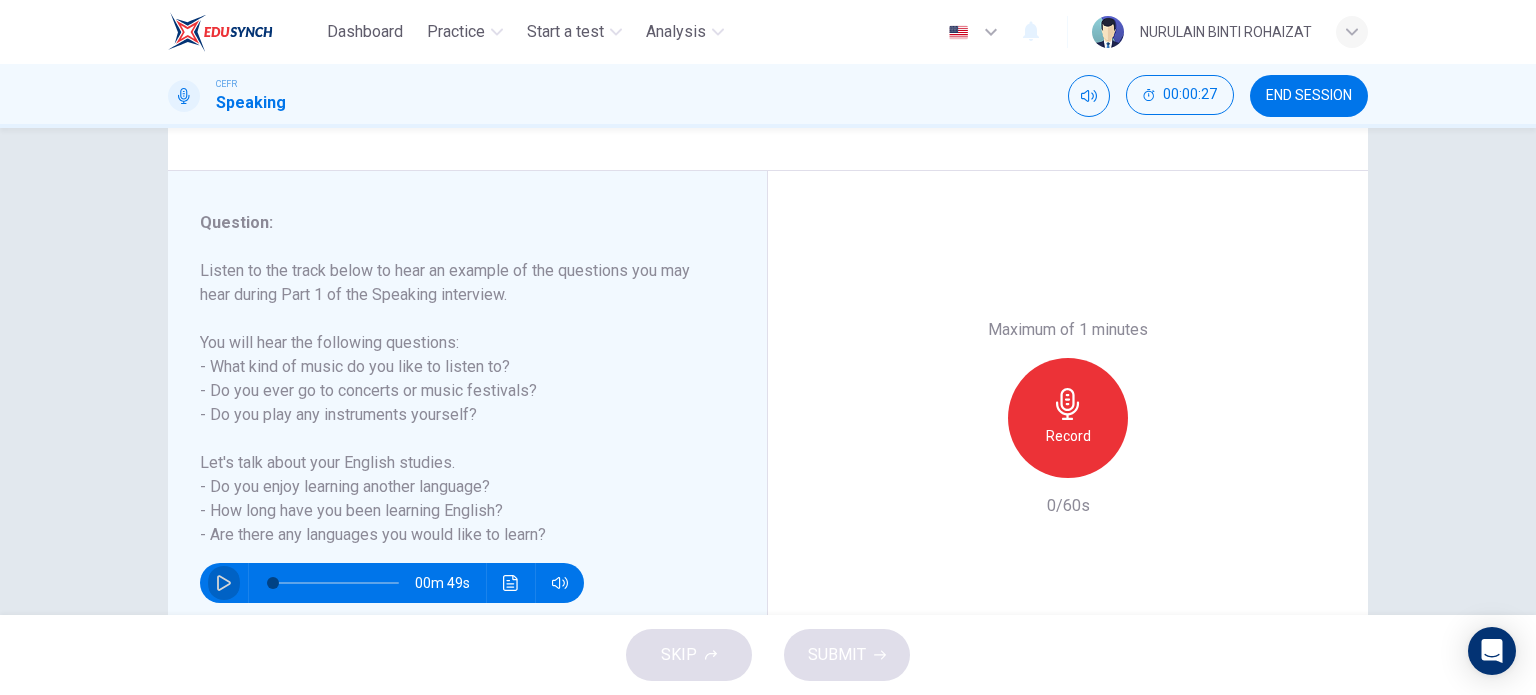 click at bounding box center [224, 583] 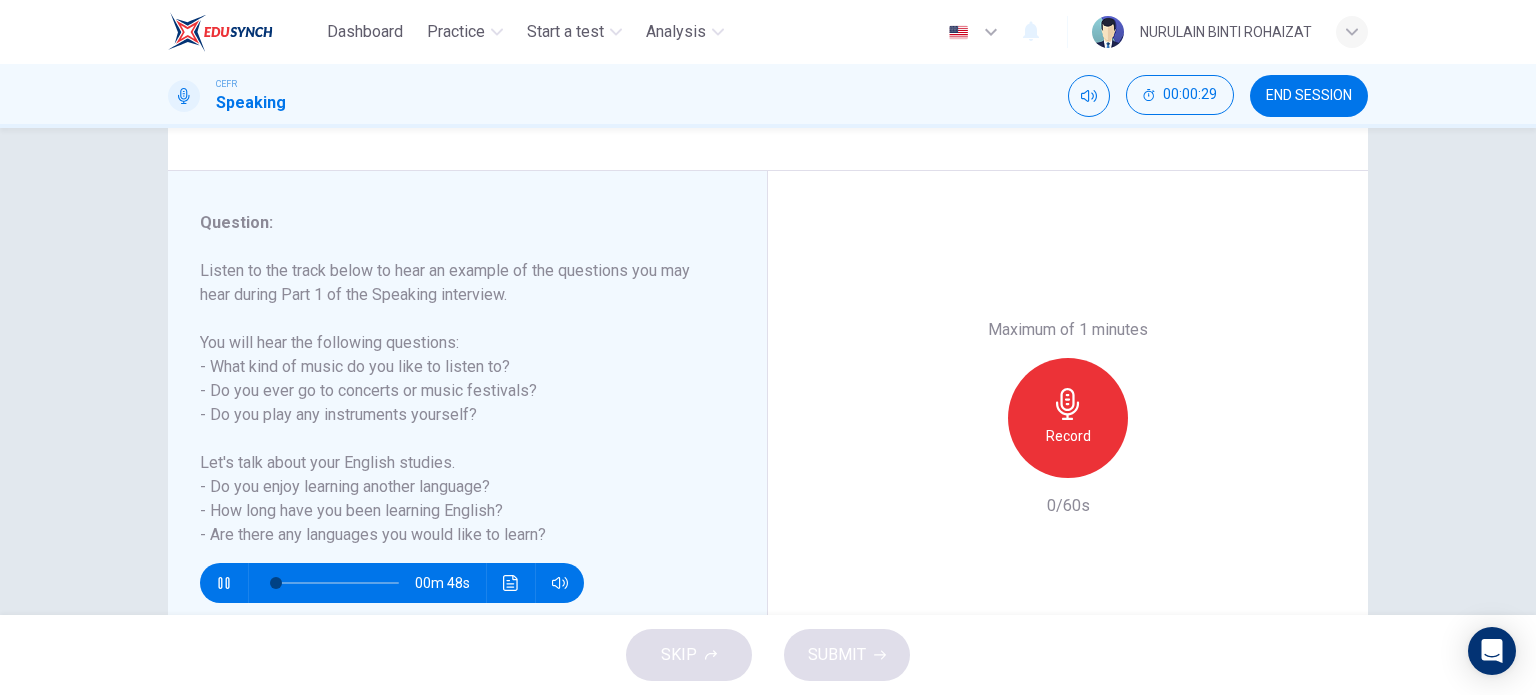 type 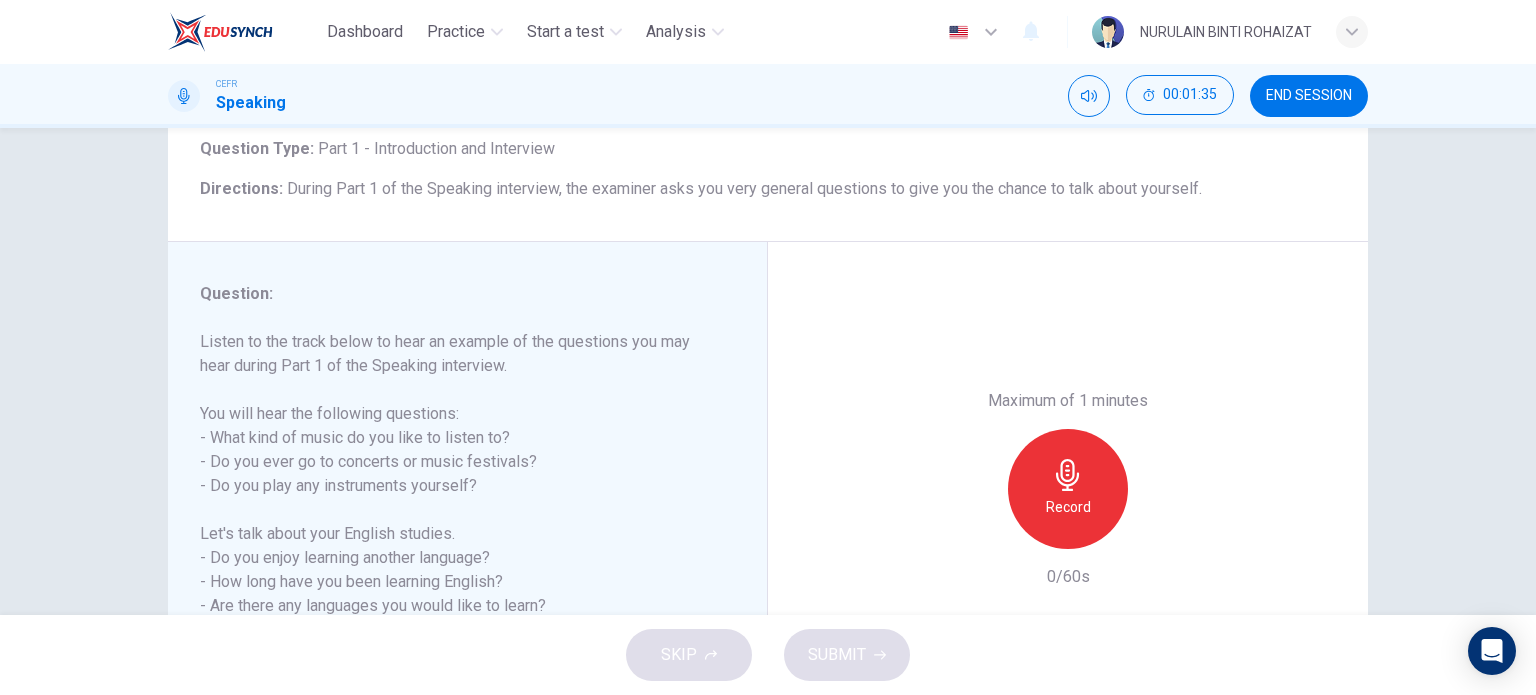scroll, scrollTop: 202, scrollLeft: 0, axis: vertical 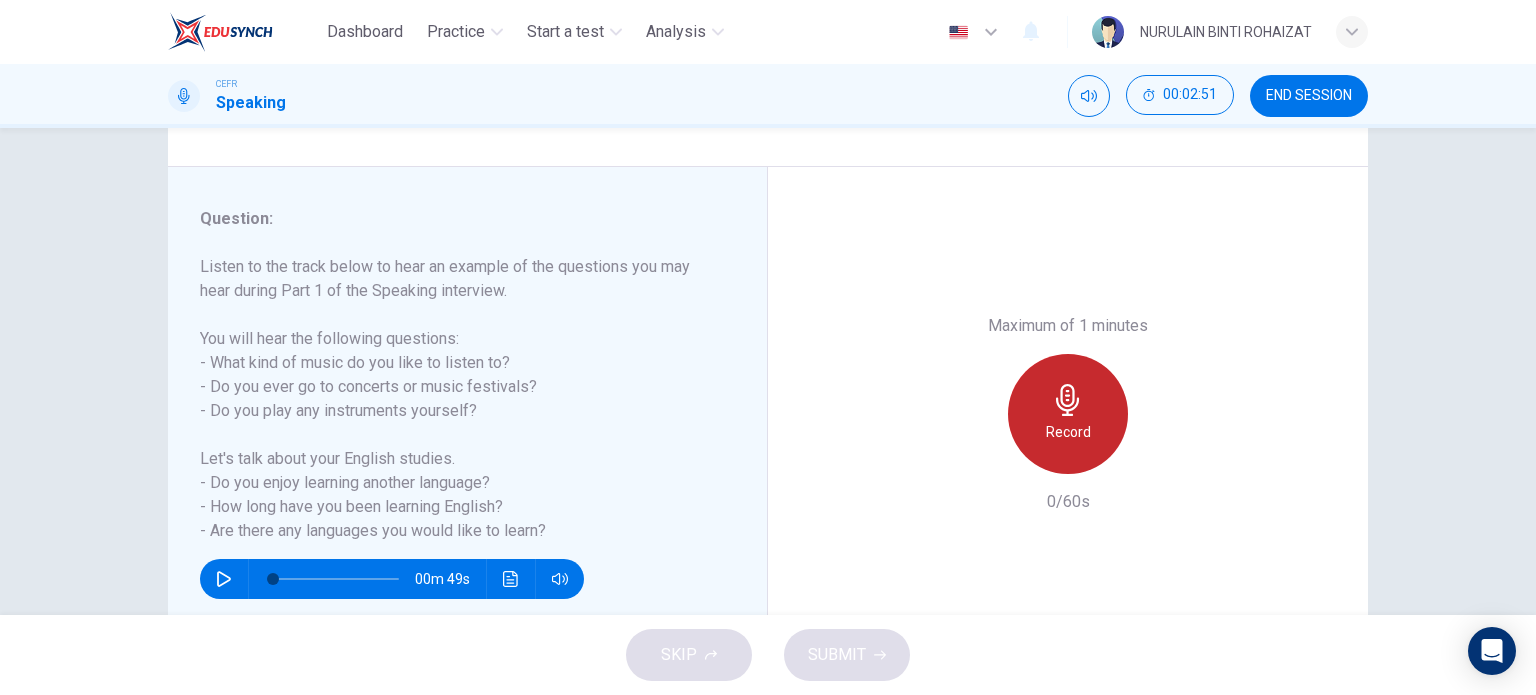 click on "Record" at bounding box center [1068, 414] 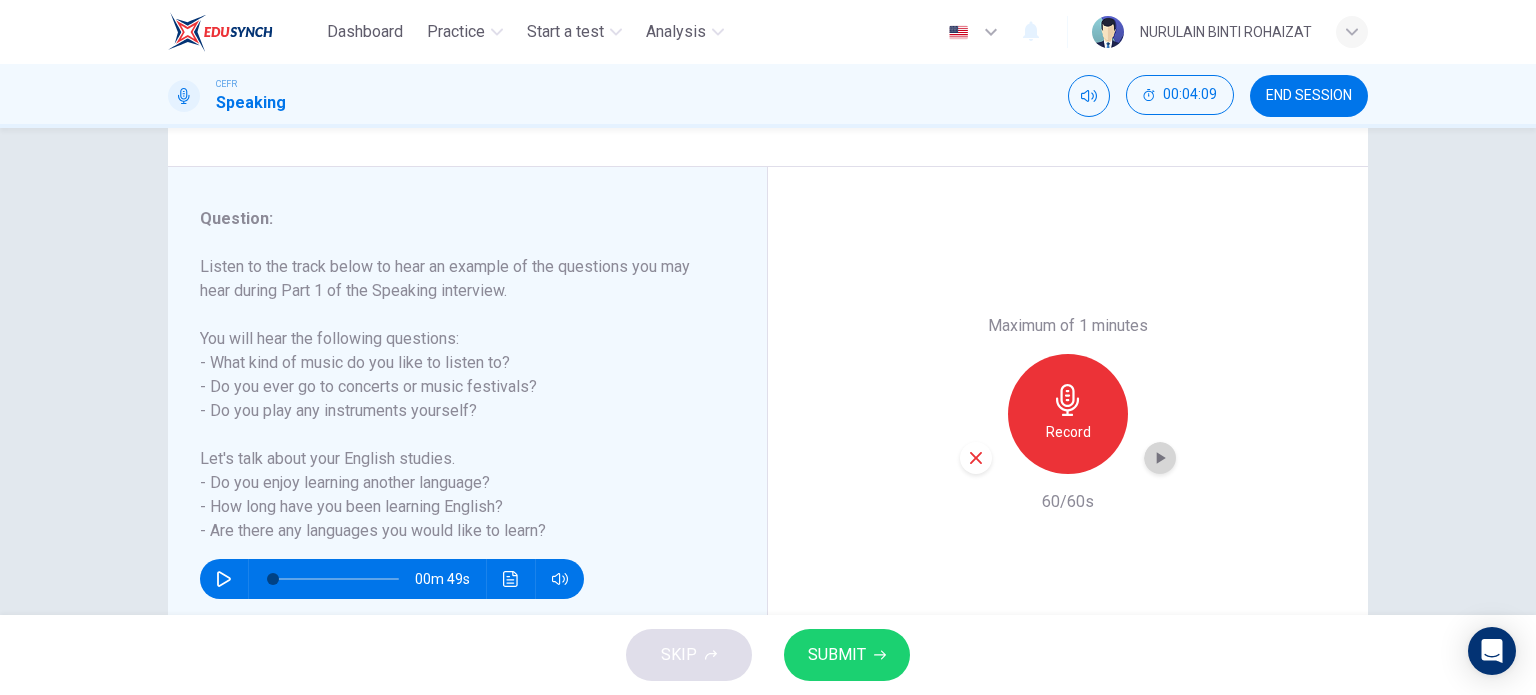 click at bounding box center (1160, 458) 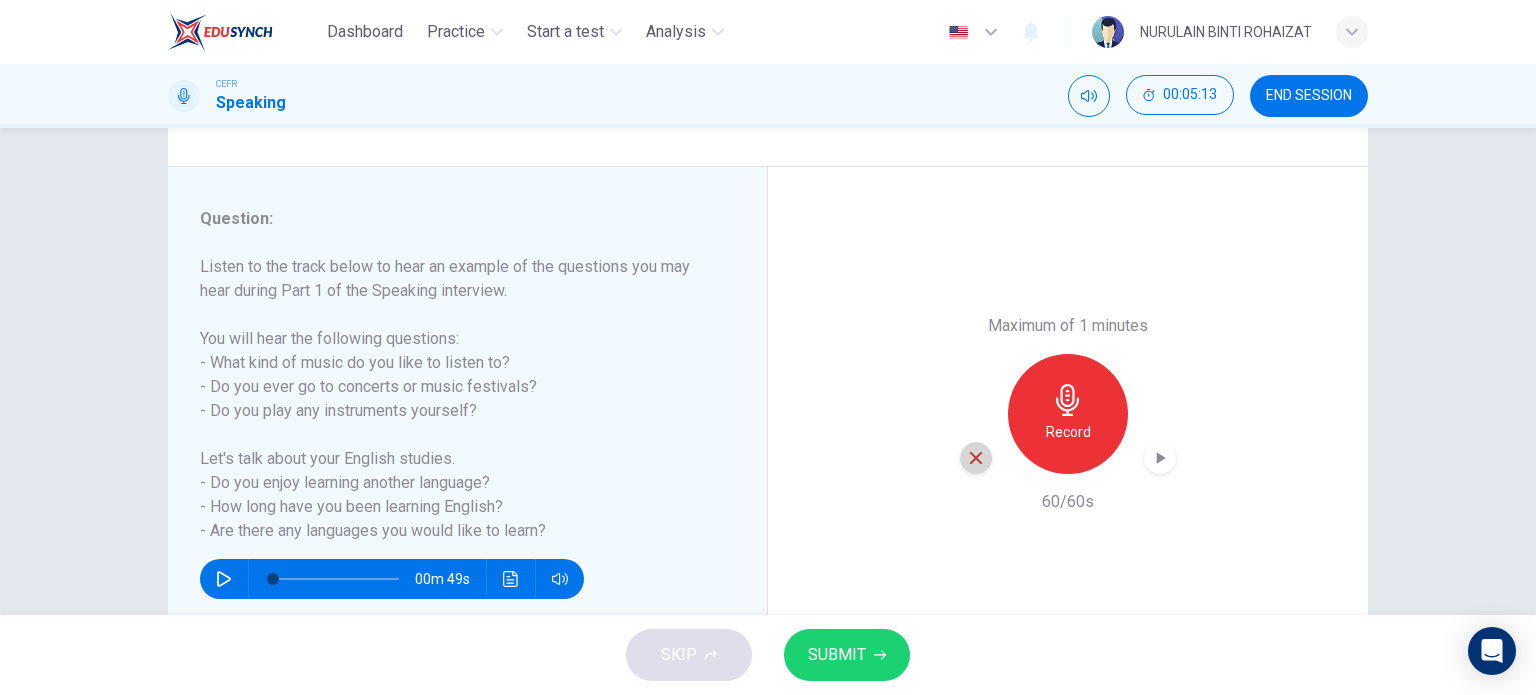 click at bounding box center (976, 458) 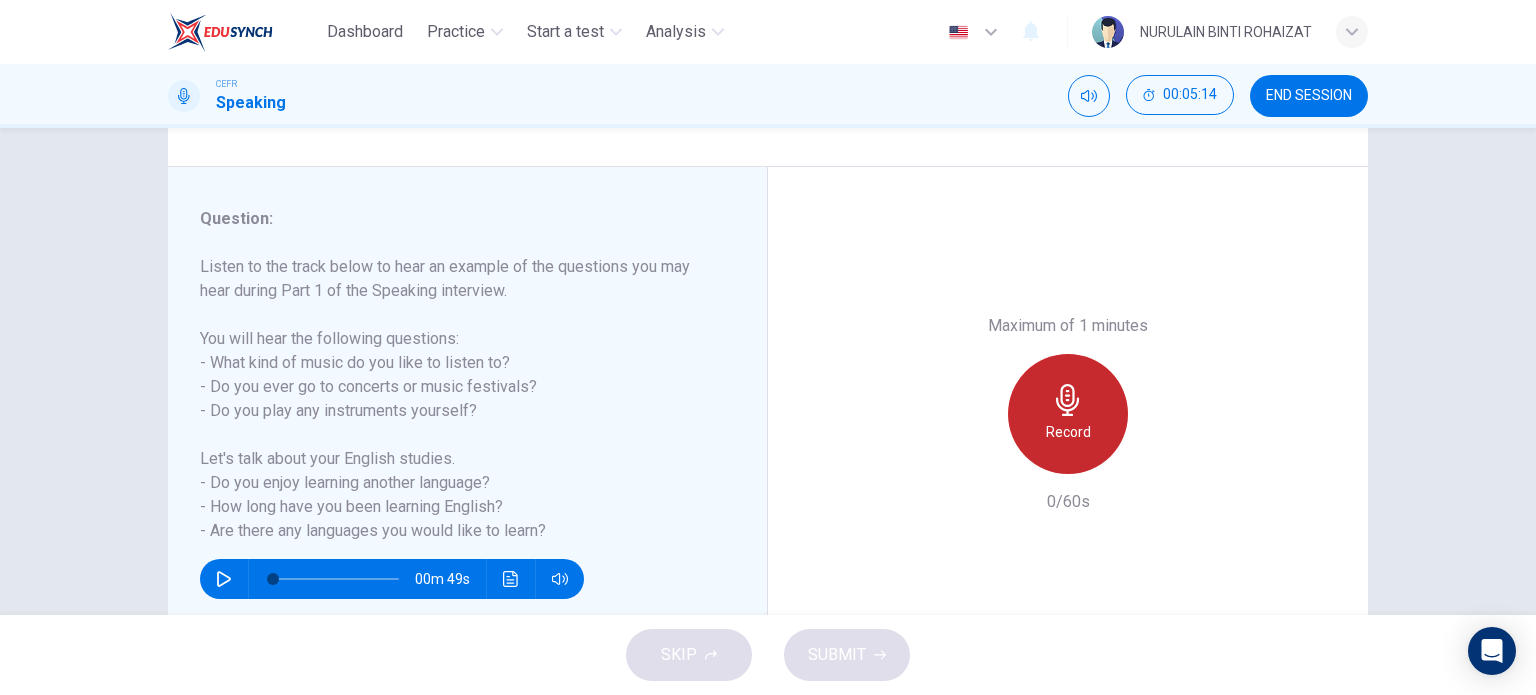 click at bounding box center (1068, 400) 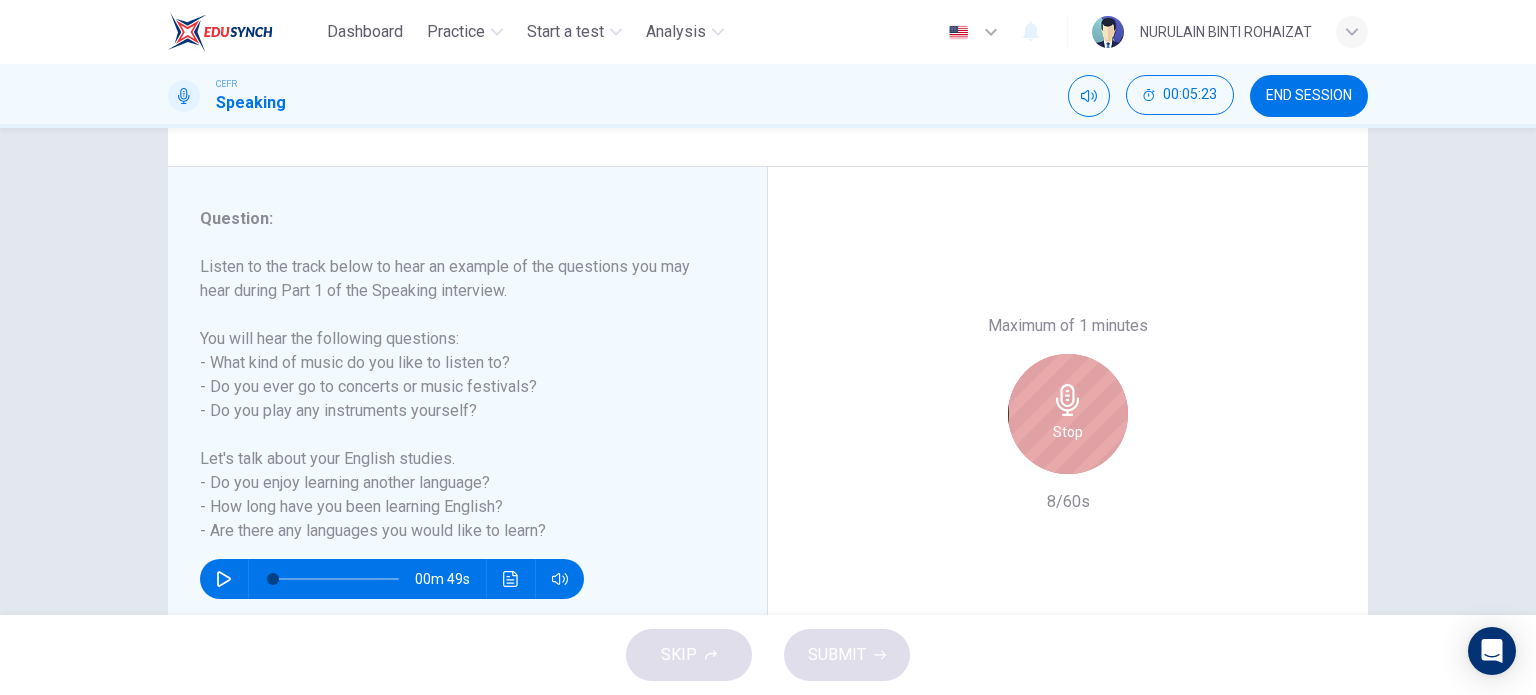 click at bounding box center [1068, 400] 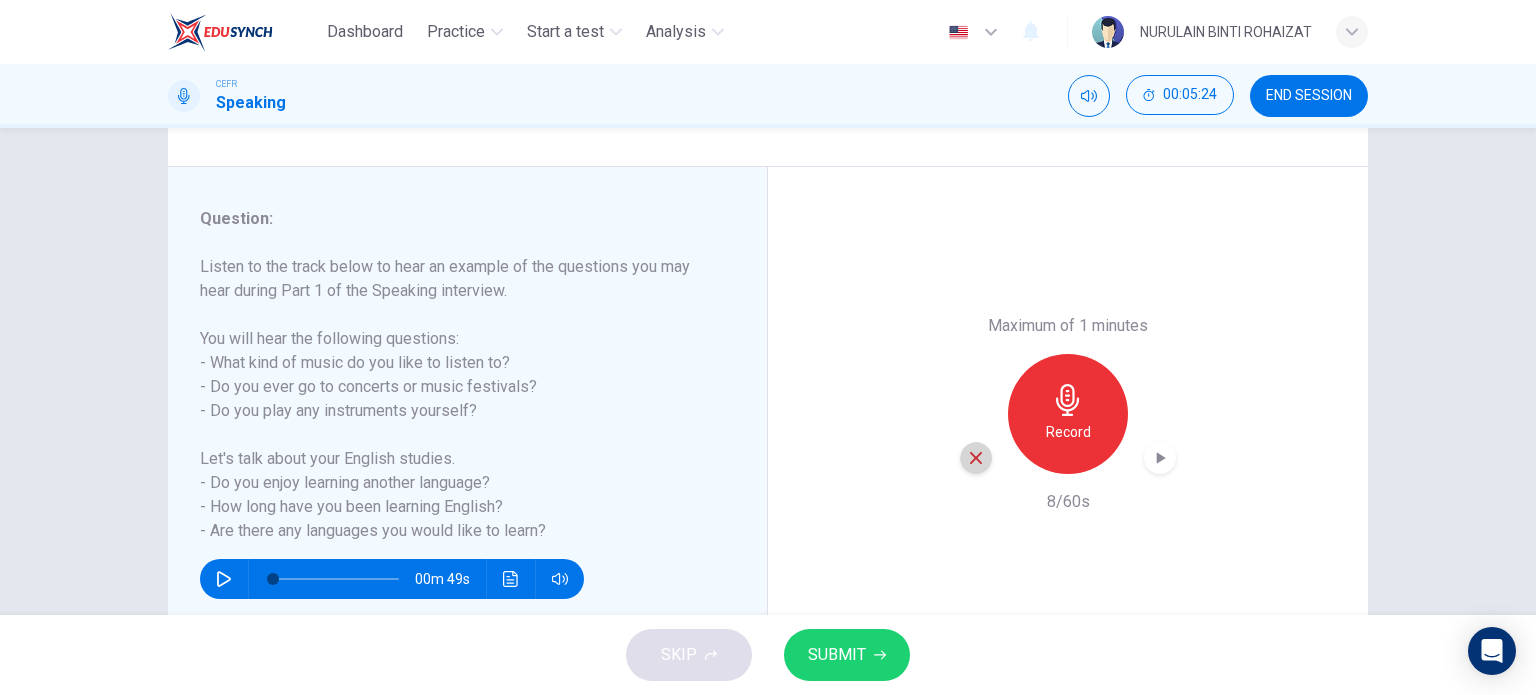 click at bounding box center [976, 458] 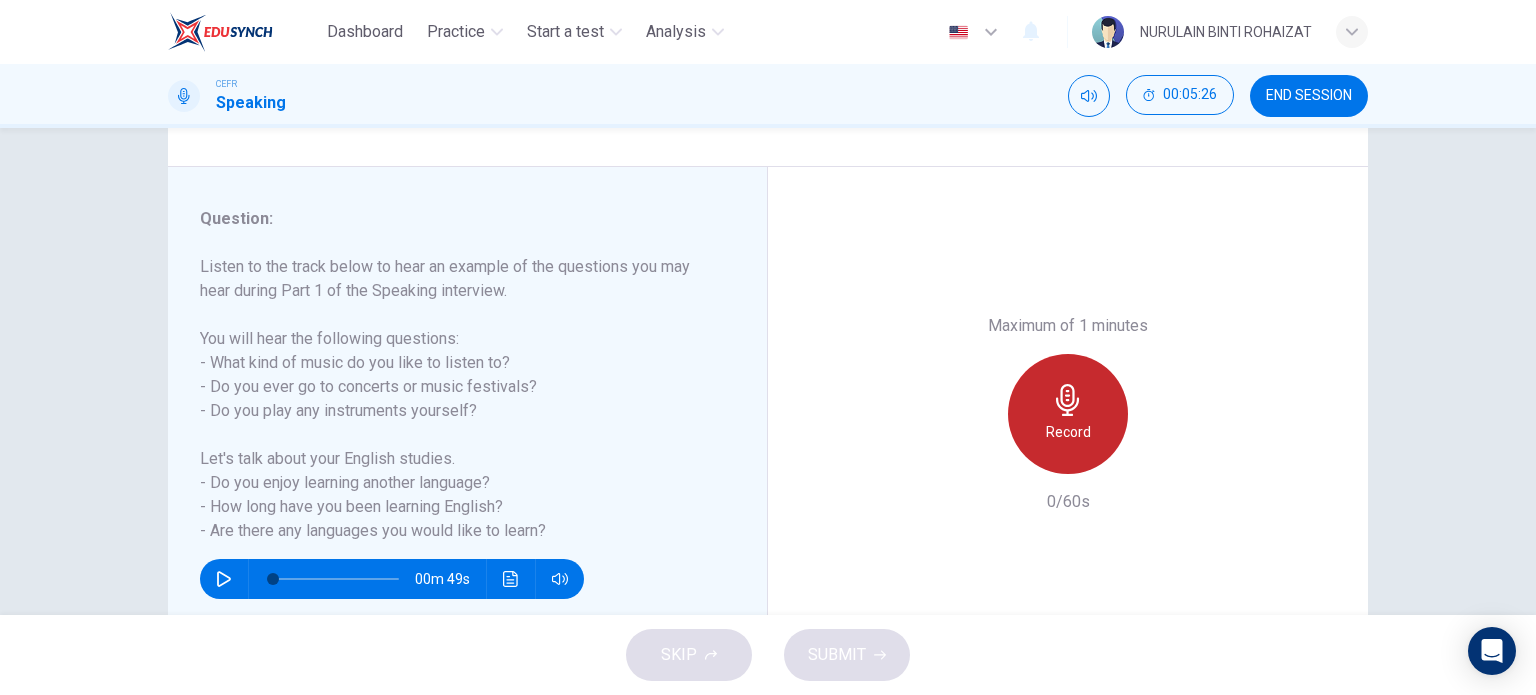 click at bounding box center [1068, 400] 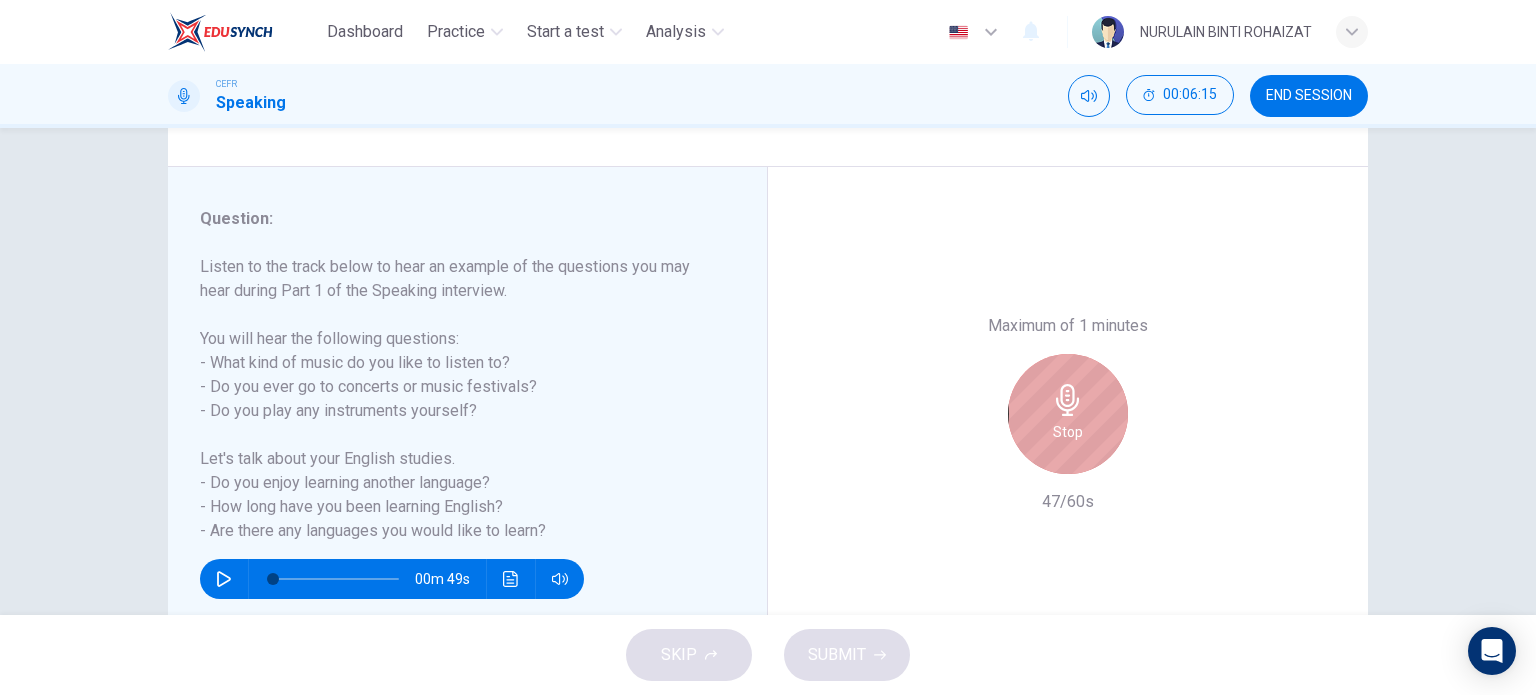 click at bounding box center (1068, 400) 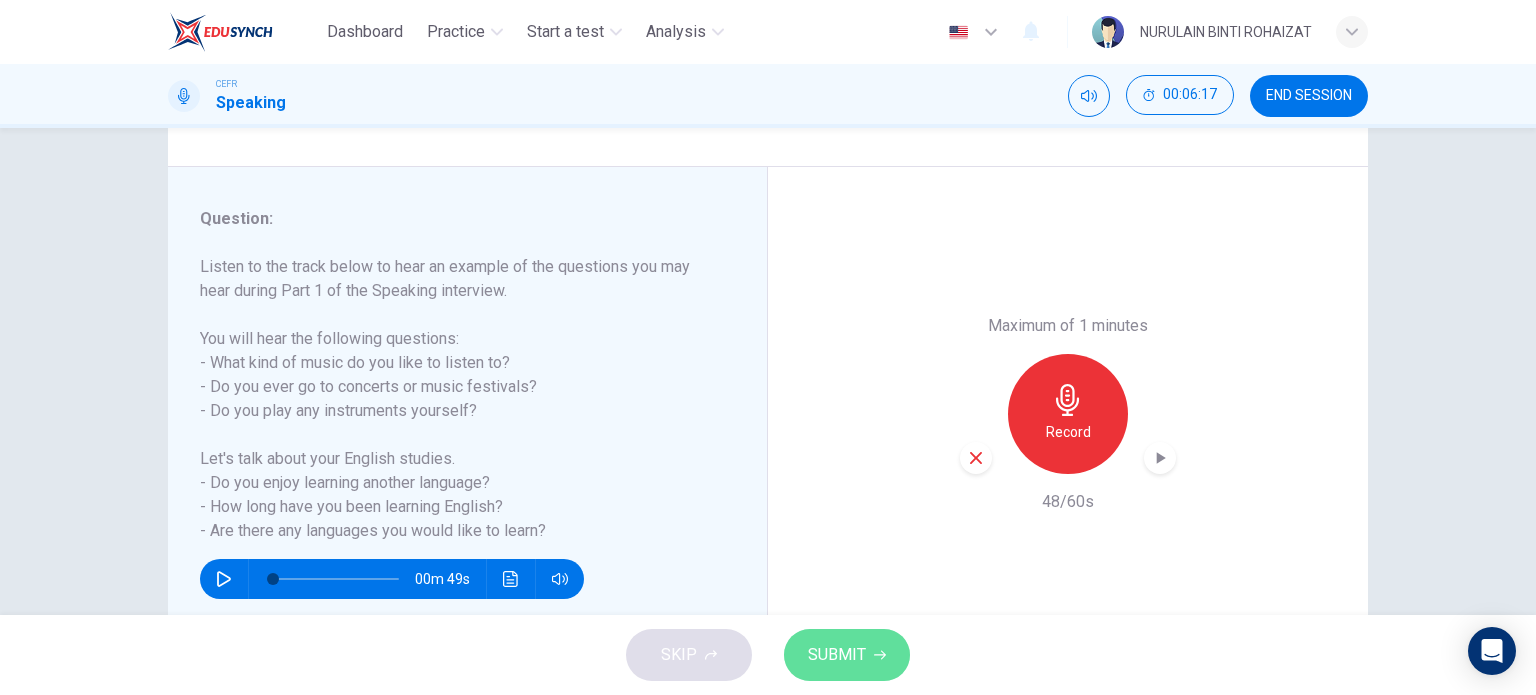 click on "SUBMIT" at bounding box center [837, 655] 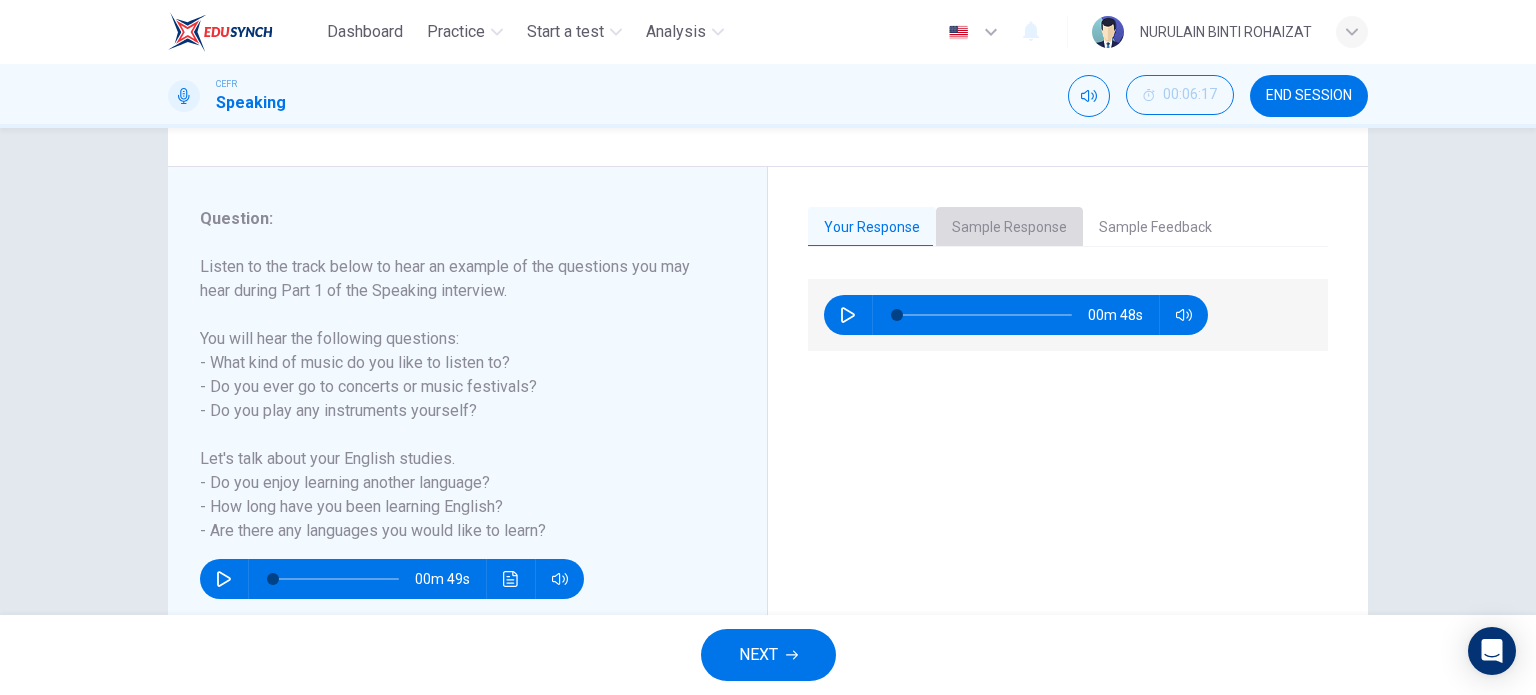click on "Sample Response" at bounding box center (1009, 228) 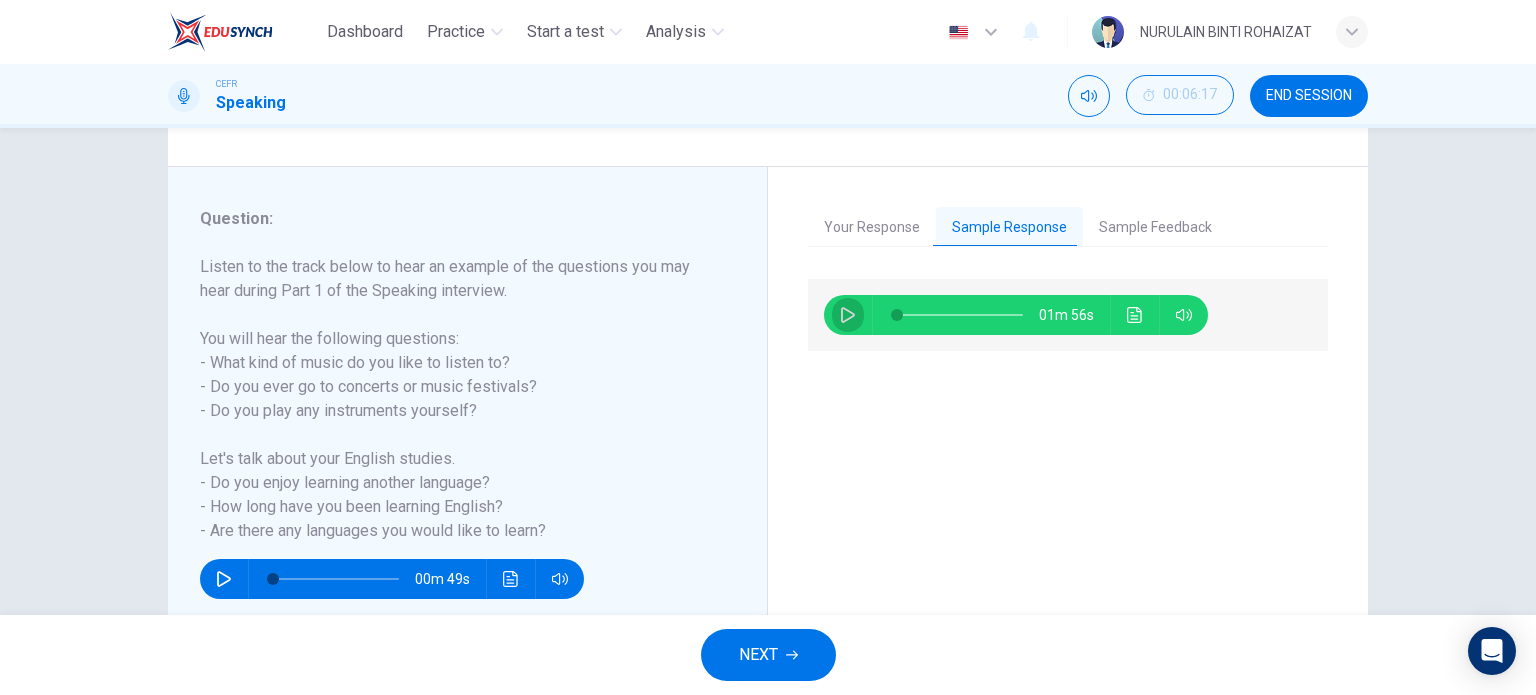 click at bounding box center [848, 315] 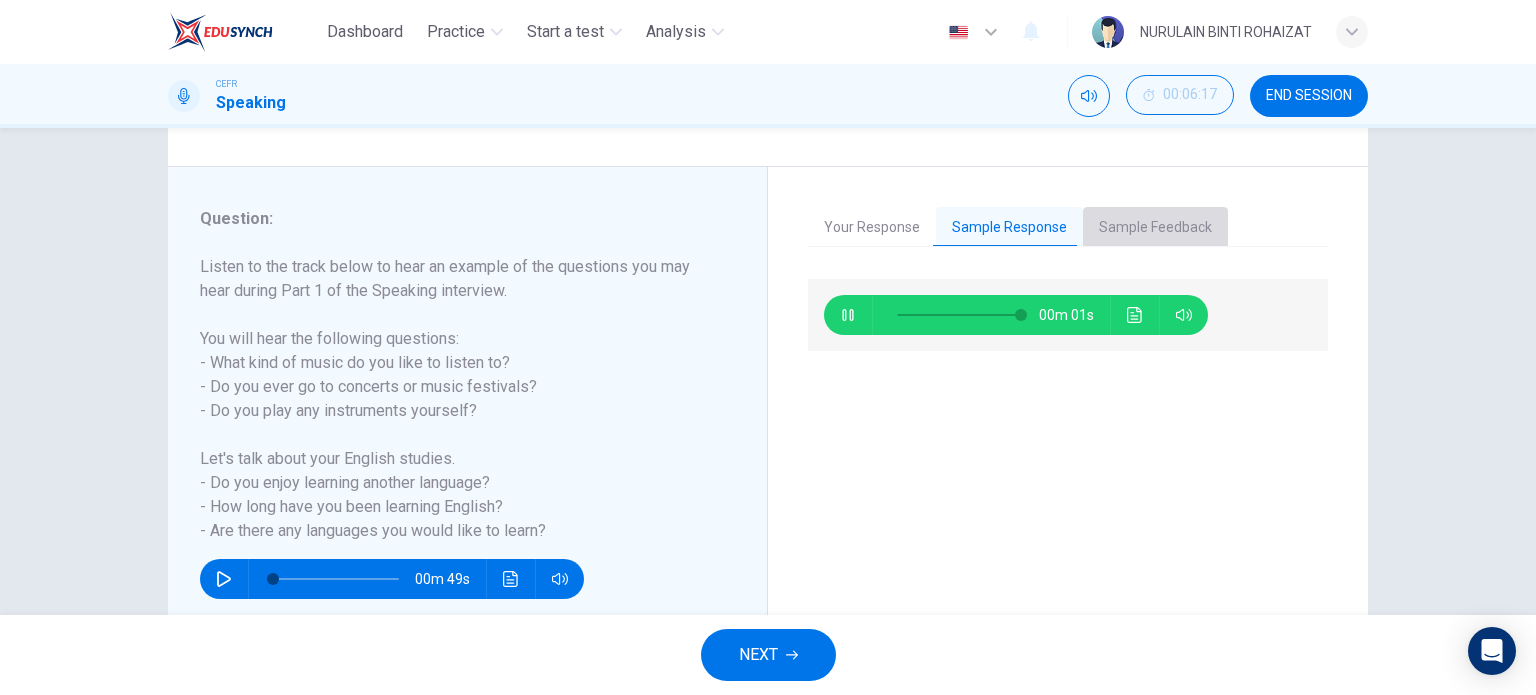 click on "Sample Feedback" at bounding box center (1155, 228) 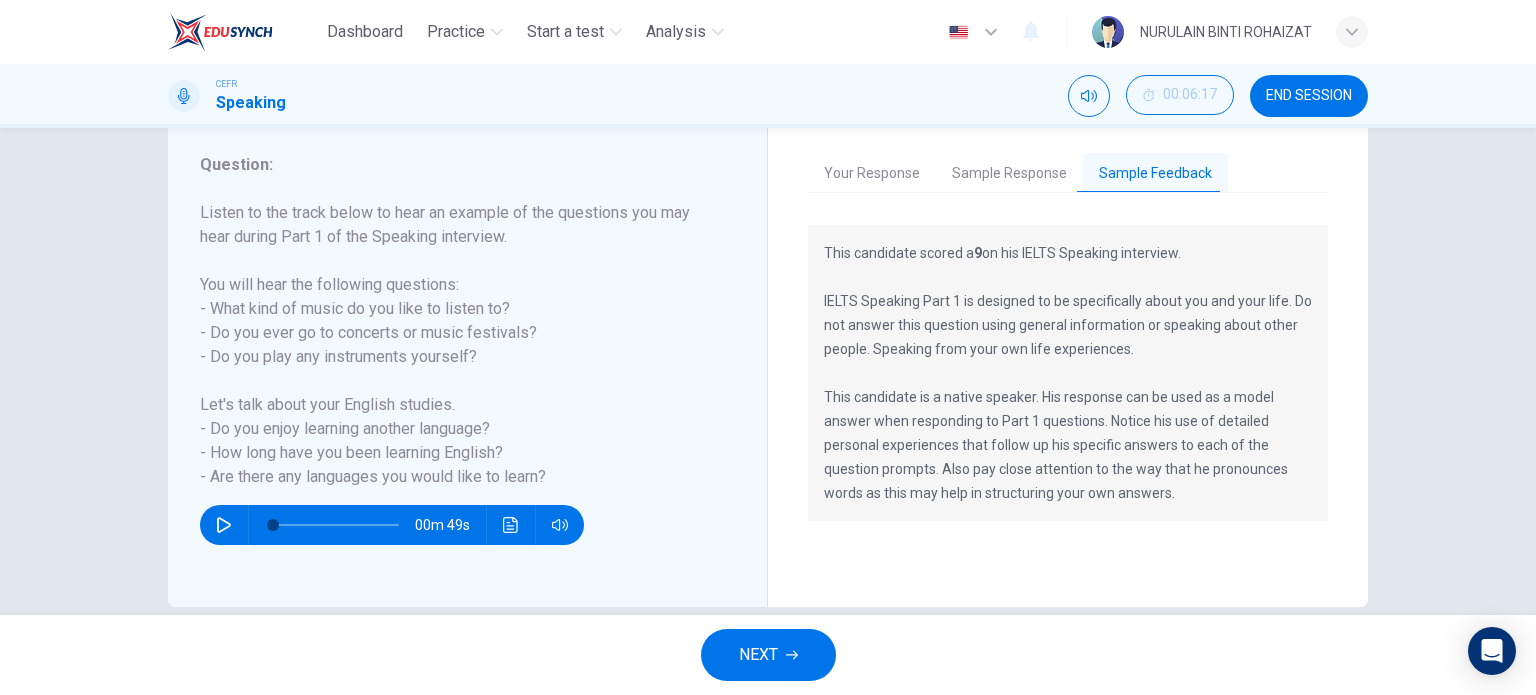 scroll, scrollTop: 259, scrollLeft: 0, axis: vertical 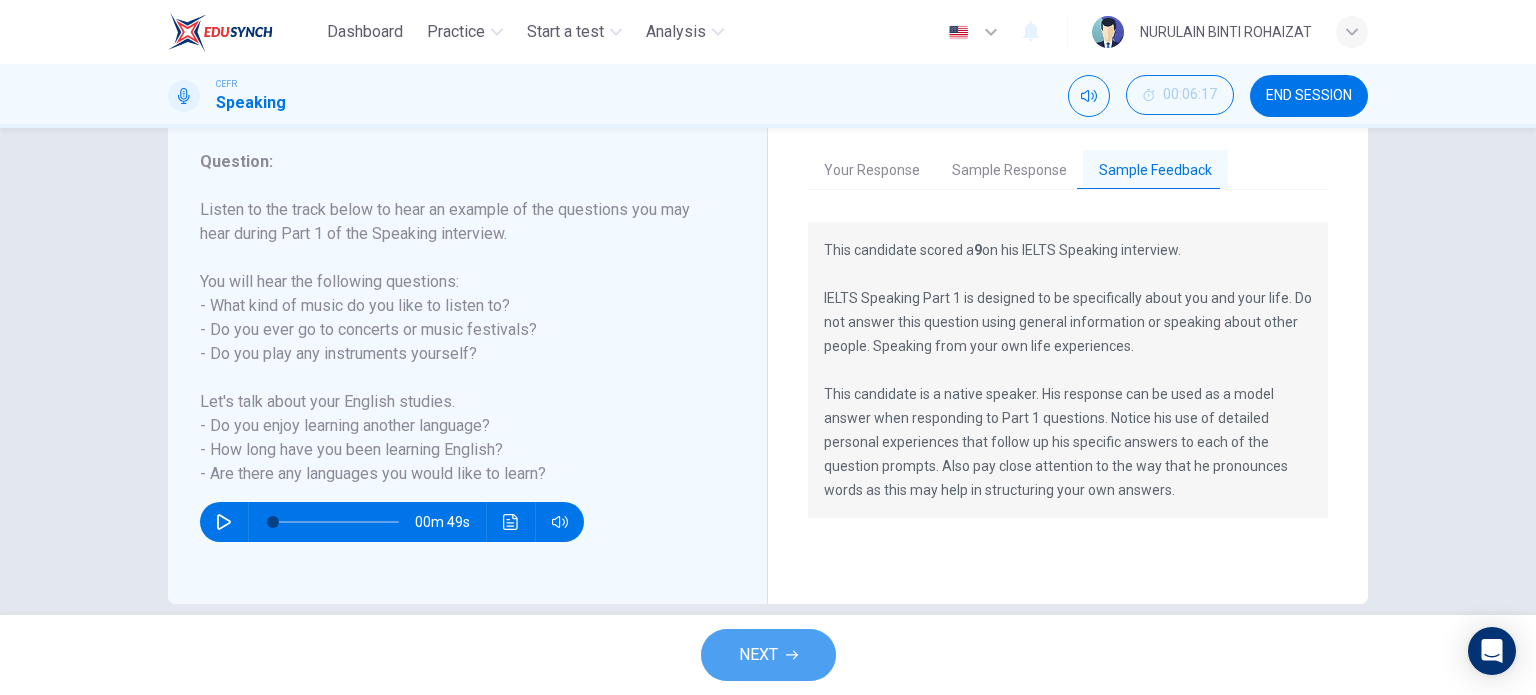click on "NEXT" at bounding box center (758, 655) 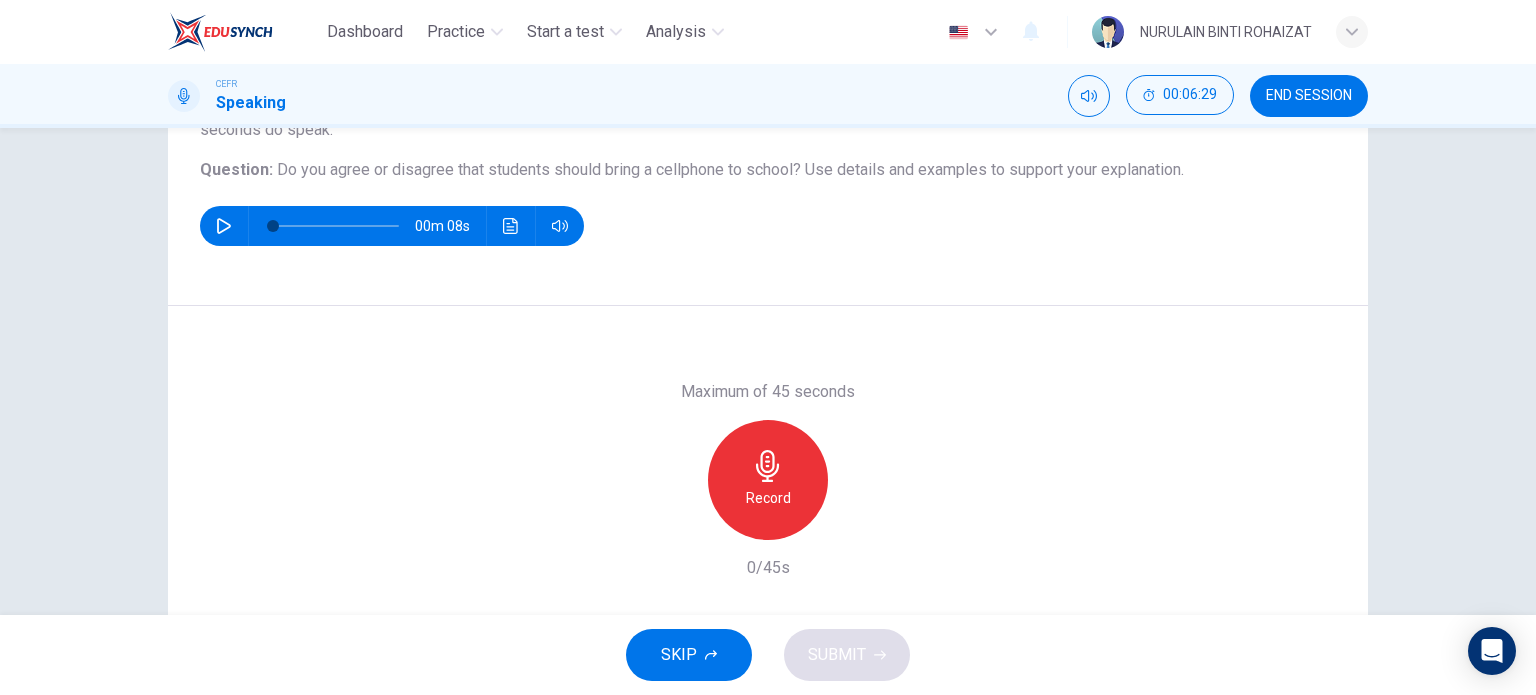 scroll, scrollTop: 214, scrollLeft: 0, axis: vertical 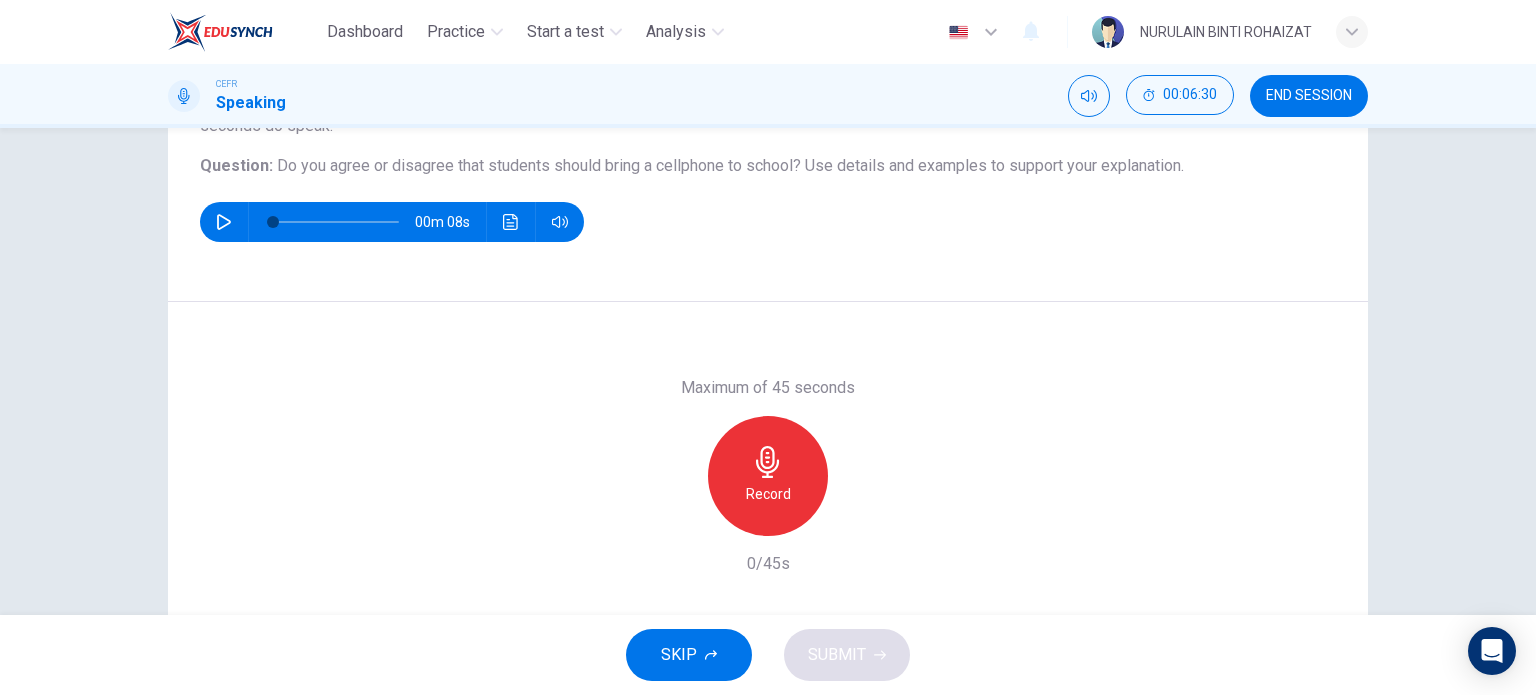 click at bounding box center (224, 222) 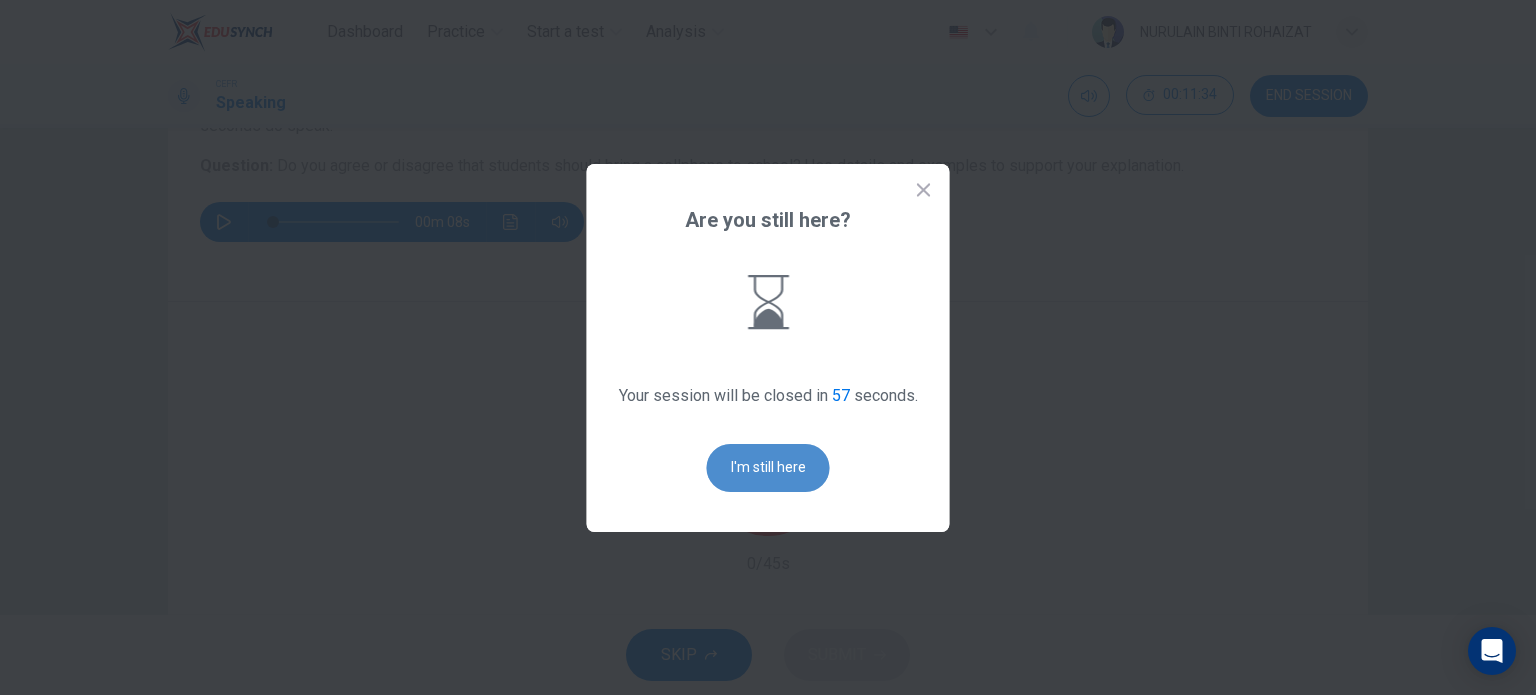 click on "I'm still here" at bounding box center (768, 468) 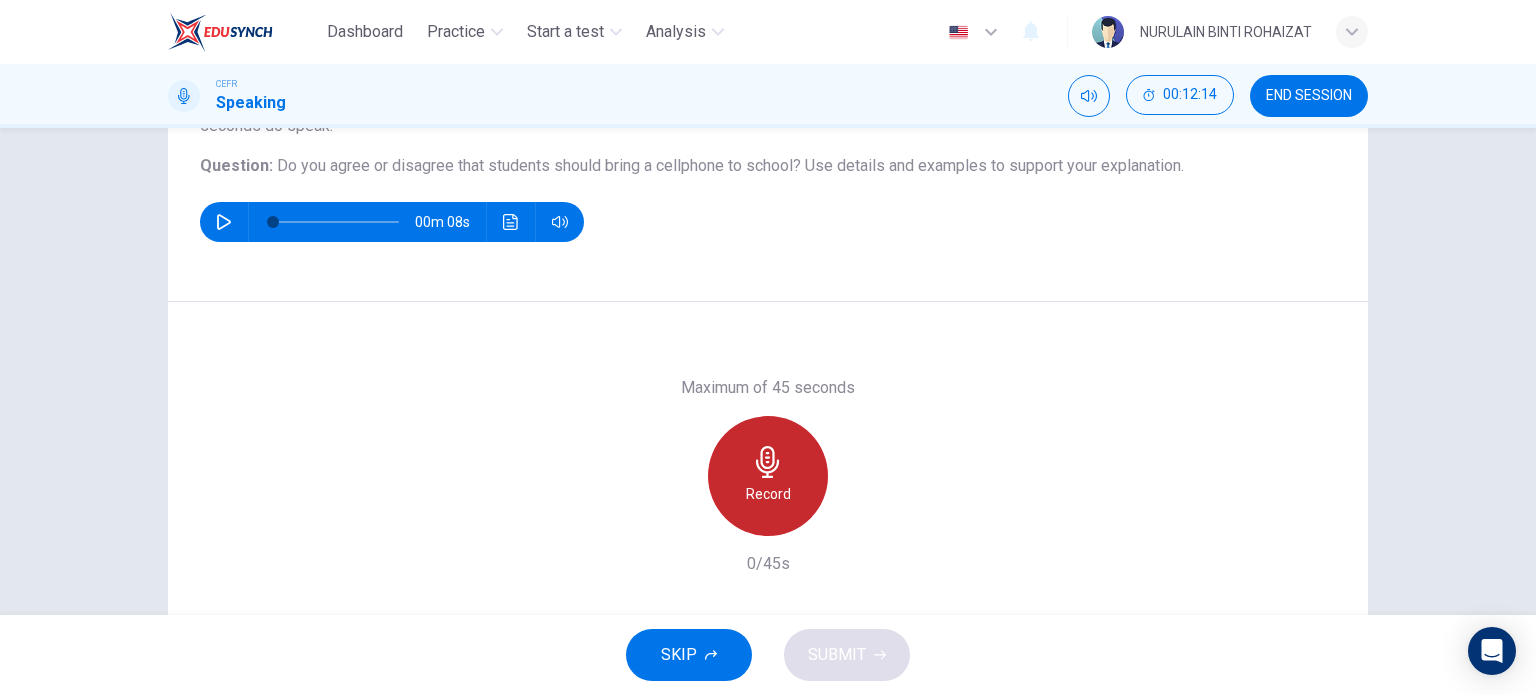 click on "Record" at bounding box center [768, 476] 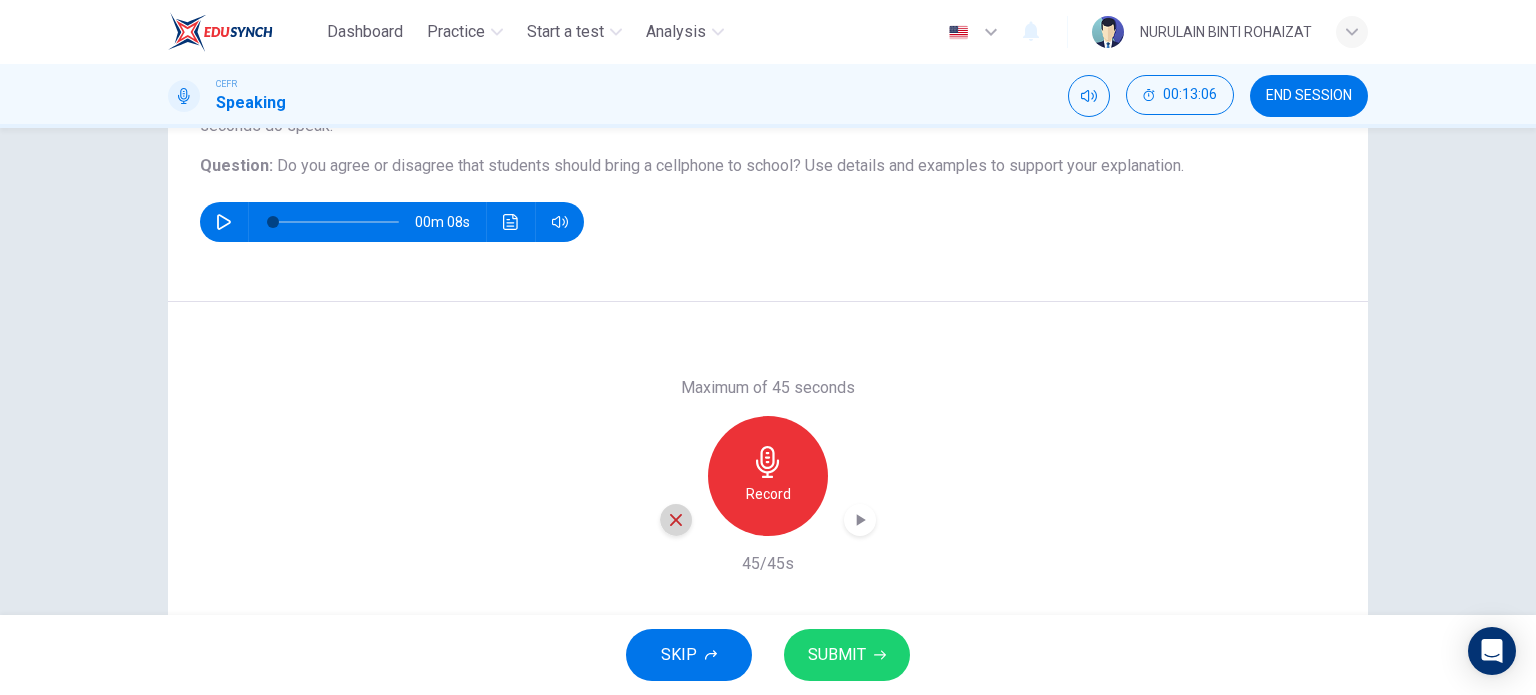 click at bounding box center [676, 520] 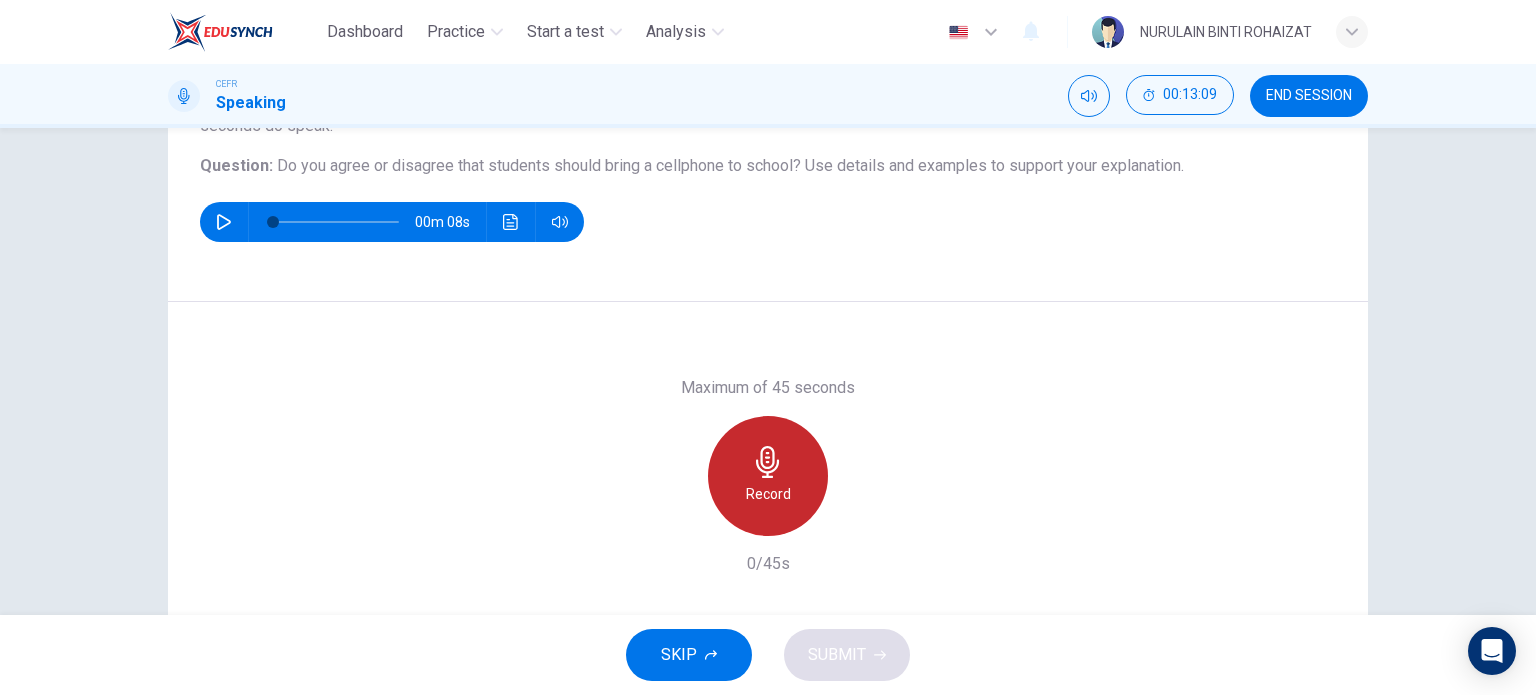 click on "Record" at bounding box center [768, 476] 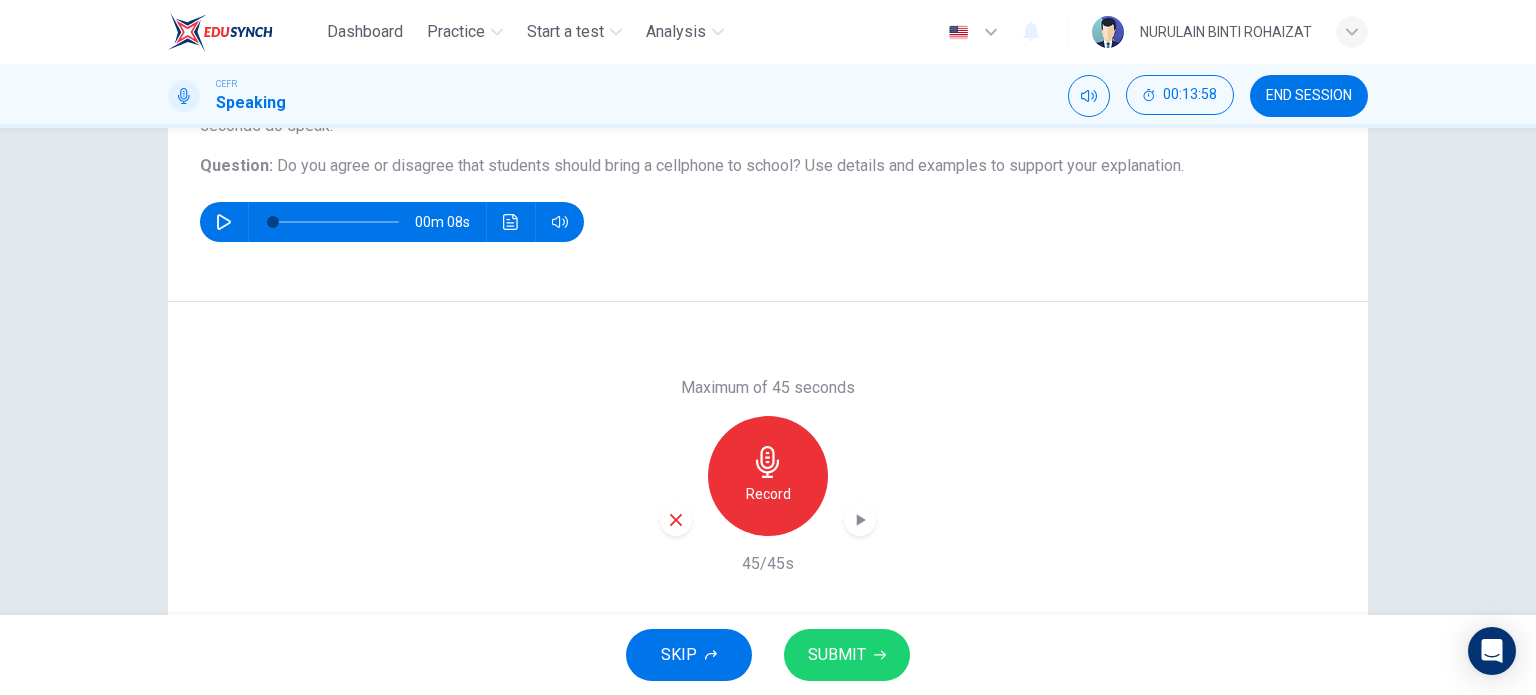 click at bounding box center [860, 520] 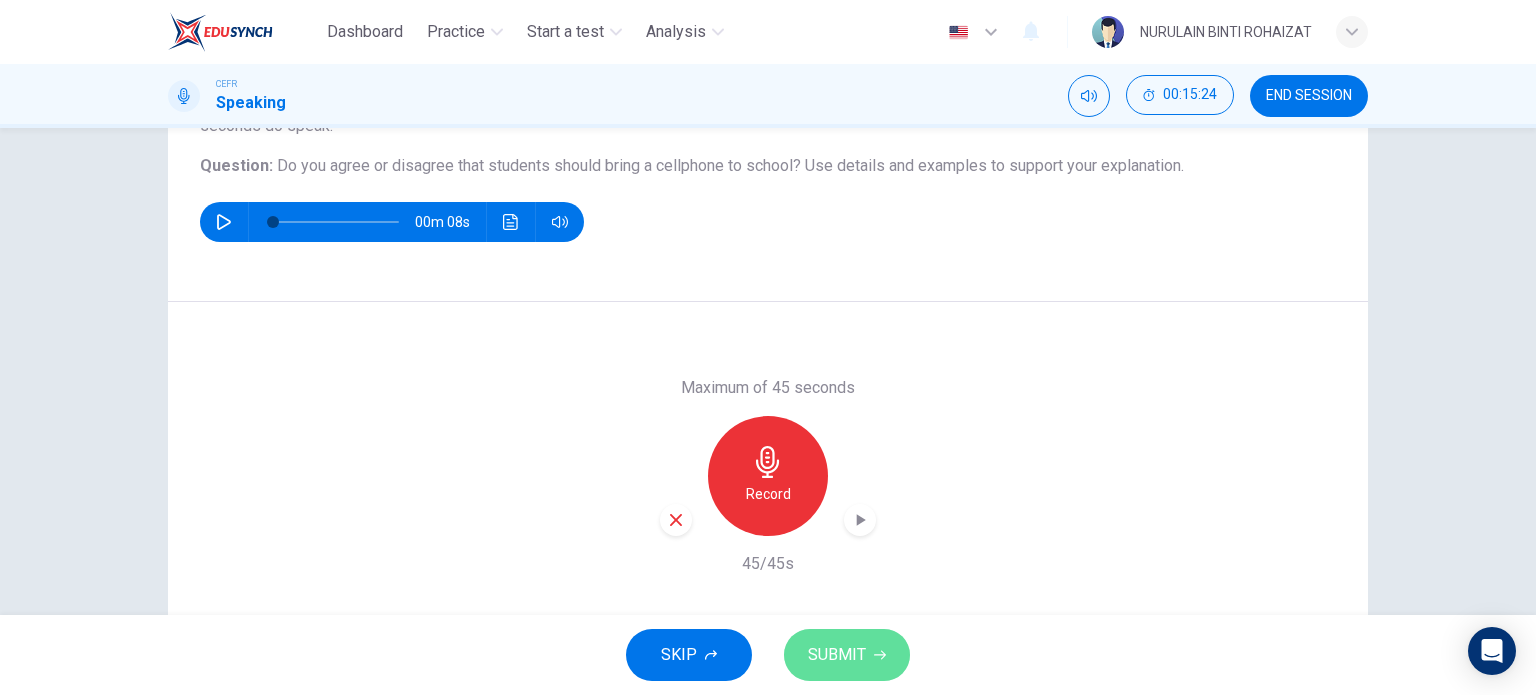 click on "SUBMIT" at bounding box center (837, 655) 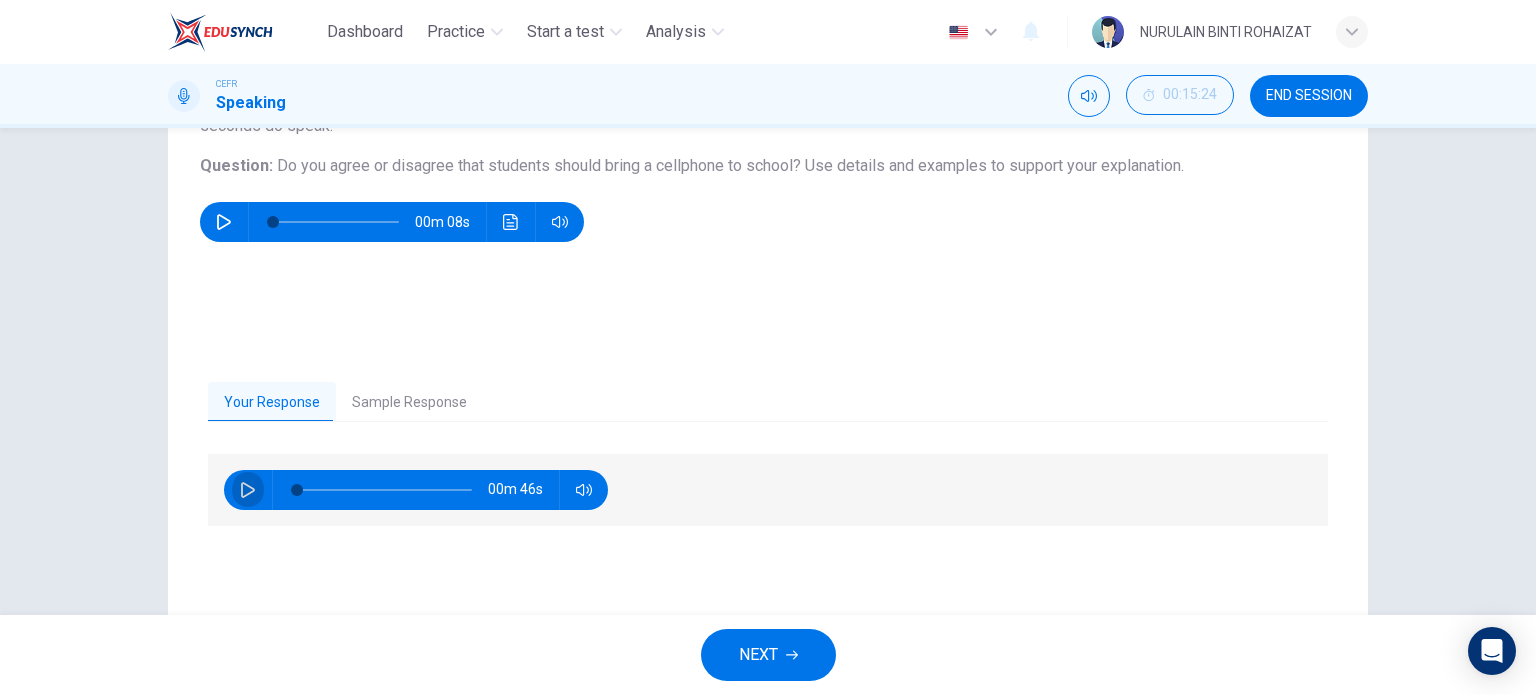click at bounding box center [248, 490] 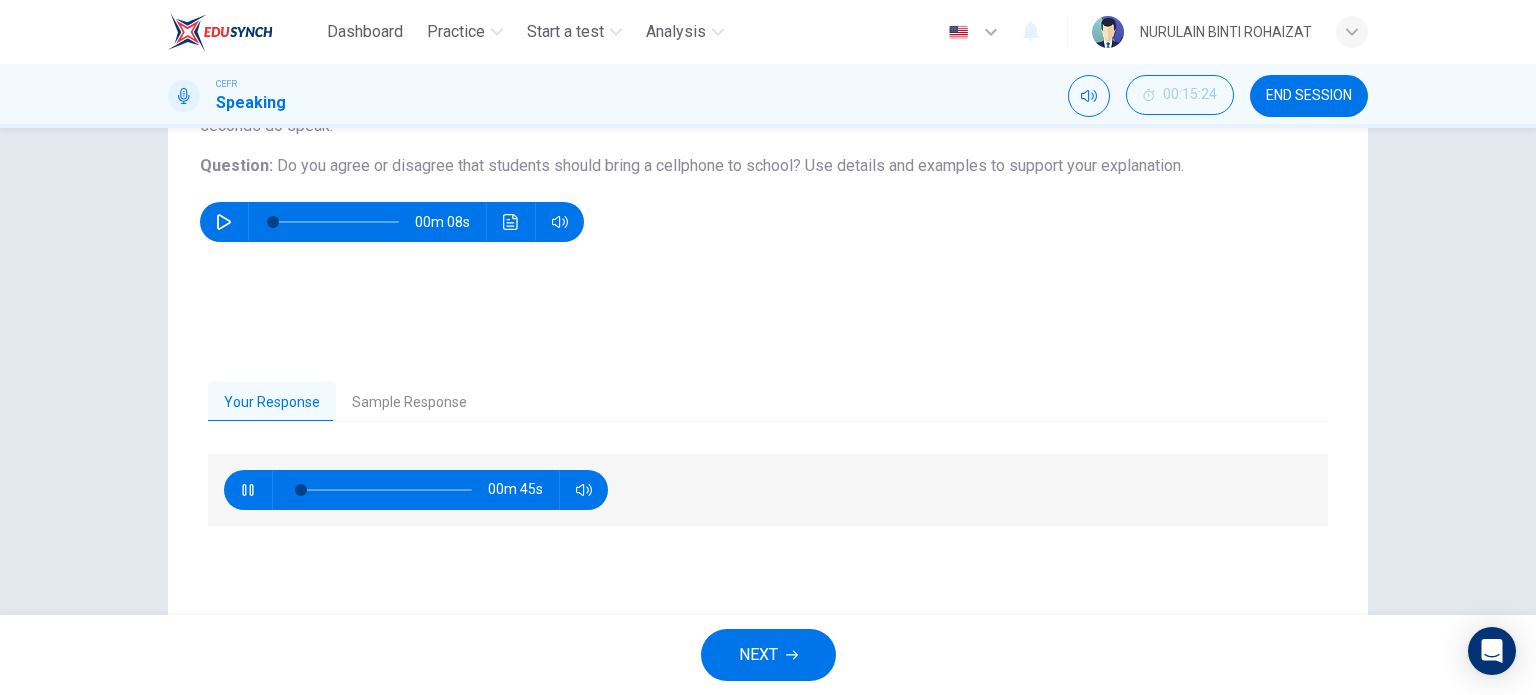 click at bounding box center [248, 490] 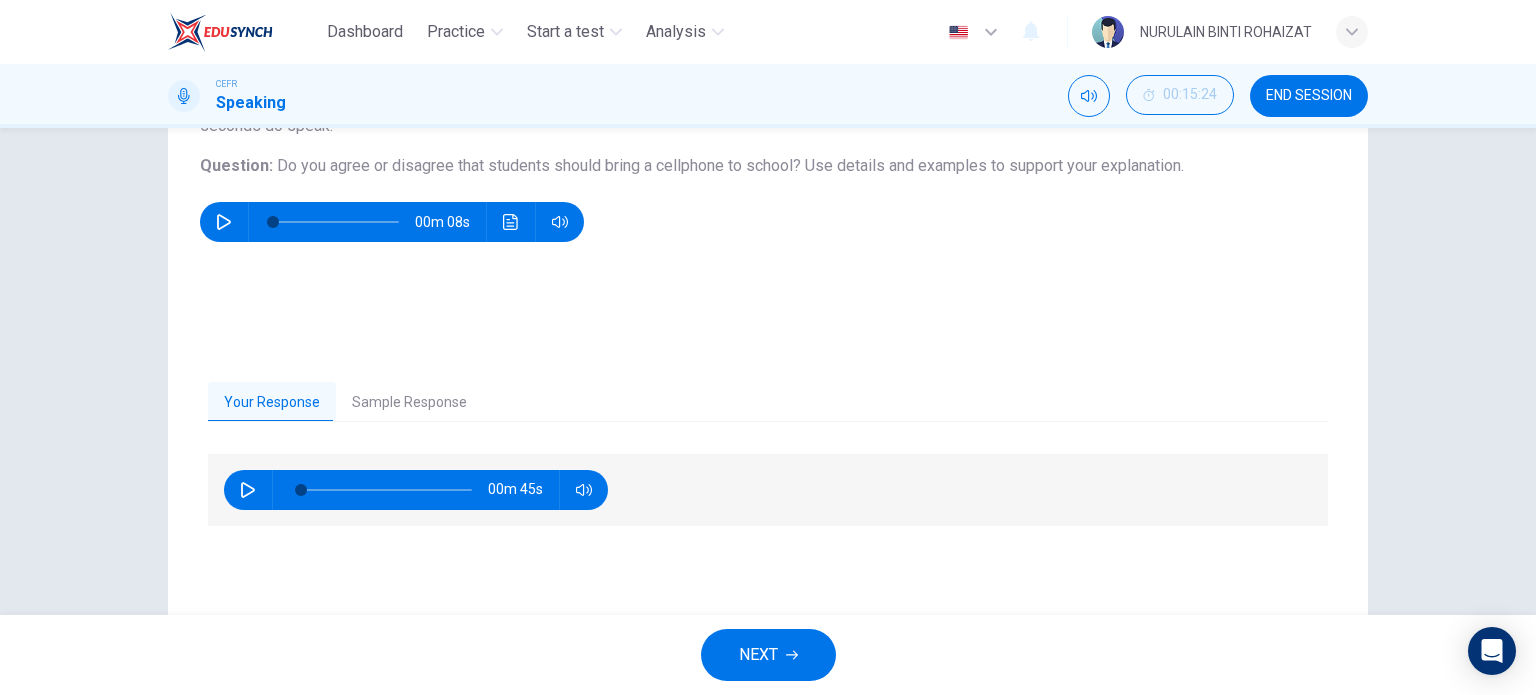 click on "Sample Response" at bounding box center (409, 403) 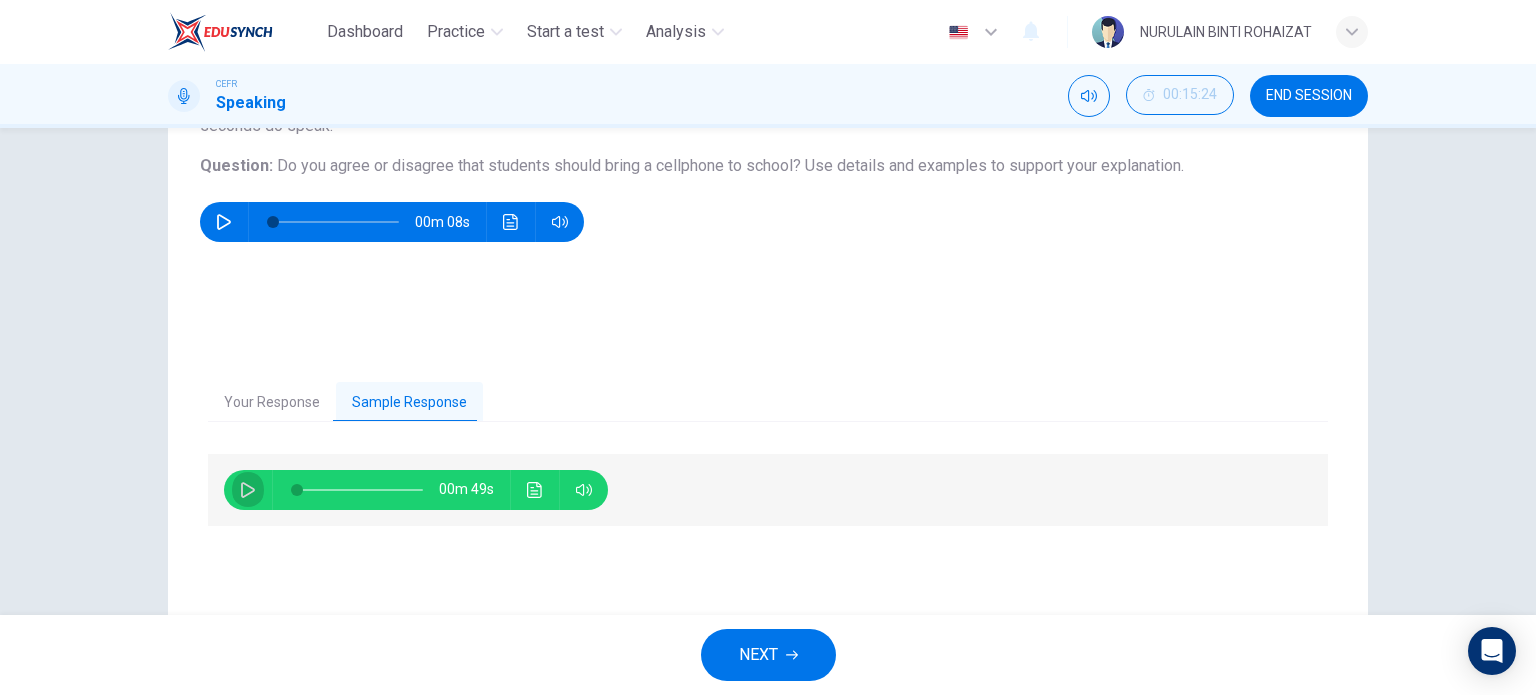 click at bounding box center [248, 490] 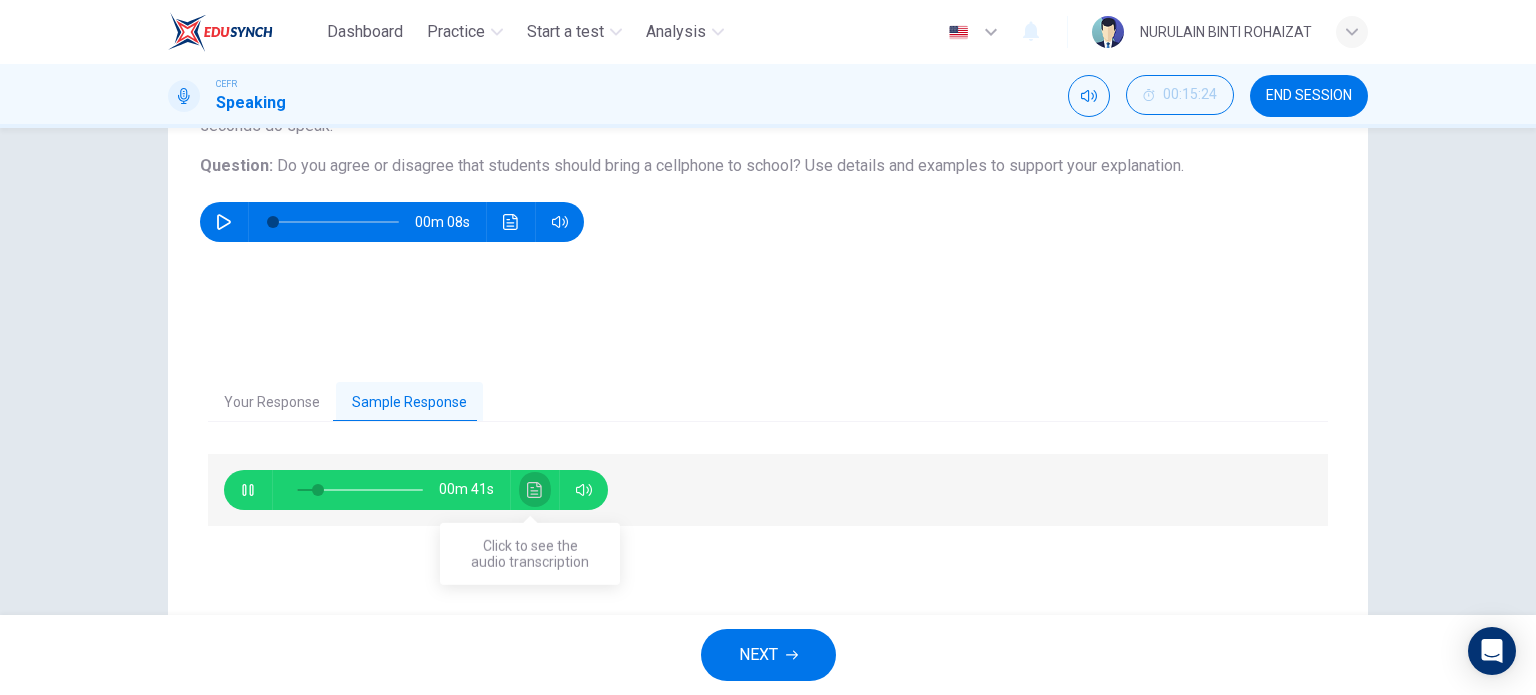 click at bounding box center [535, 490] 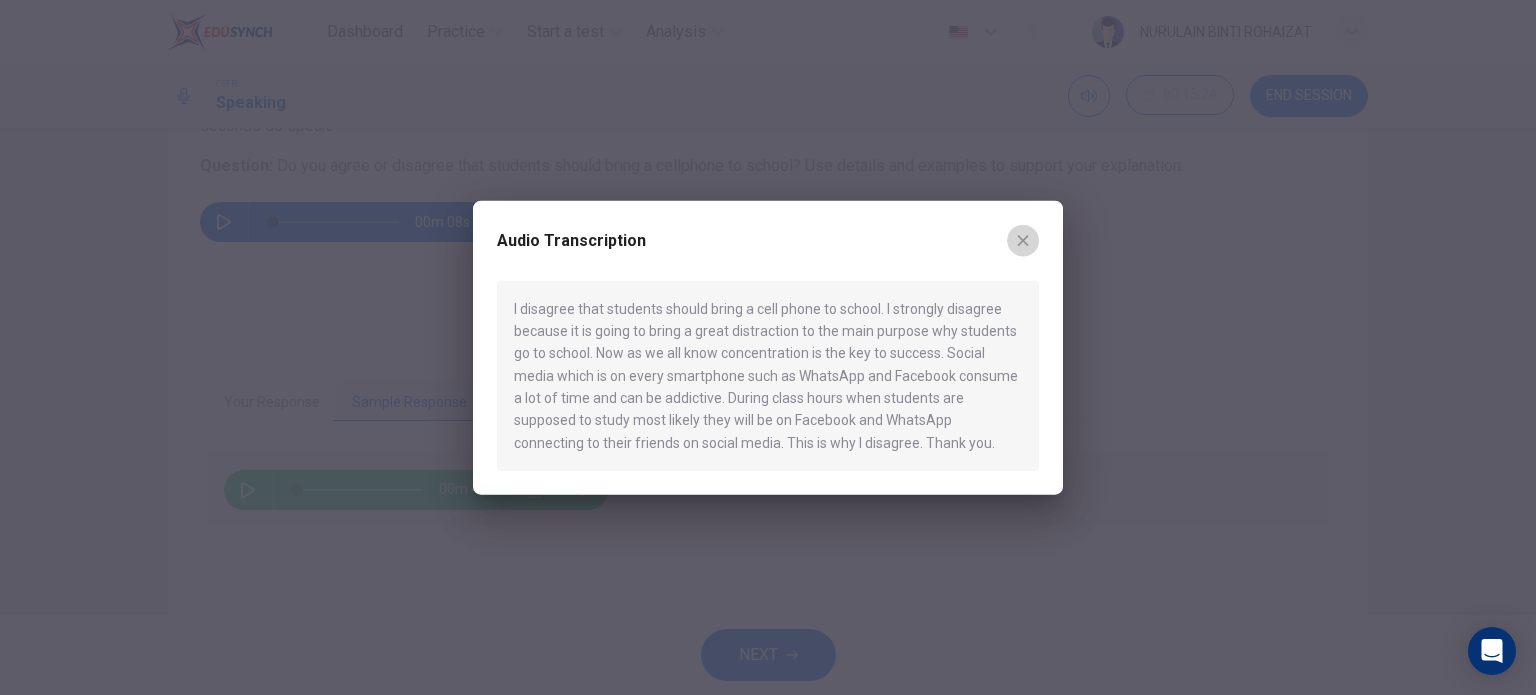 click at bounding box center [1023, 240] 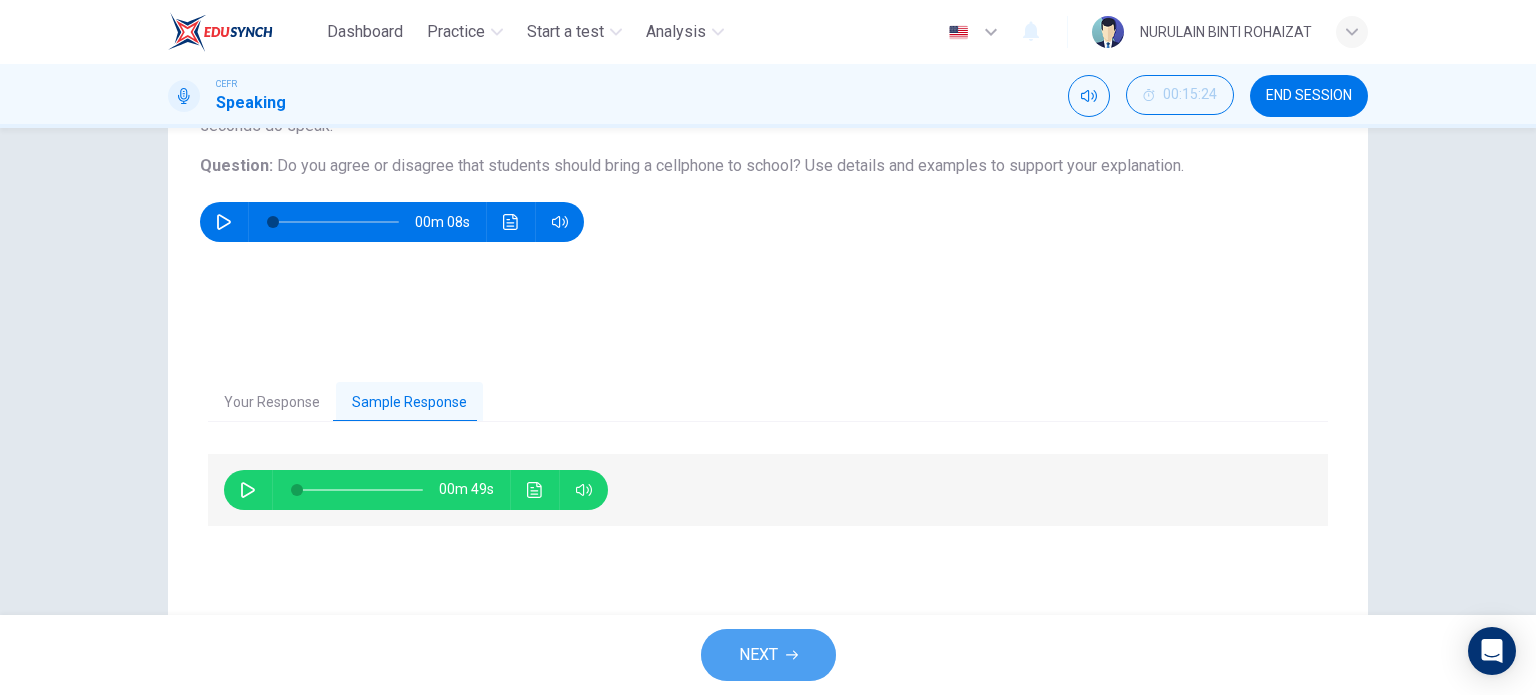 click on "NEXT" at bounding box center [758, 655] 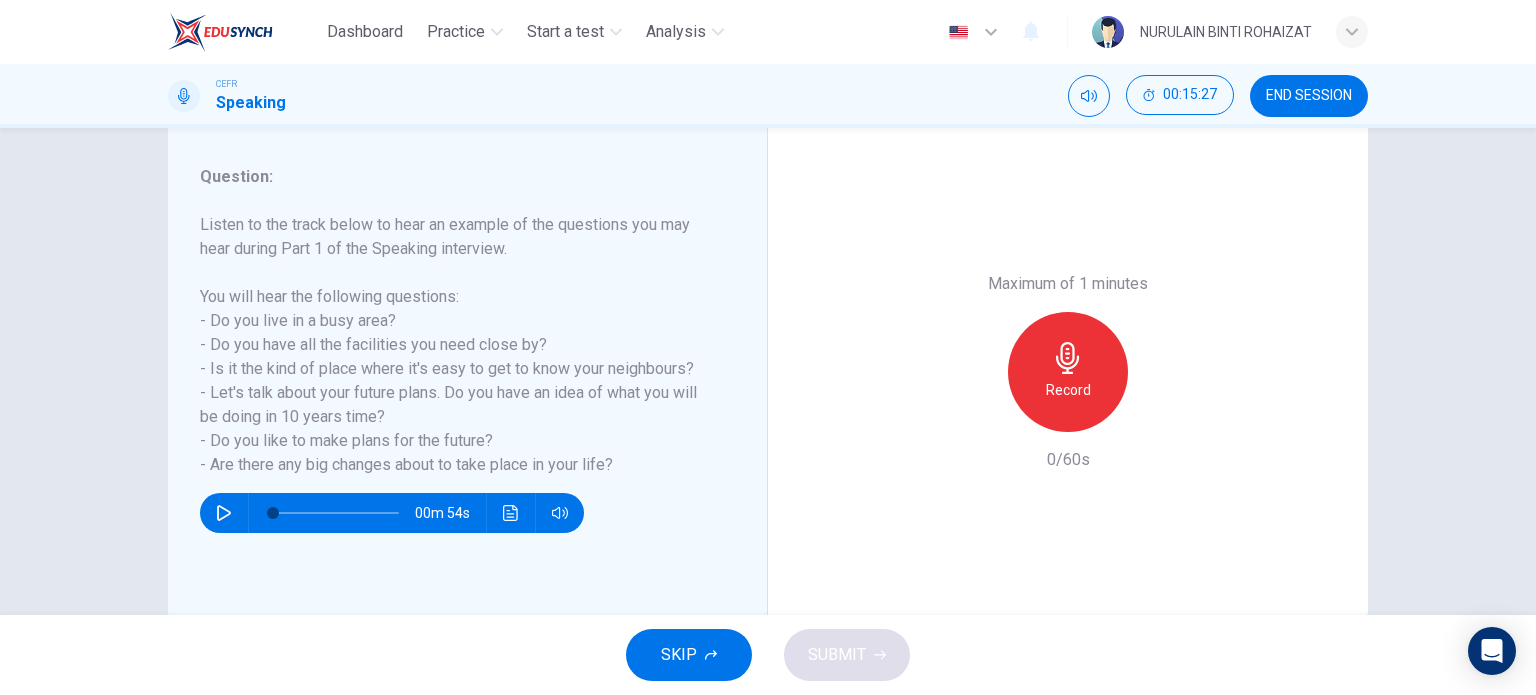 scroll, scrollTop: 244, scrollLeft: 0, axis: vertical 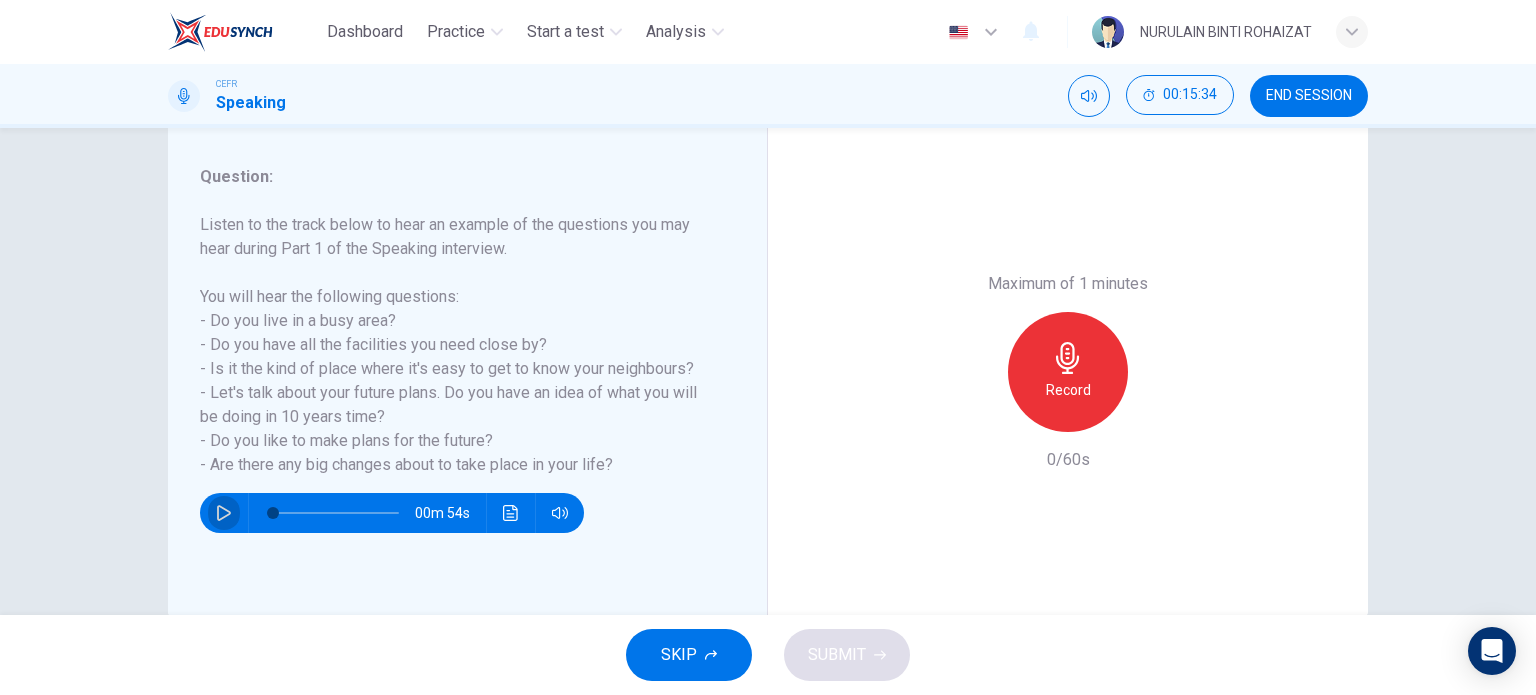 click at bounding box center [224, 513] 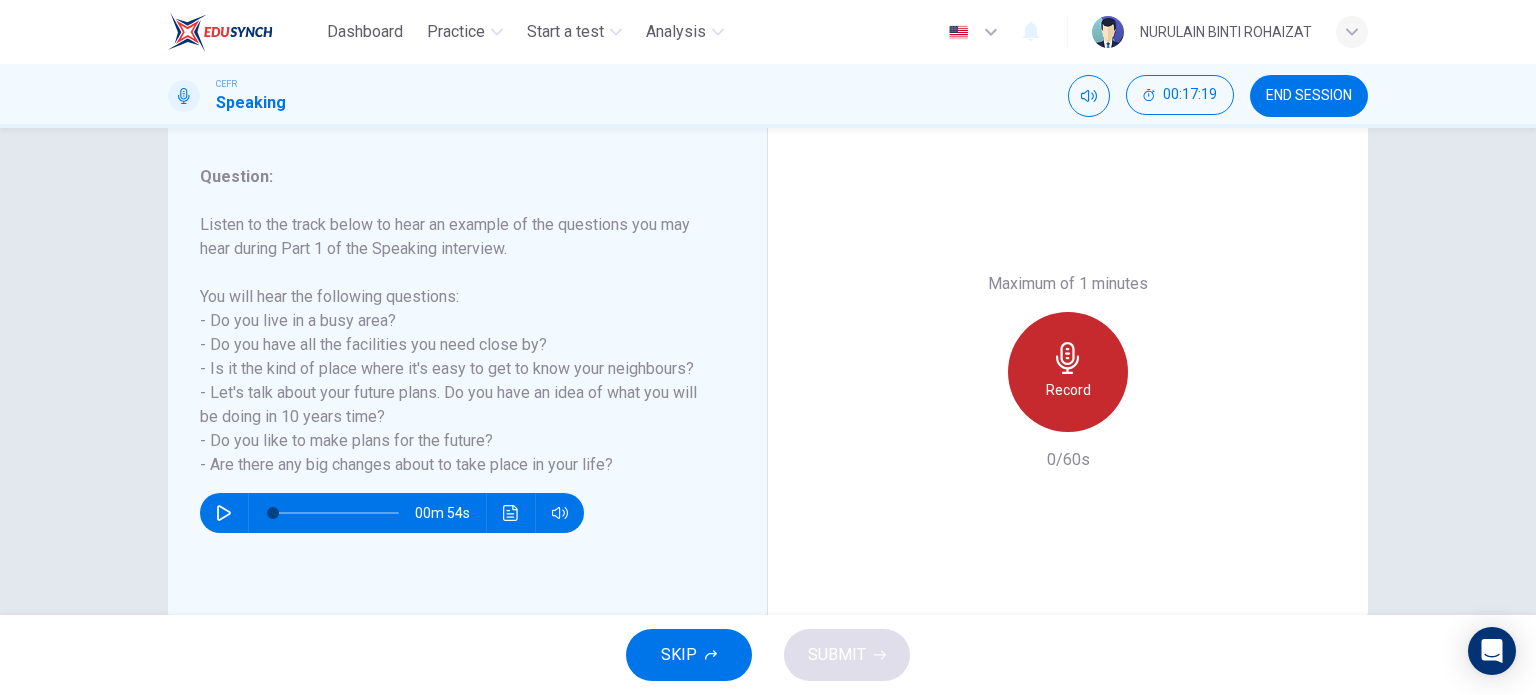 click at bounding box center (1068, 358) 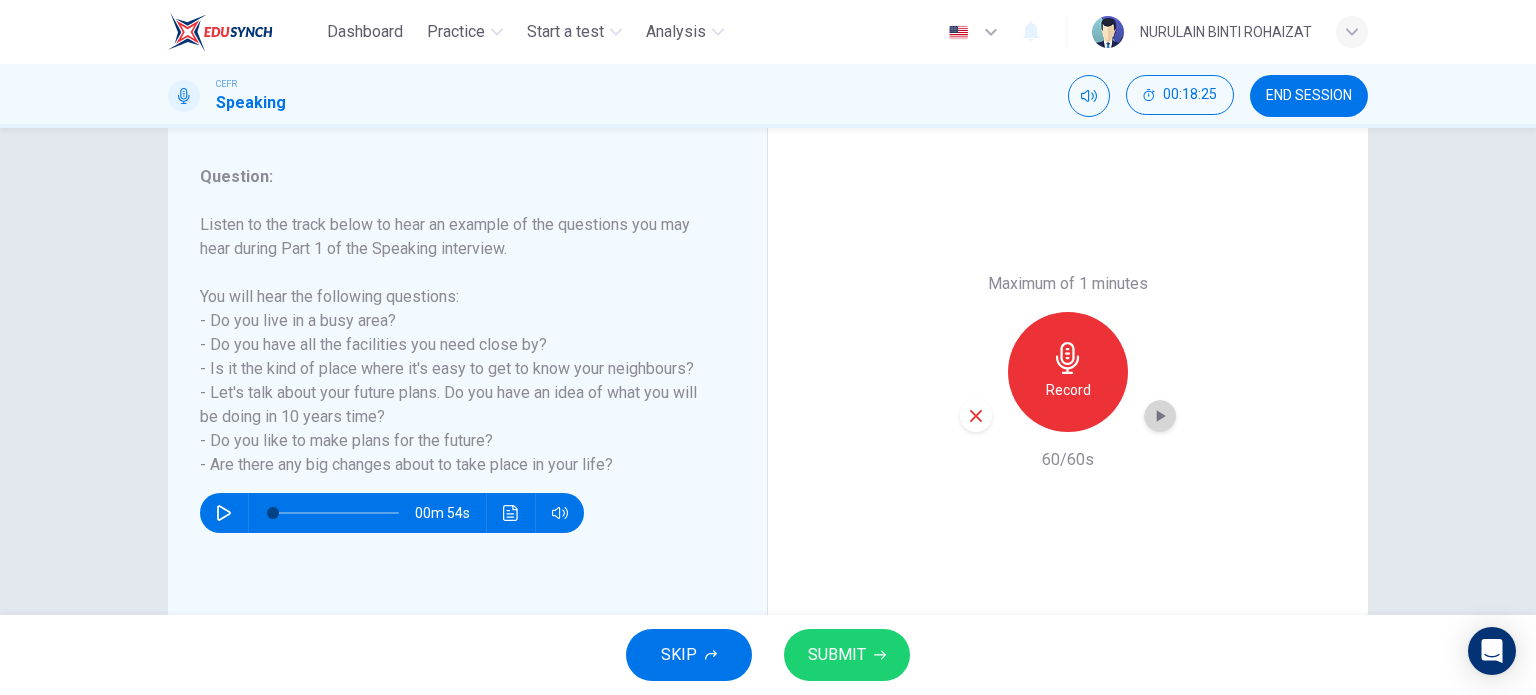 click at bounding box center (1160, 416) 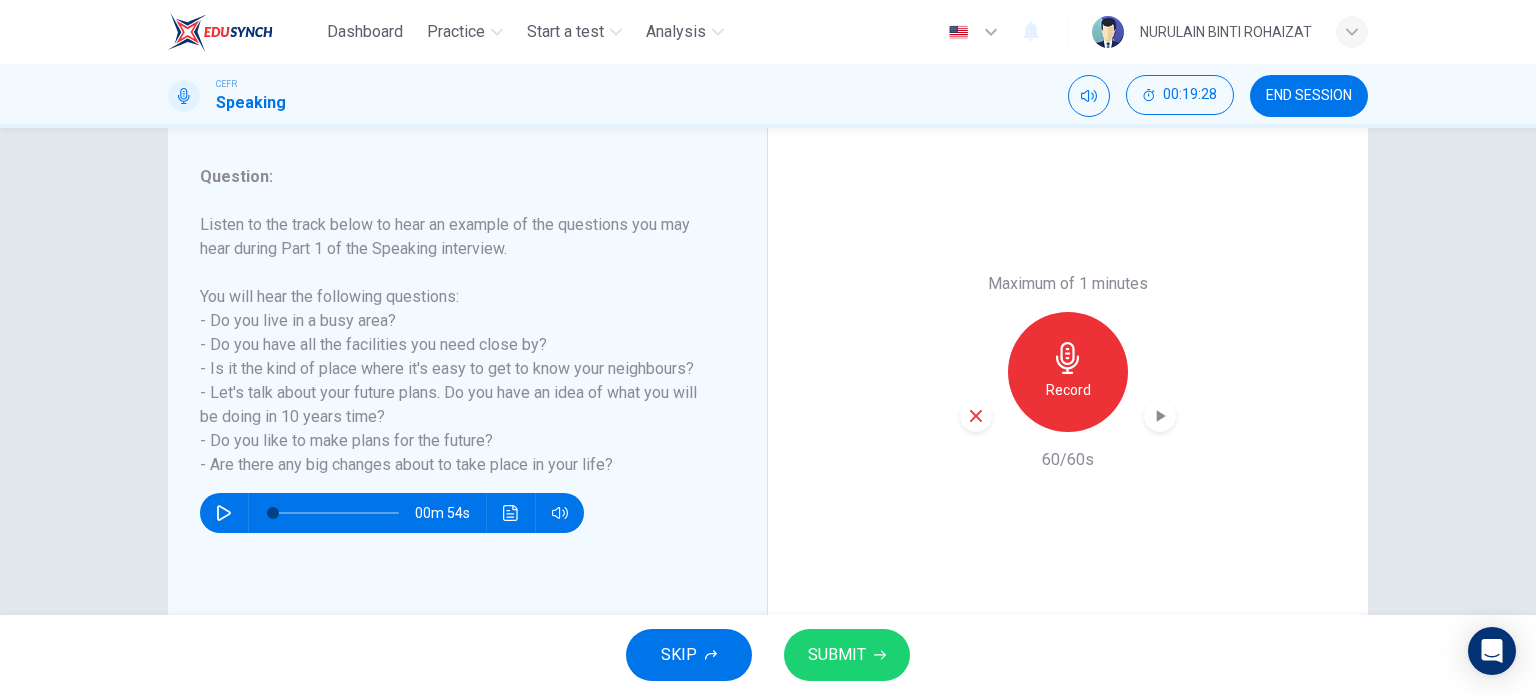 click on "SUBMIT" at bounding box center (847, 655) 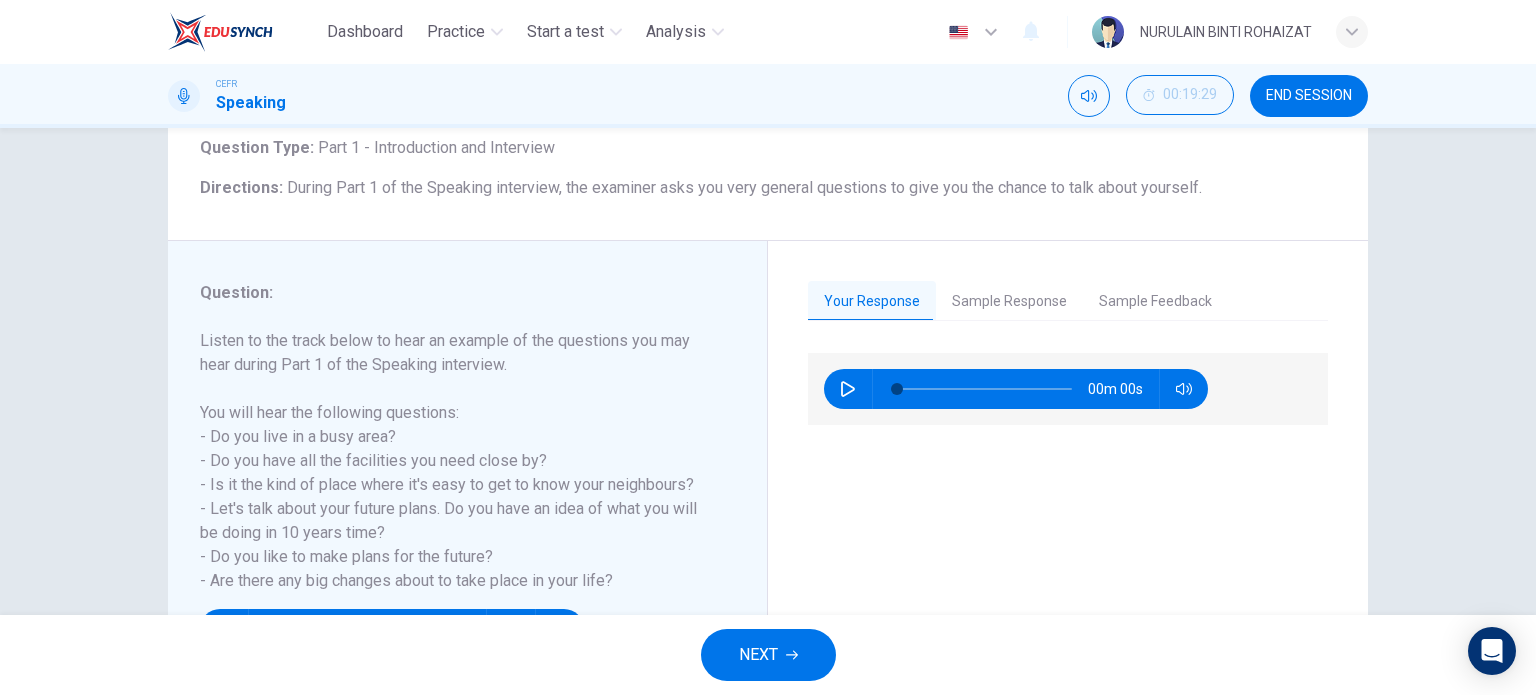 scroll, scrollTop: 98, scrollLeft: 0, axis: vertical 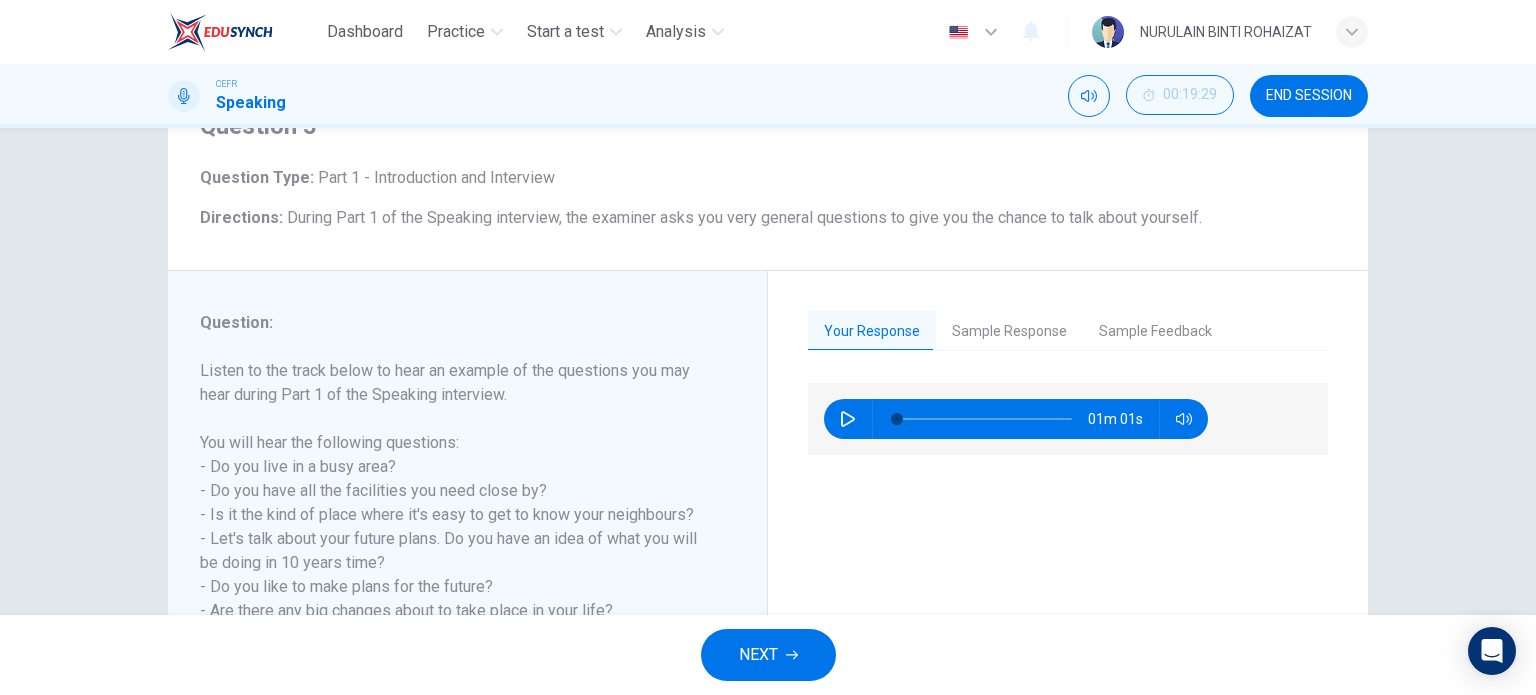 click on "Your Response Sample Response Sample Feedback 01m 01s 01m 40s This candidate scored a  8.5  on her IELTS Speaking interview.
IELTS Speaking Part 1 is designed to be specifically about you and your life. Do not answer this question using general information or speaking about other people. Speaking from your own life experiences.
This candidate is a native speaker. She has an accent but this does not interfere with the ability to understand her. Her responses are clear and direct and show that she understands each question and has the ability to answer them in detail." at bounding box center [1068, 518] 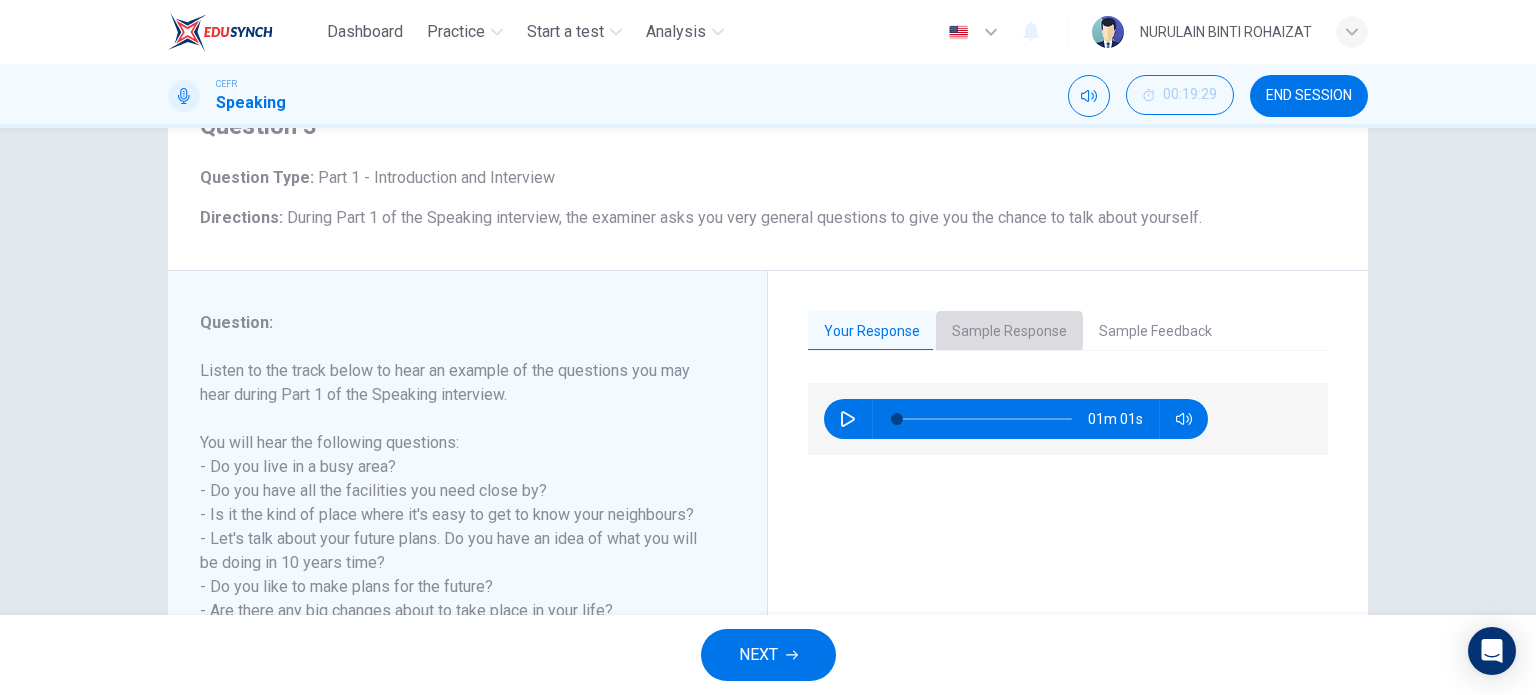click on "Sample Response" at bounding box center [1009, 332] 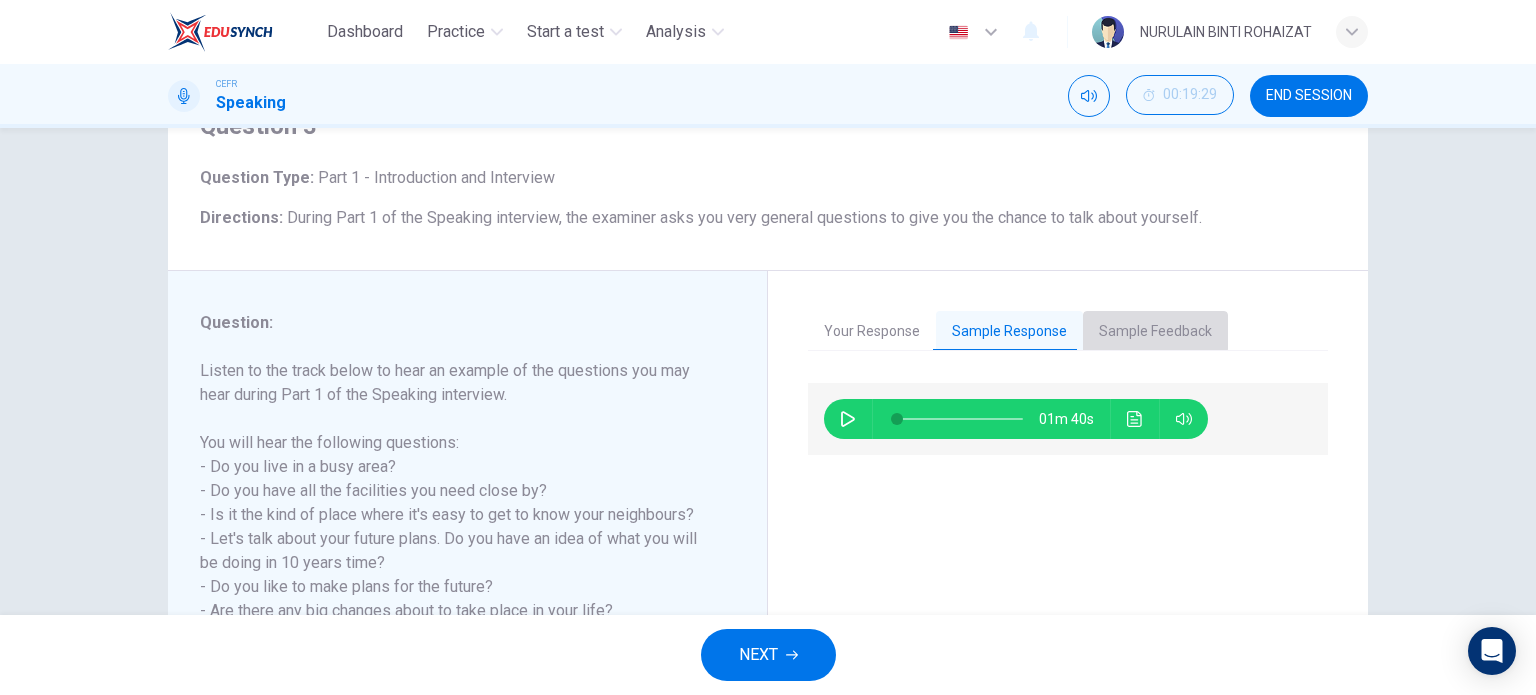 click on "Sample Feedback" at bounding box center [1155, 332] 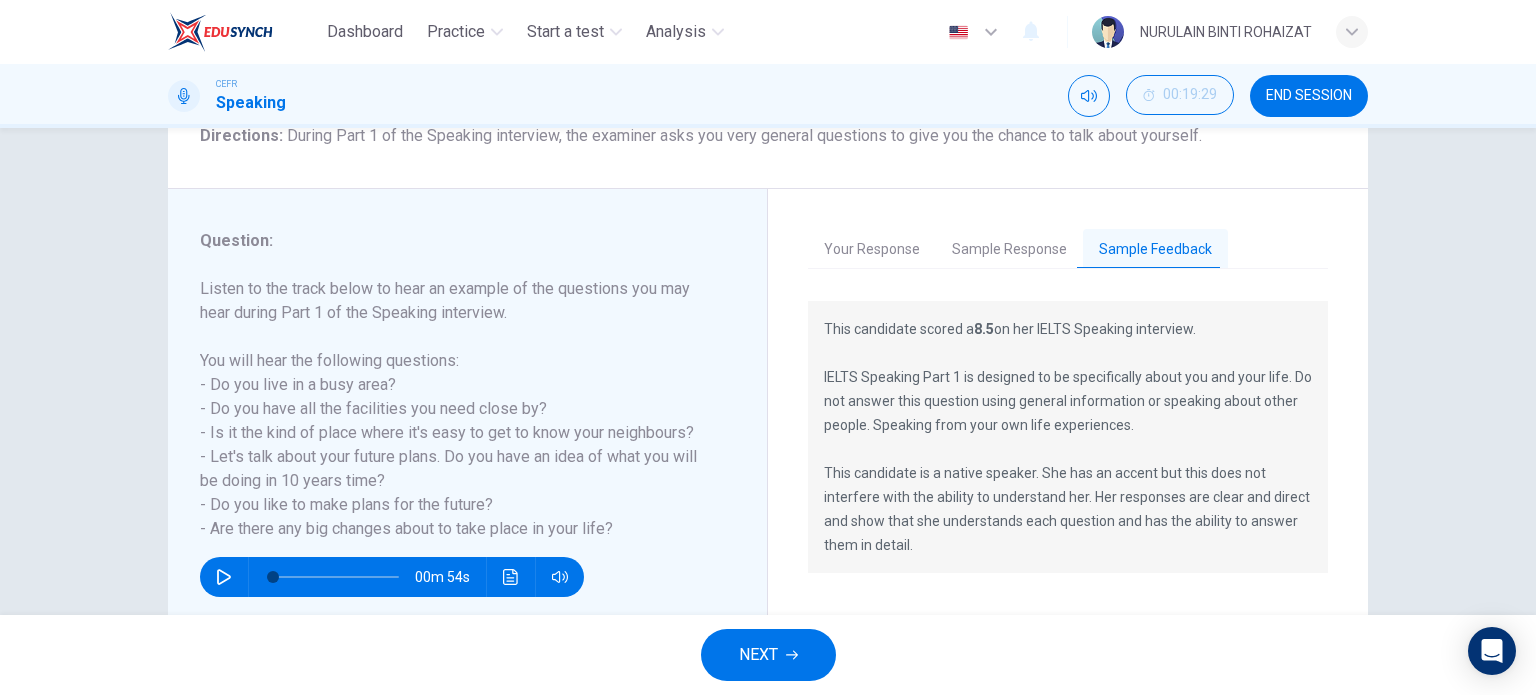 scroll, scrollTop: 187, scrollLeft: 0, axis: vertical 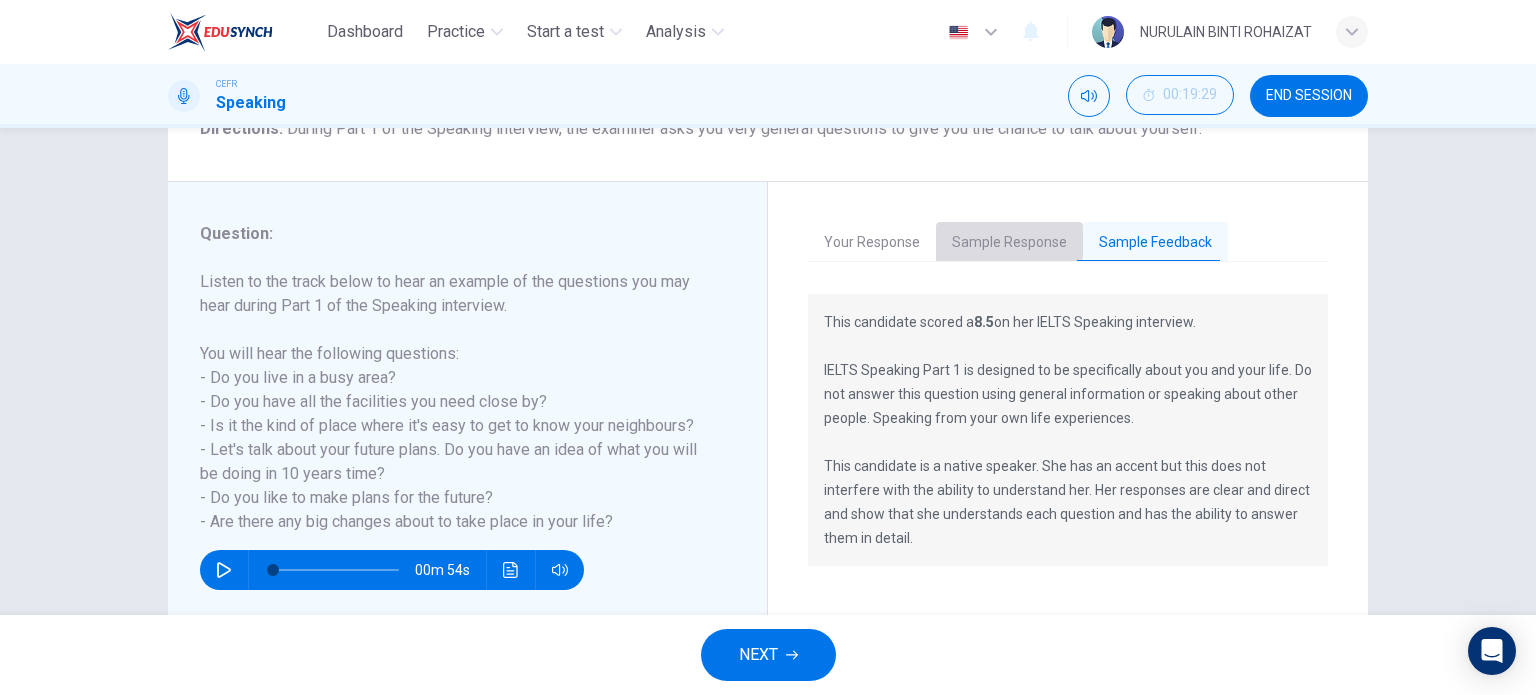 click on "Sample Response" at bounding box center (1009, 243) 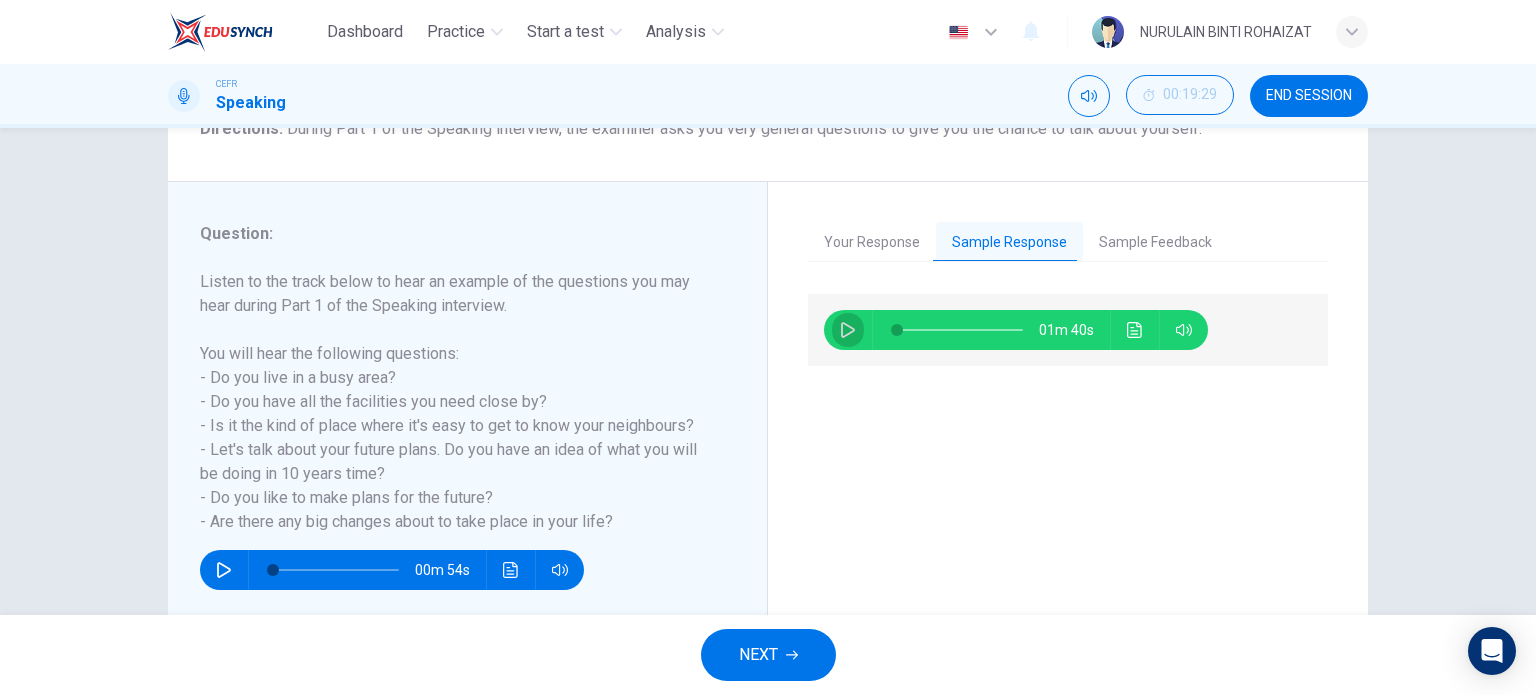 click at bounding box center [848, 330] 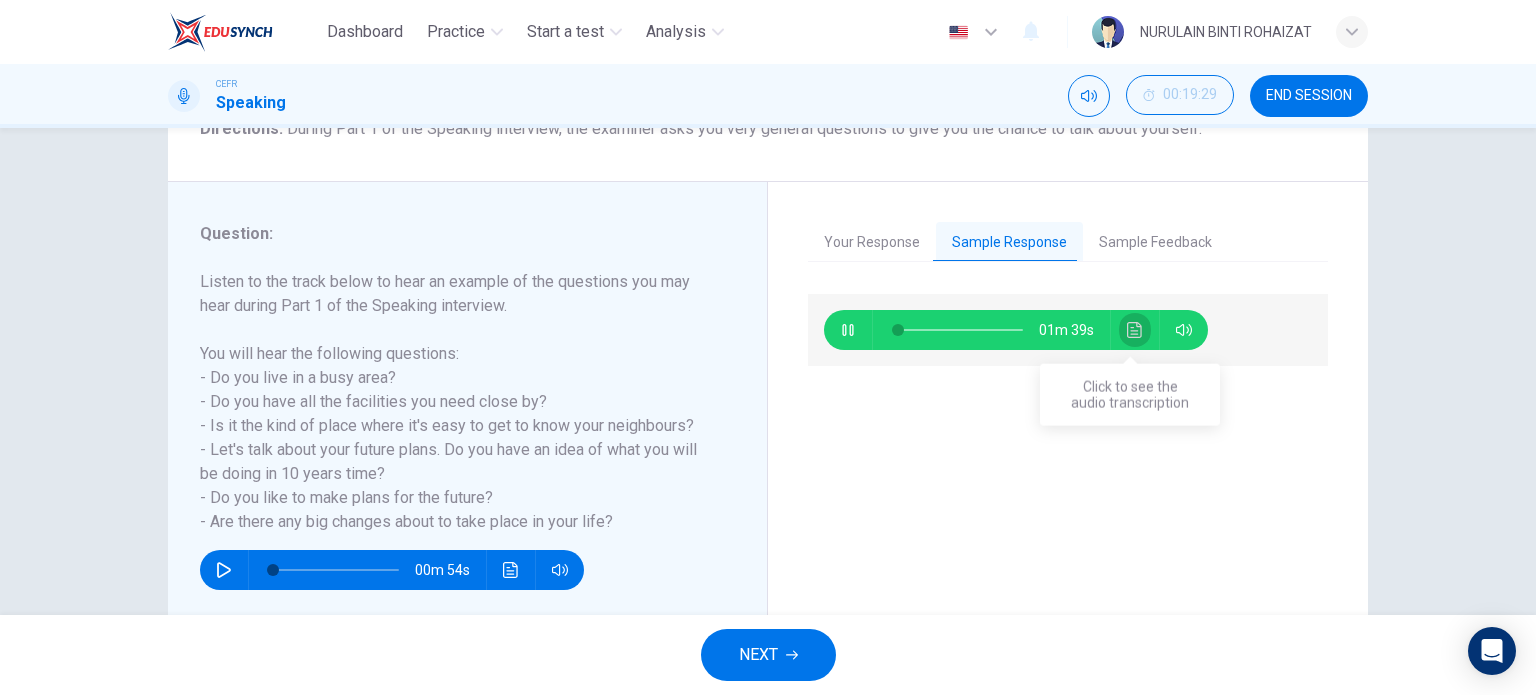 click at bounding box center [1135, 330] 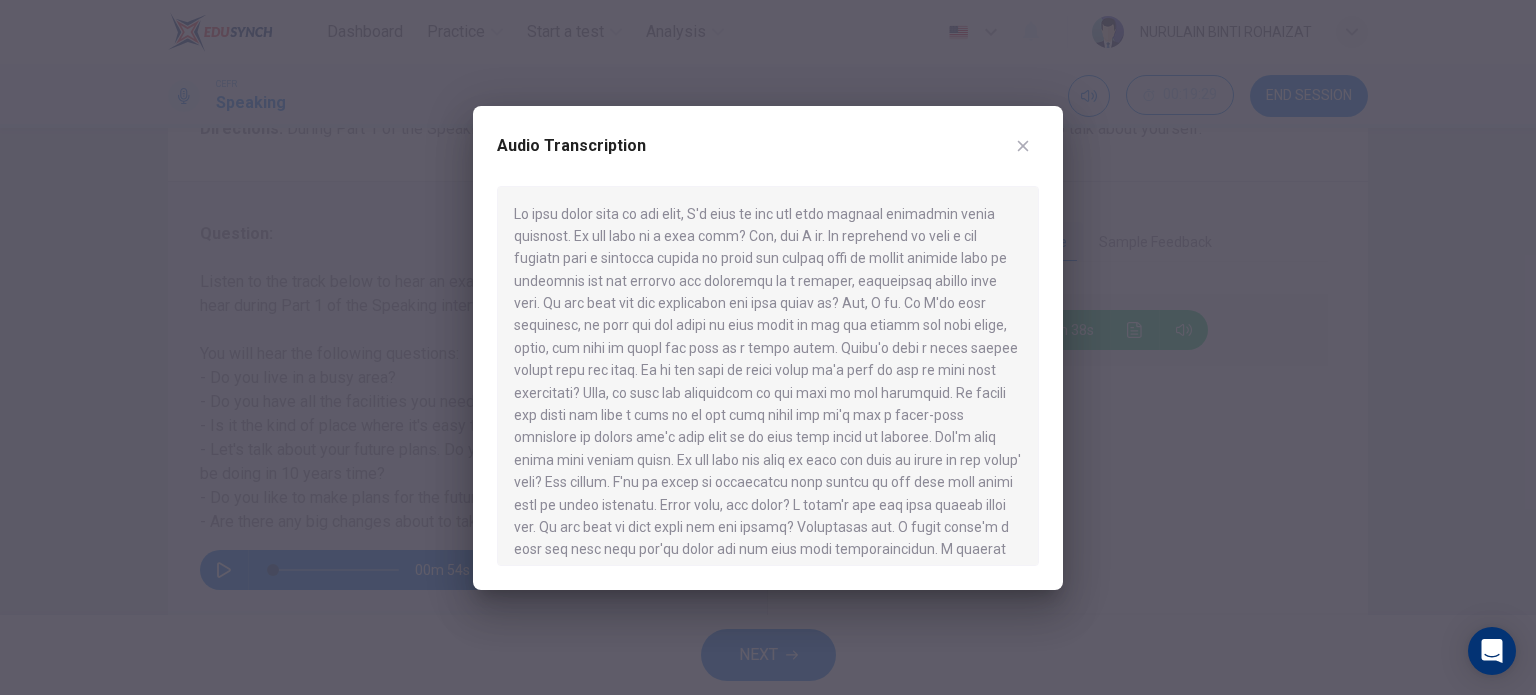 scroll, scrollTop: 124, scrollLeft: 0, axis: vertical 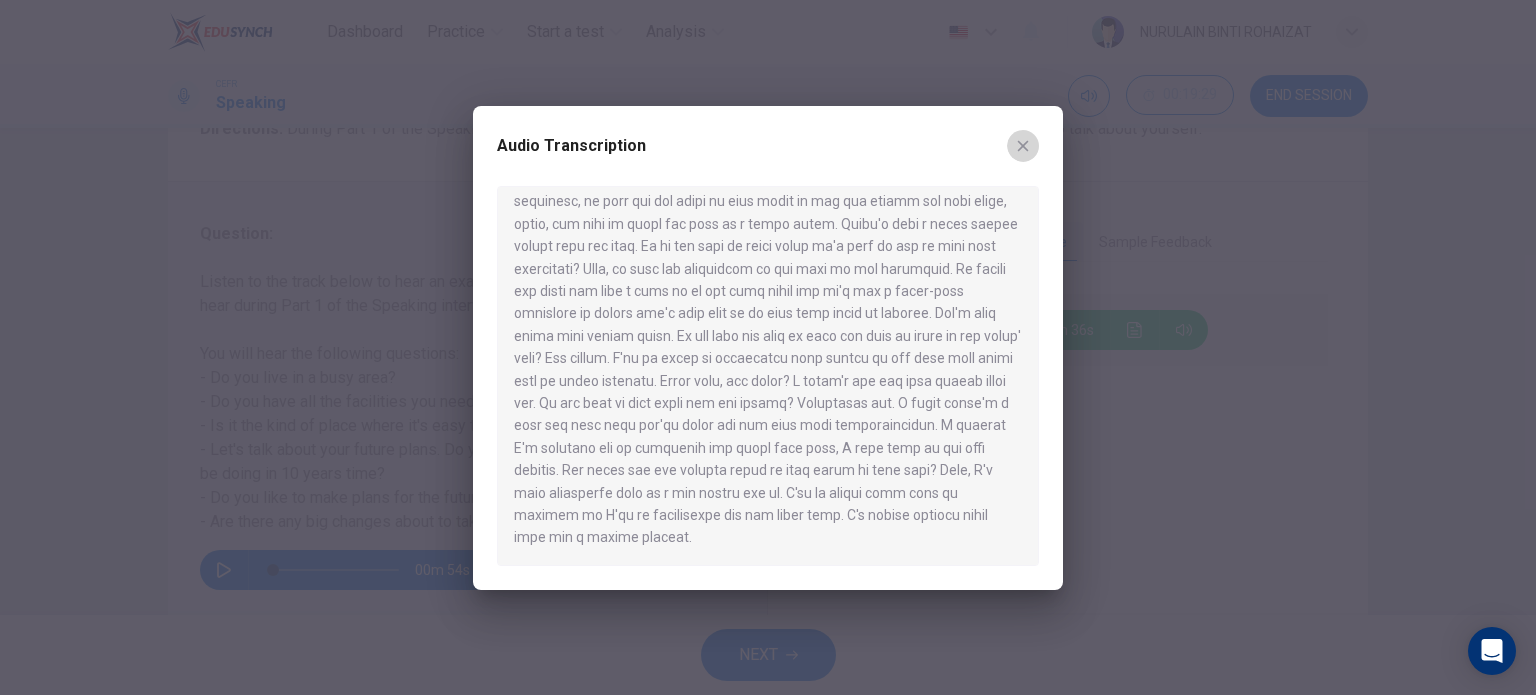 click at bounding box center (1023, 146) 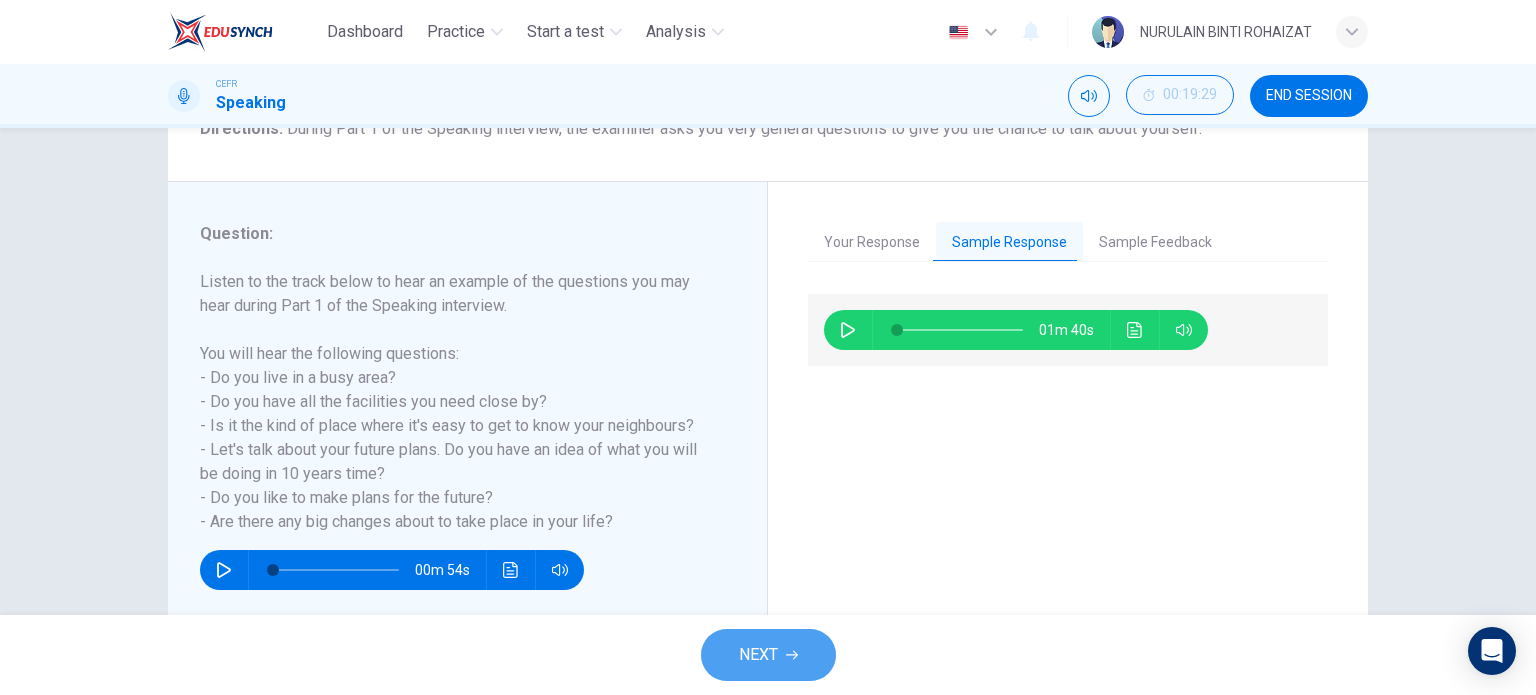 click on "NEXT" at bounding box center (768, 655) 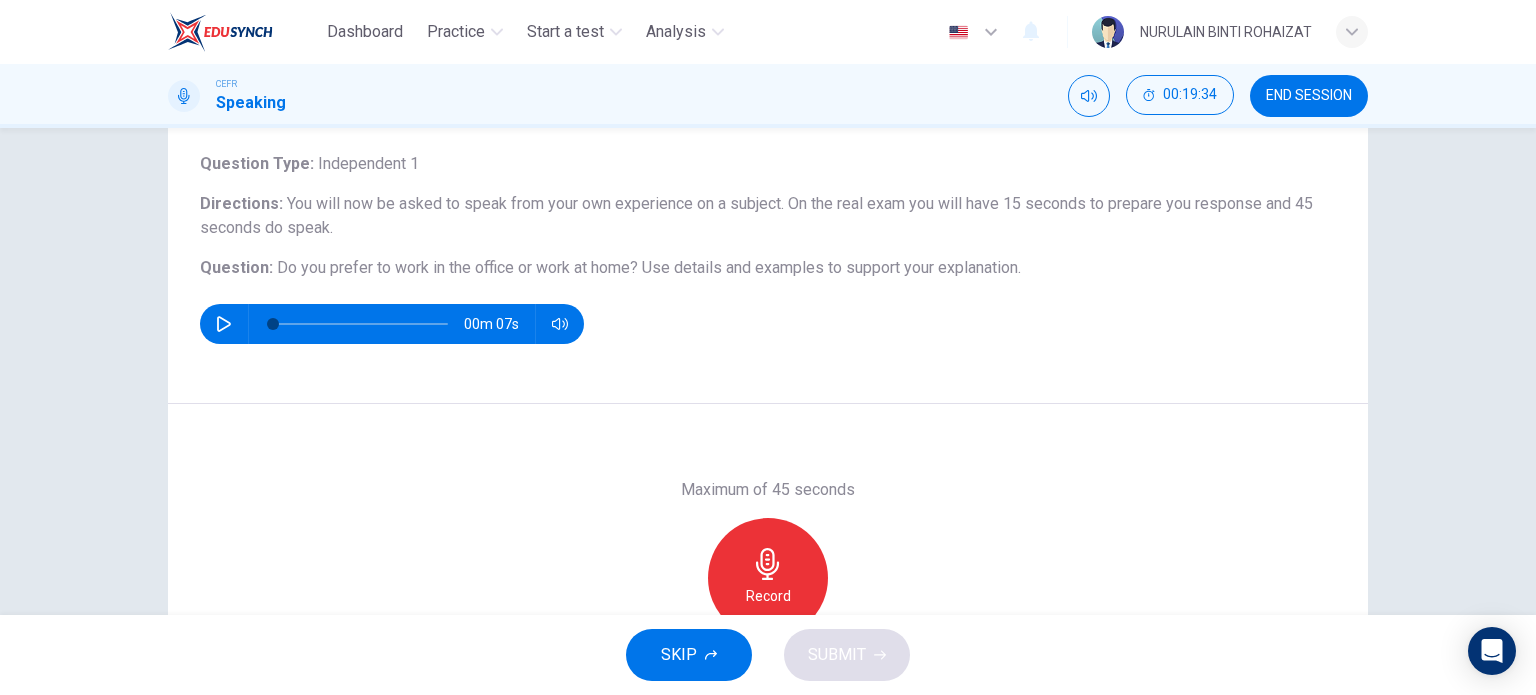 scroll, scrollTop: 115, scrollLeft: 0, axis: vertical 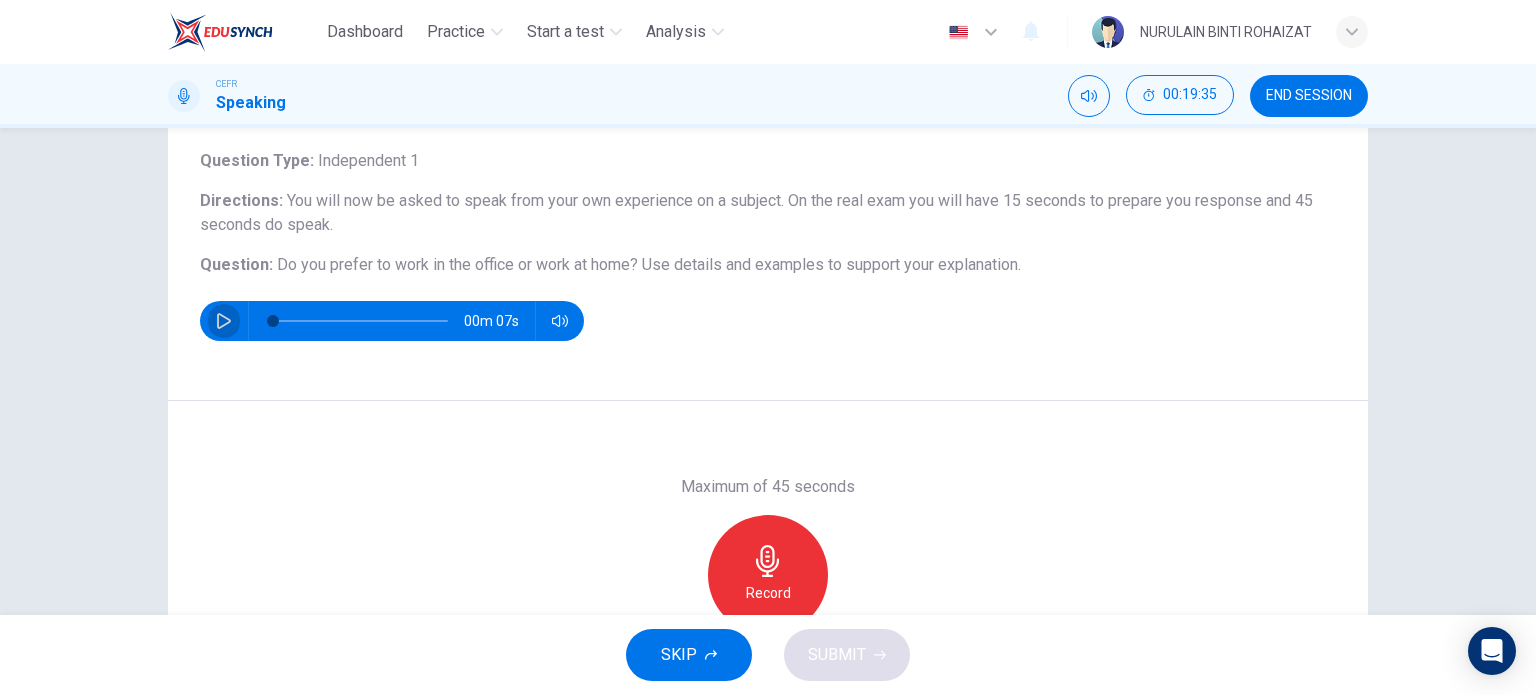 click at bounding box center [224, 321] 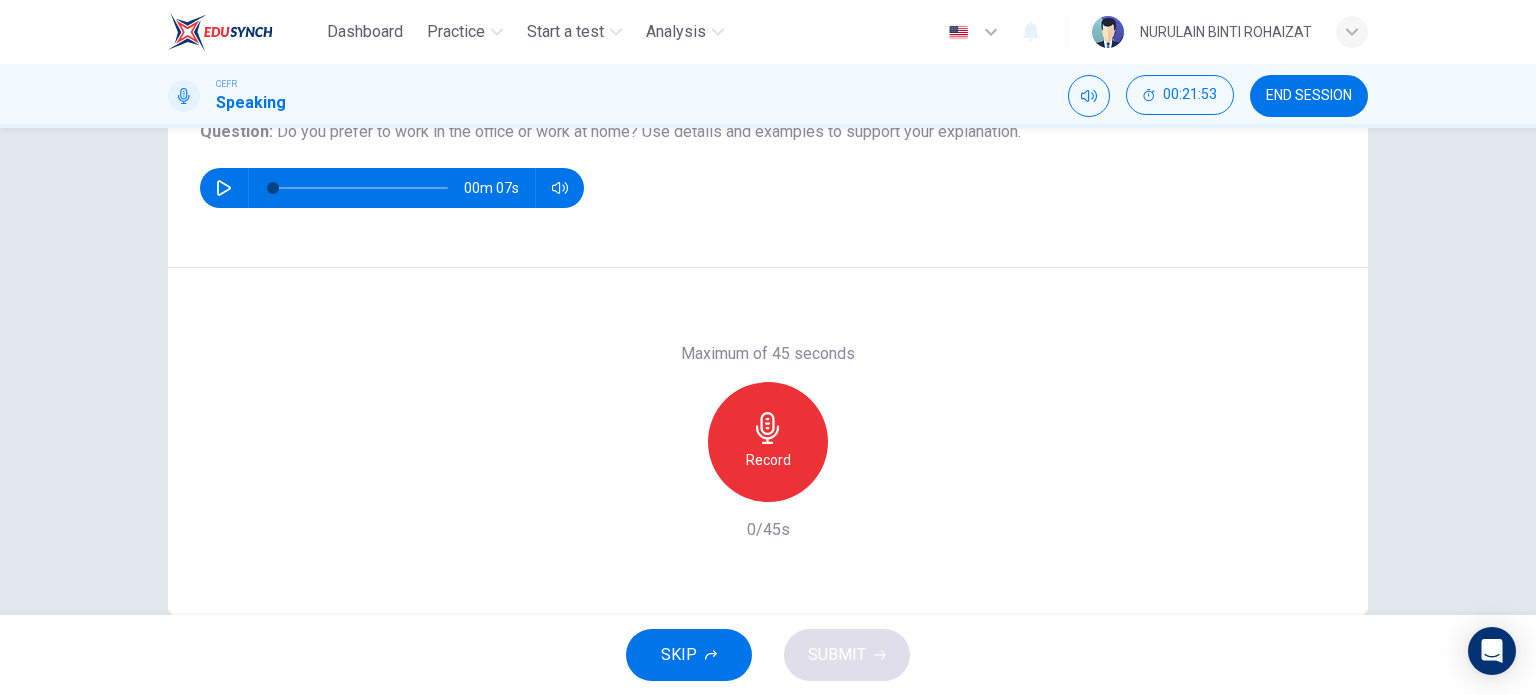 scroll, scrollTop: 288, scrollLeft: 0, axis: vertical 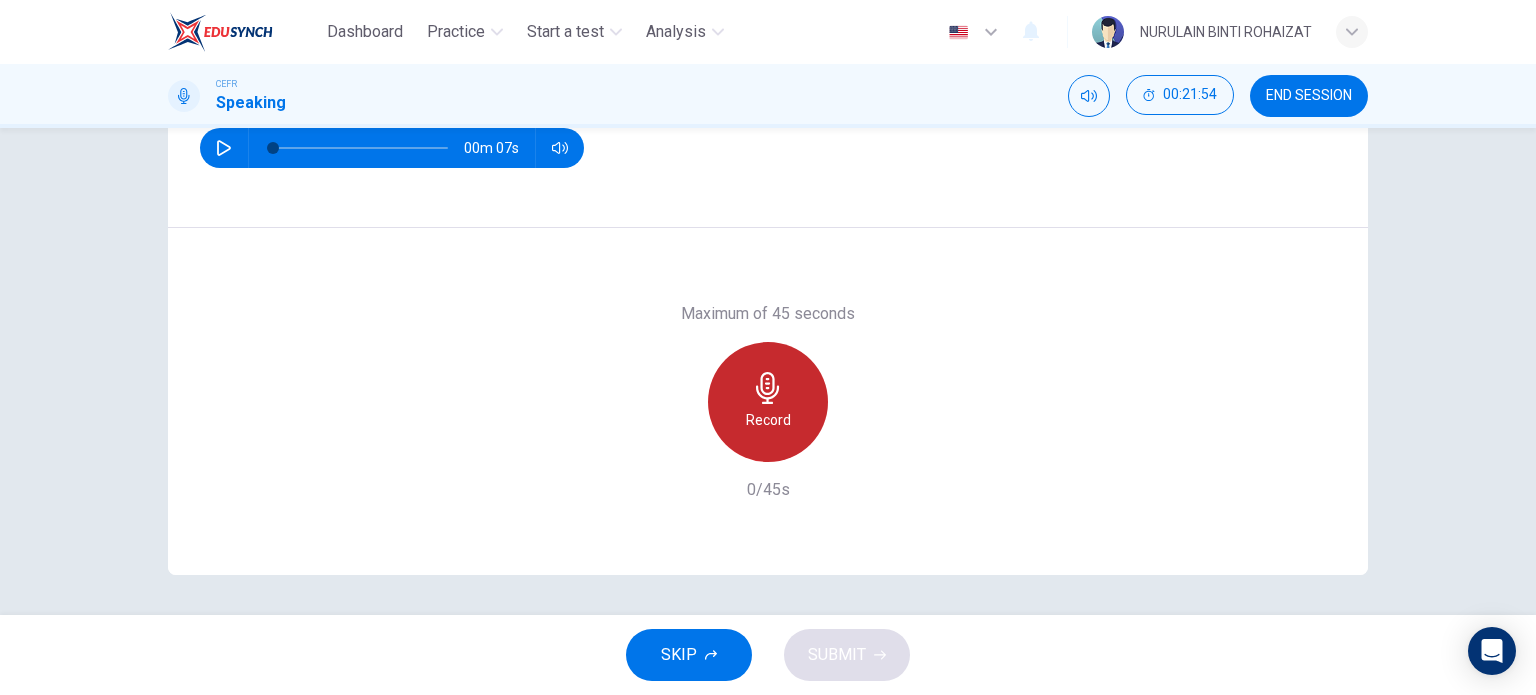 click on "Record" at bounding box center [768, 402] 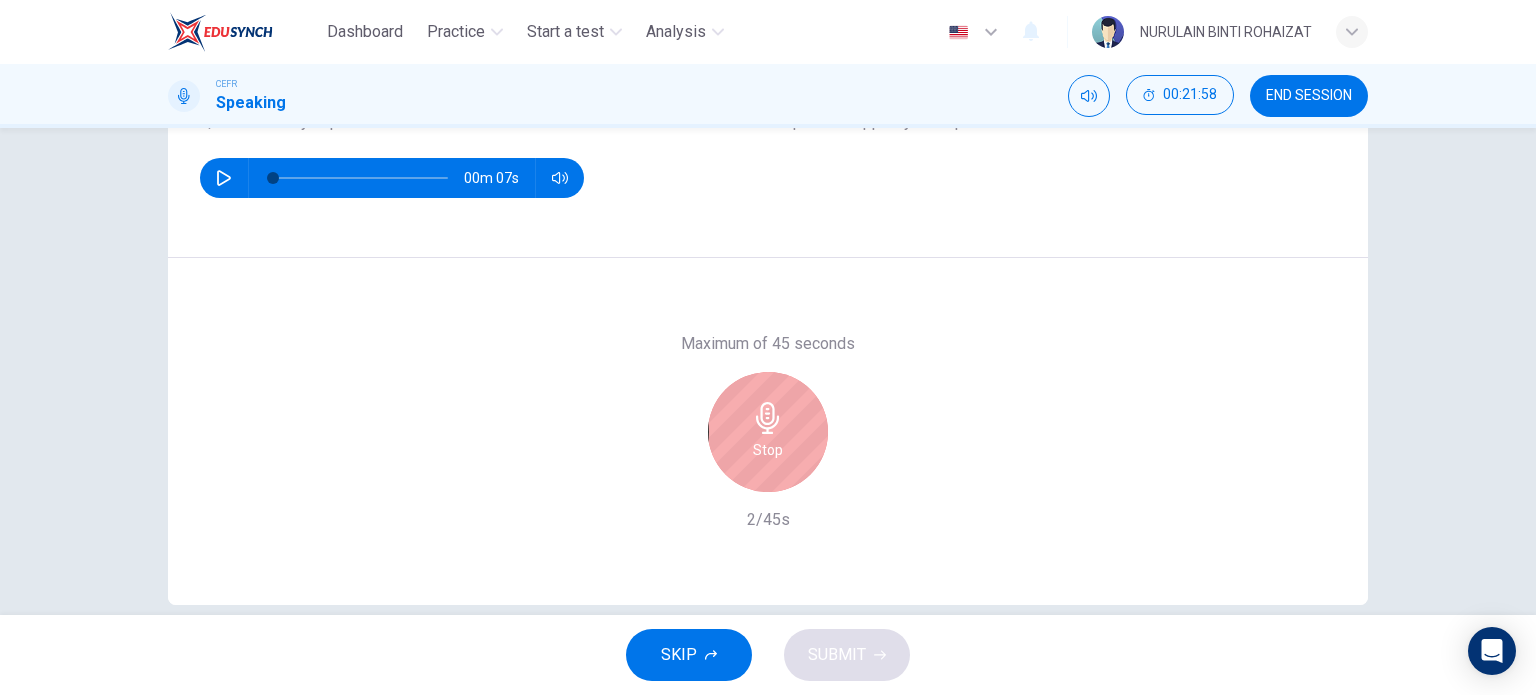 scroll, scrollTop: 256, scrollLeft: 0, axis: vertical 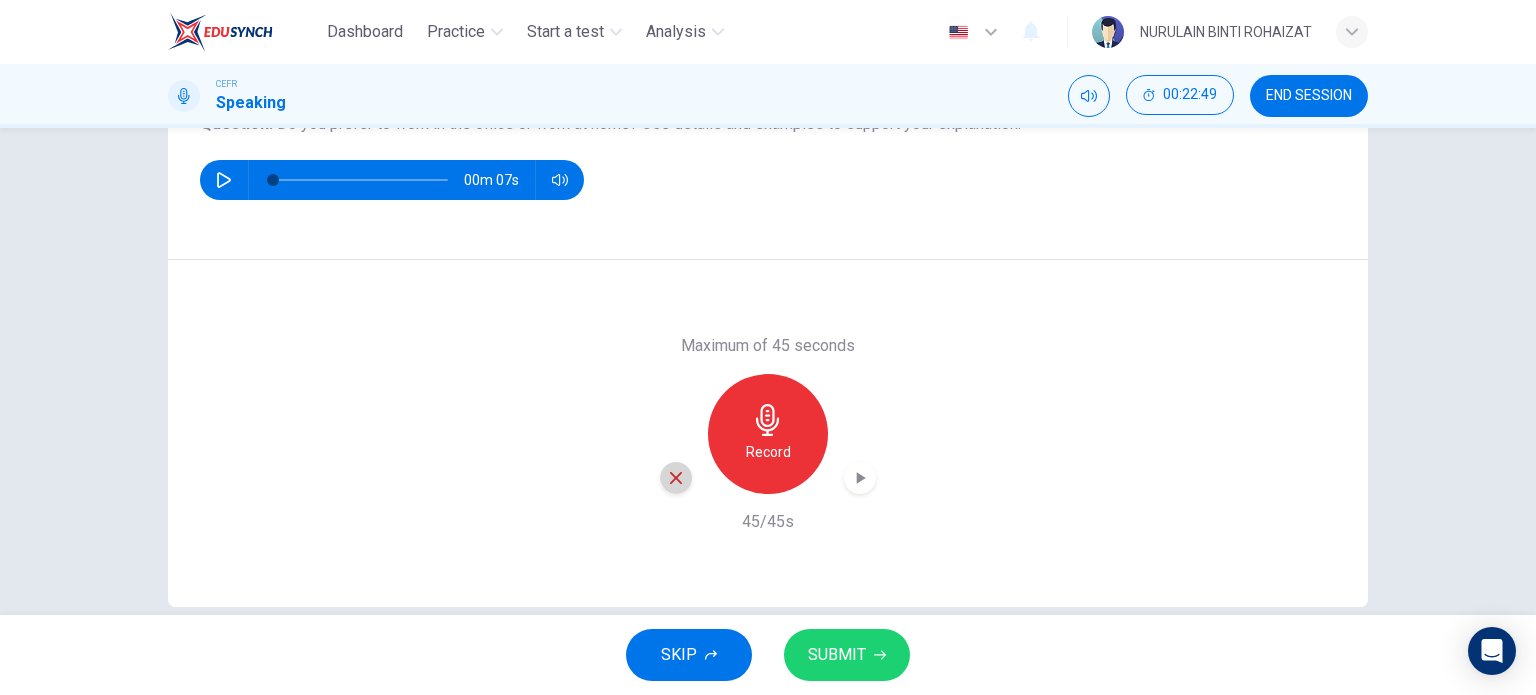 click at bounding box center [676, 478] 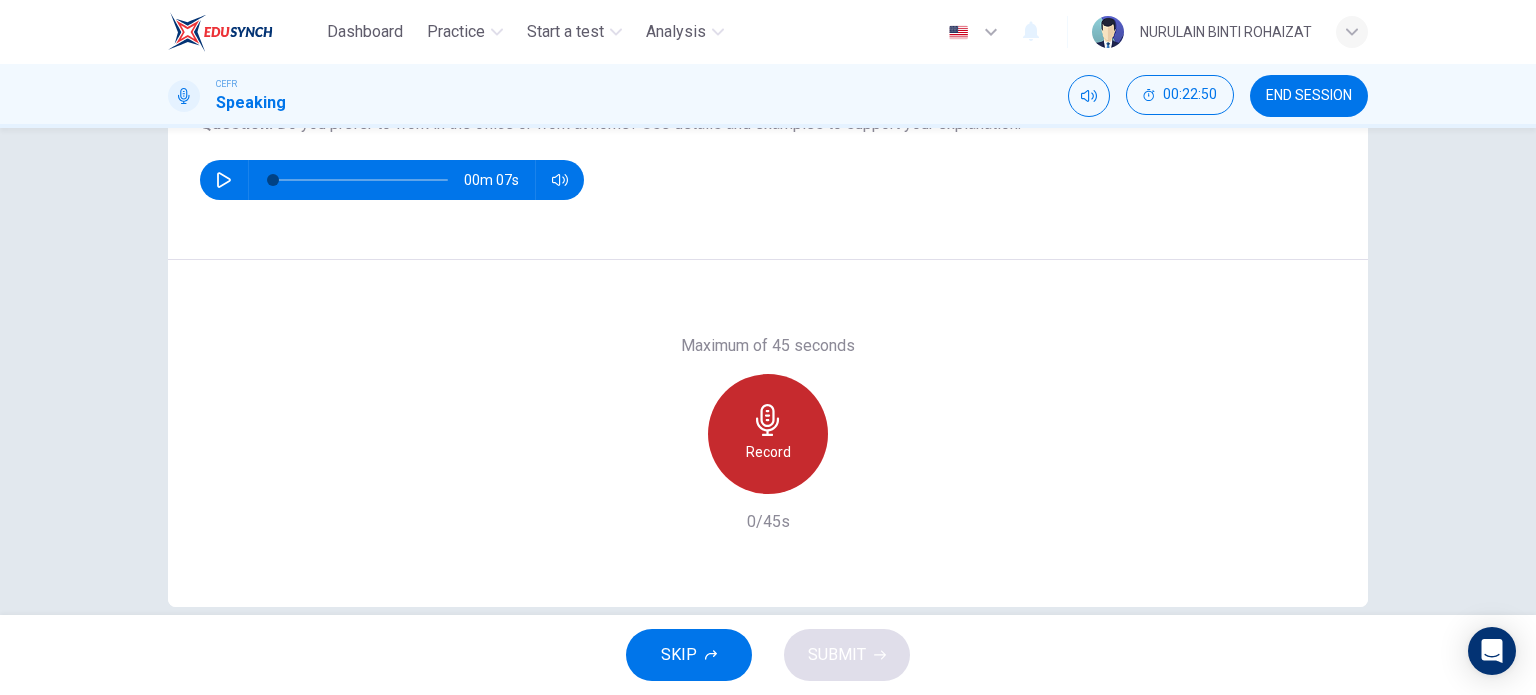 click on "Record" at bounding box center [768, 434] 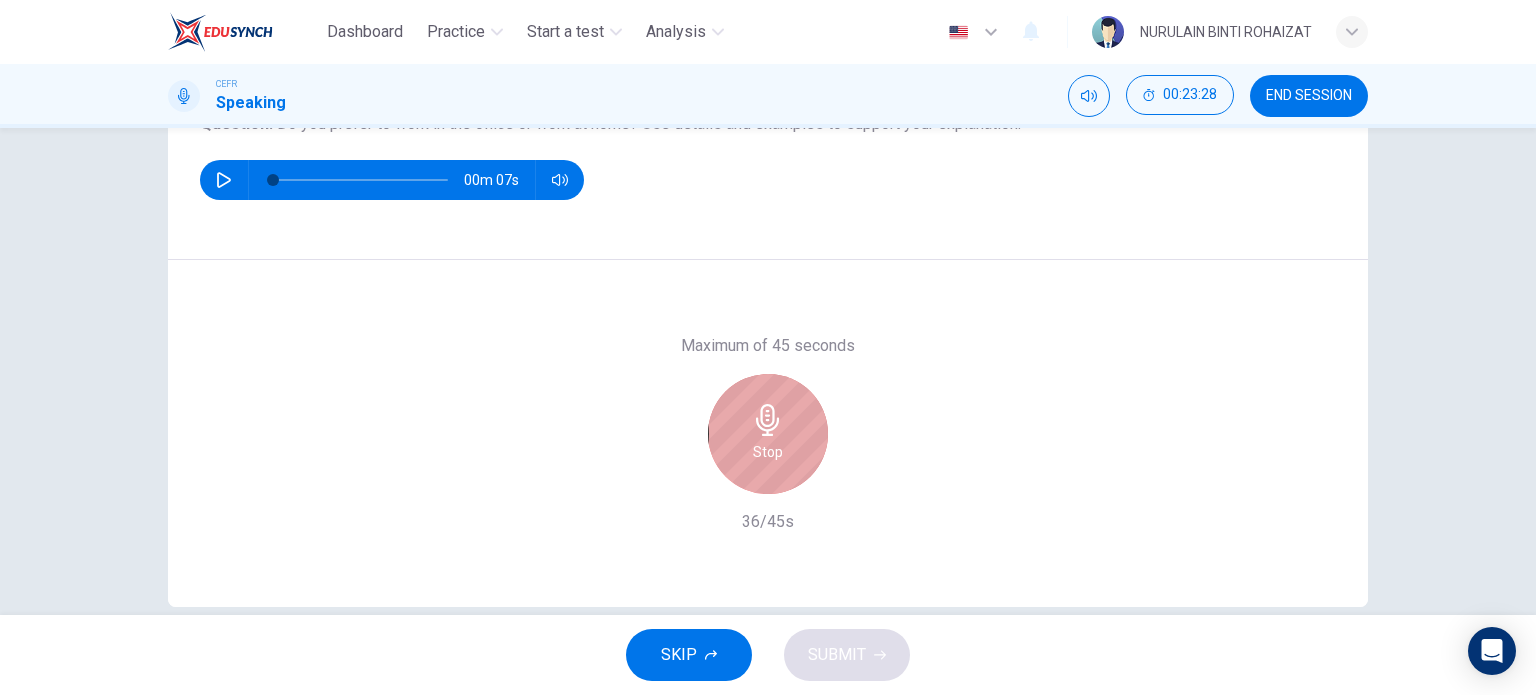 click on "Stop" at bounding box center [768, 434] 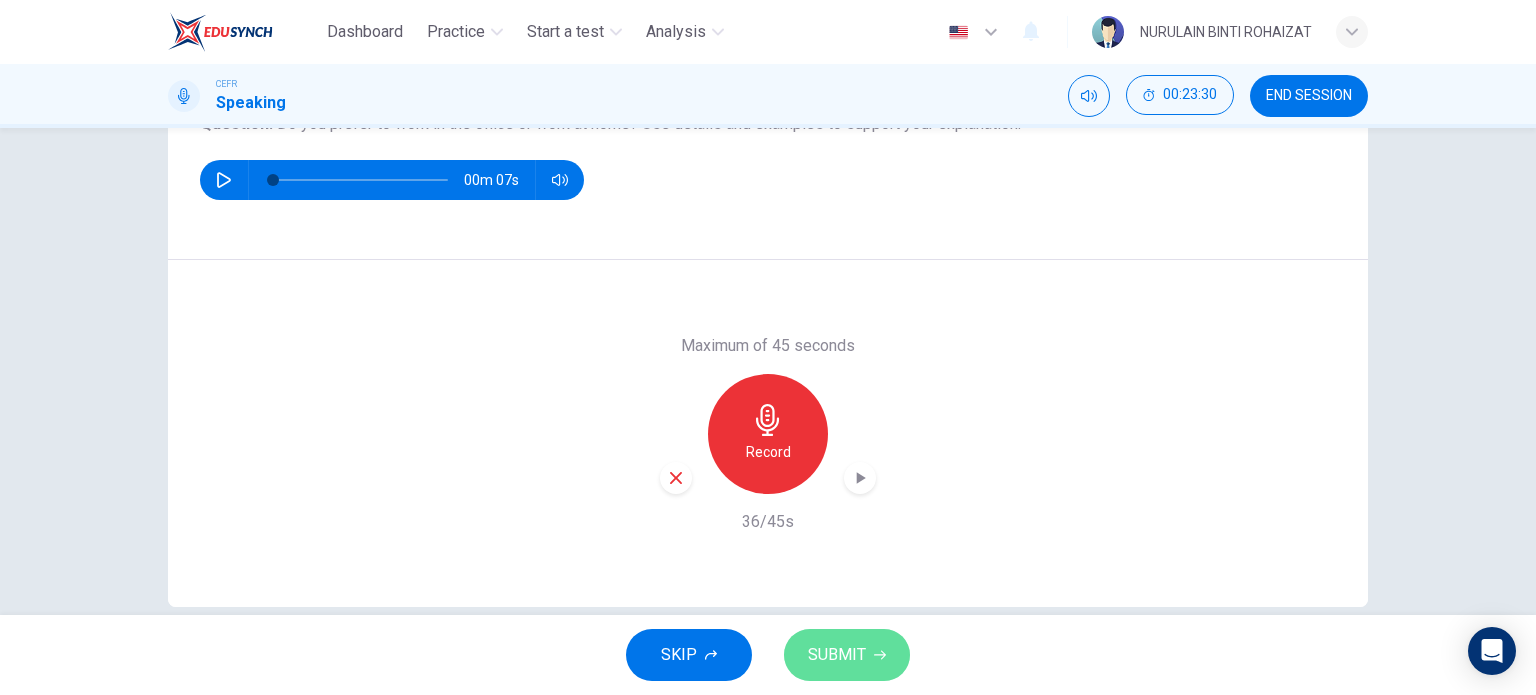 click on "SUBMIT" at bounding box center [837, 655] 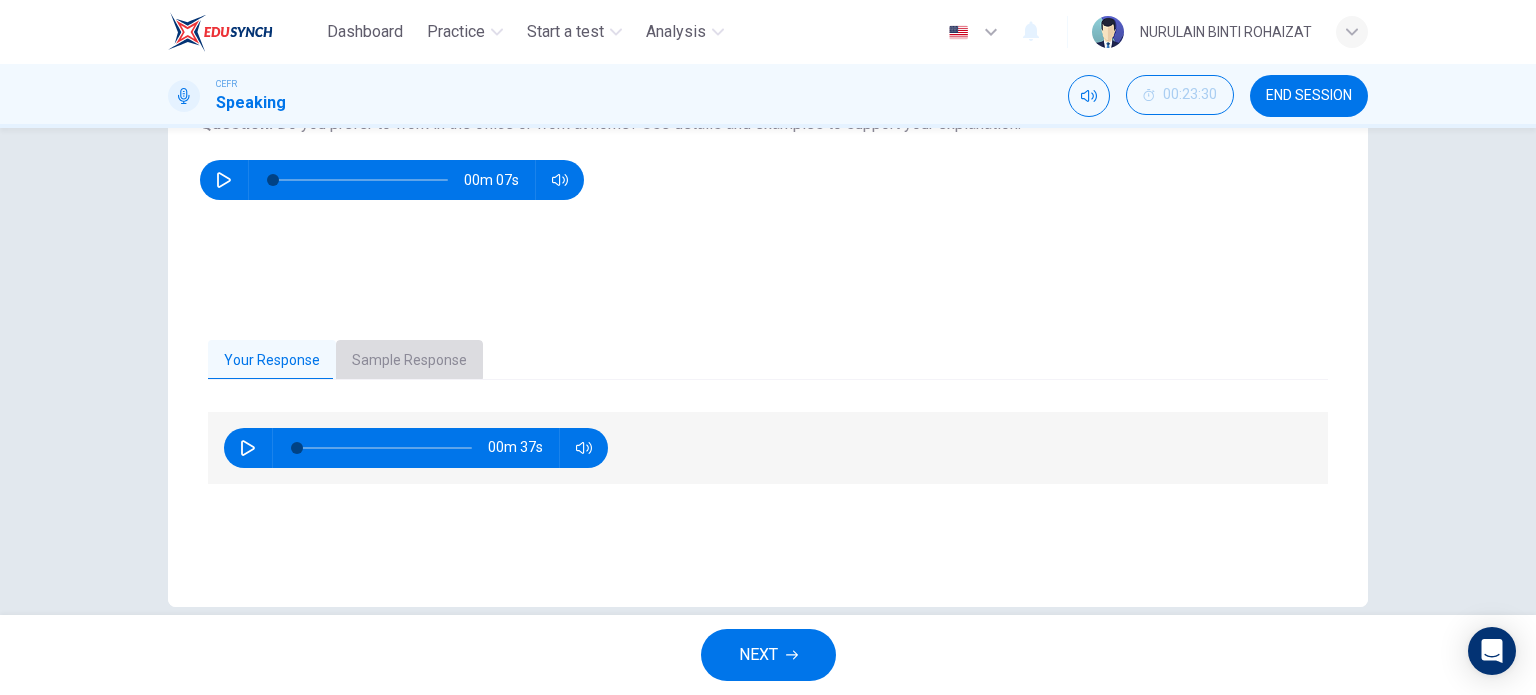click on "Sample Response" at bounding box center [409, 361] 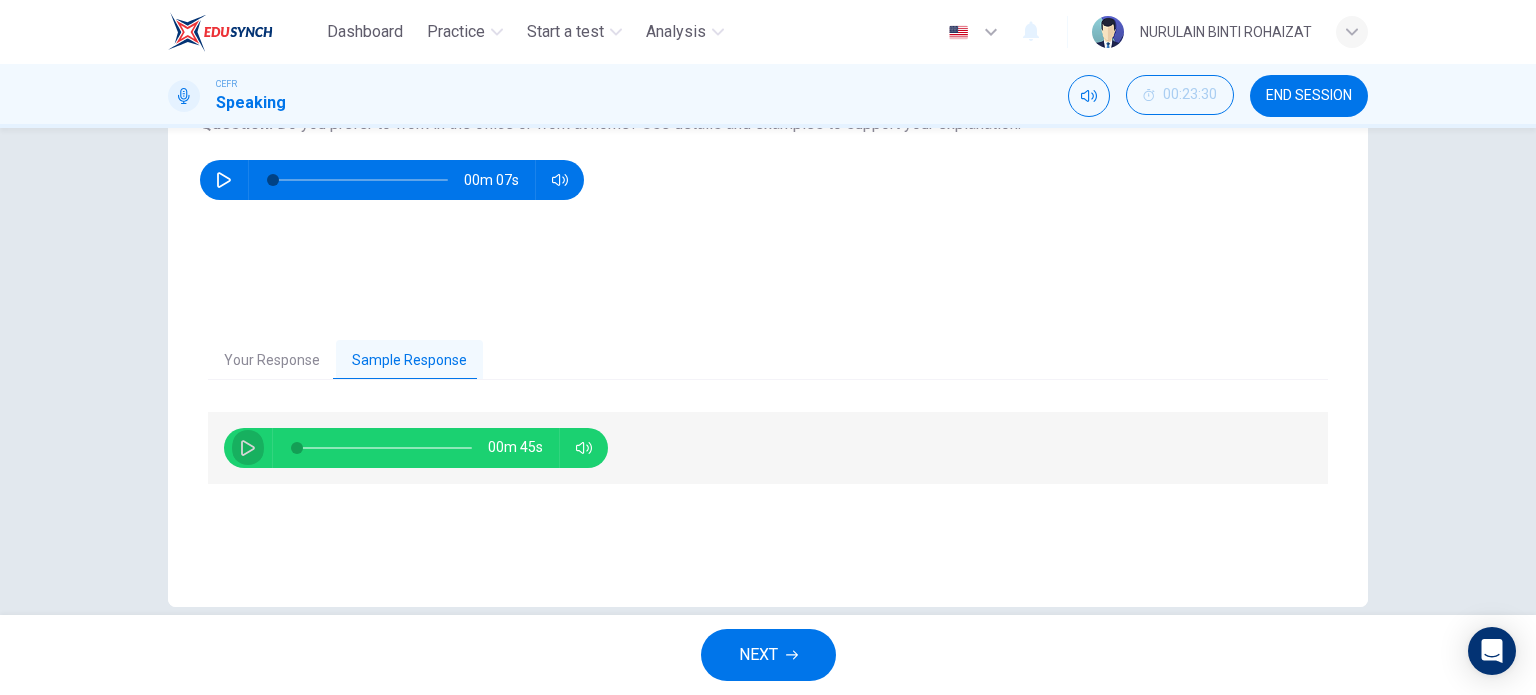 click at bounding box center (248, 448) 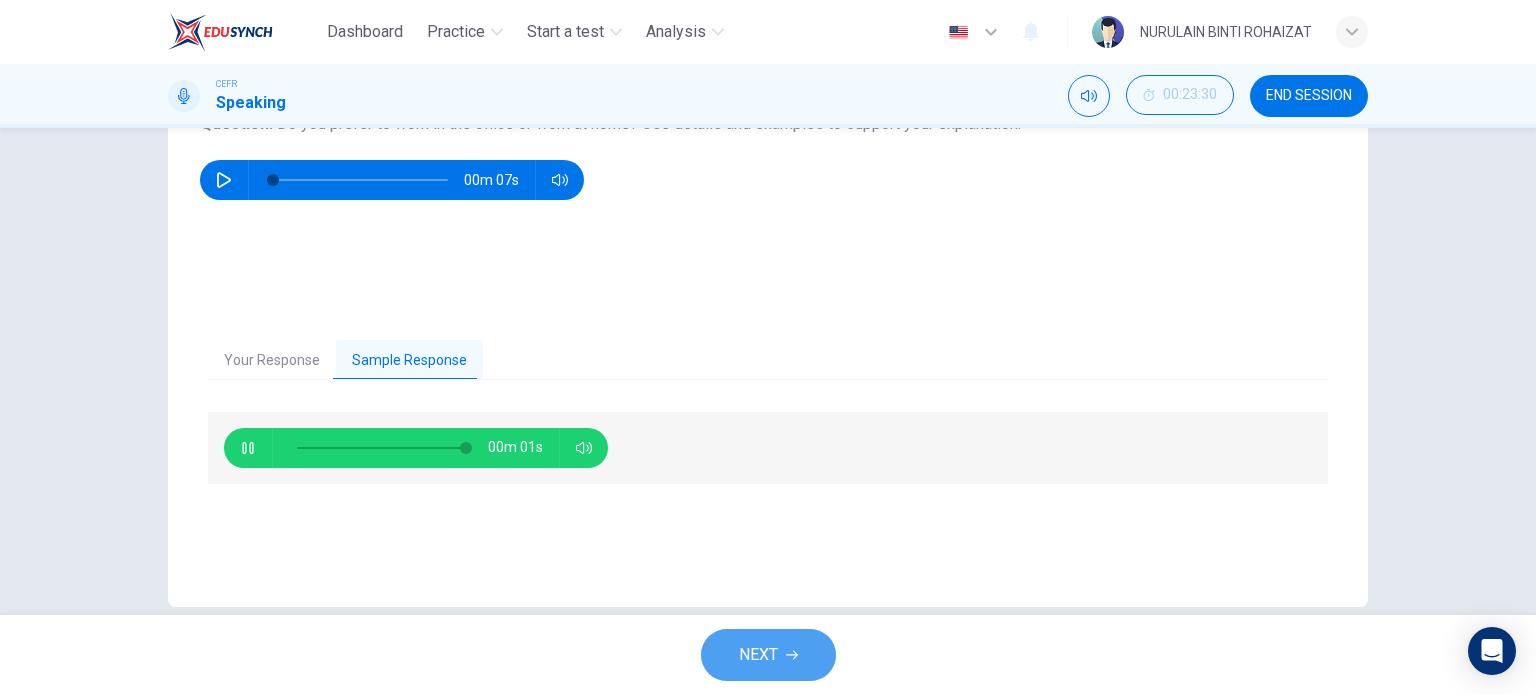 click on "NEXT" at bounding box center [758, 655] 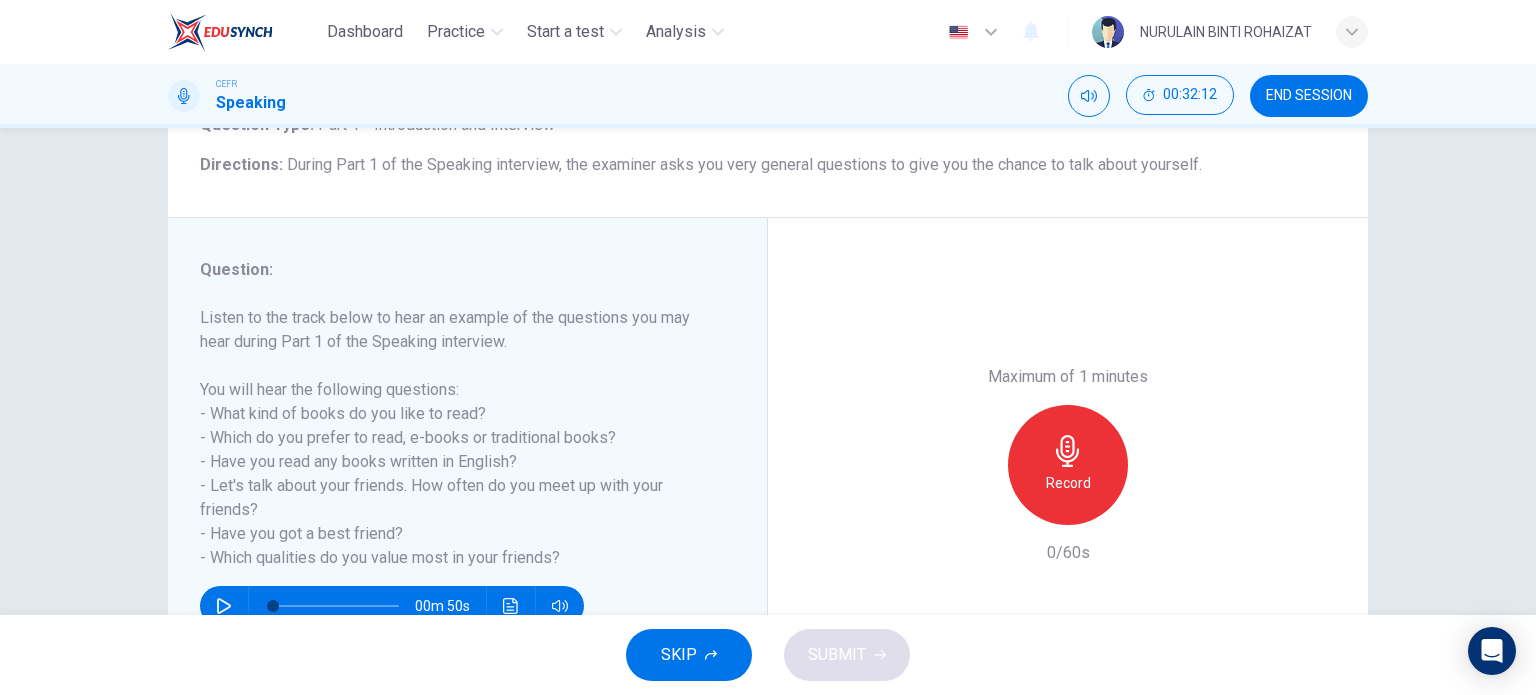 scroll, scrollTop: 227, scrollLeft: 0, axis: vertical 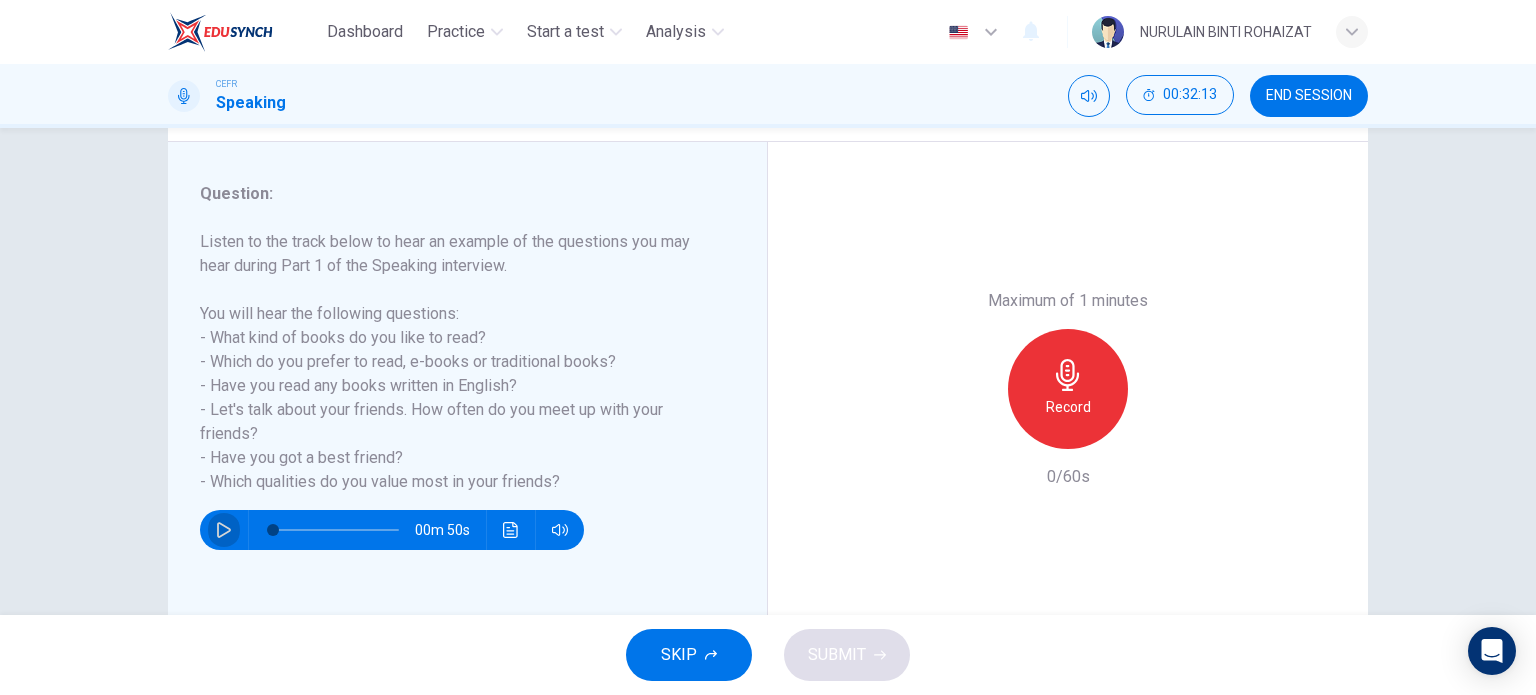 click at bounding box center [224, 530] 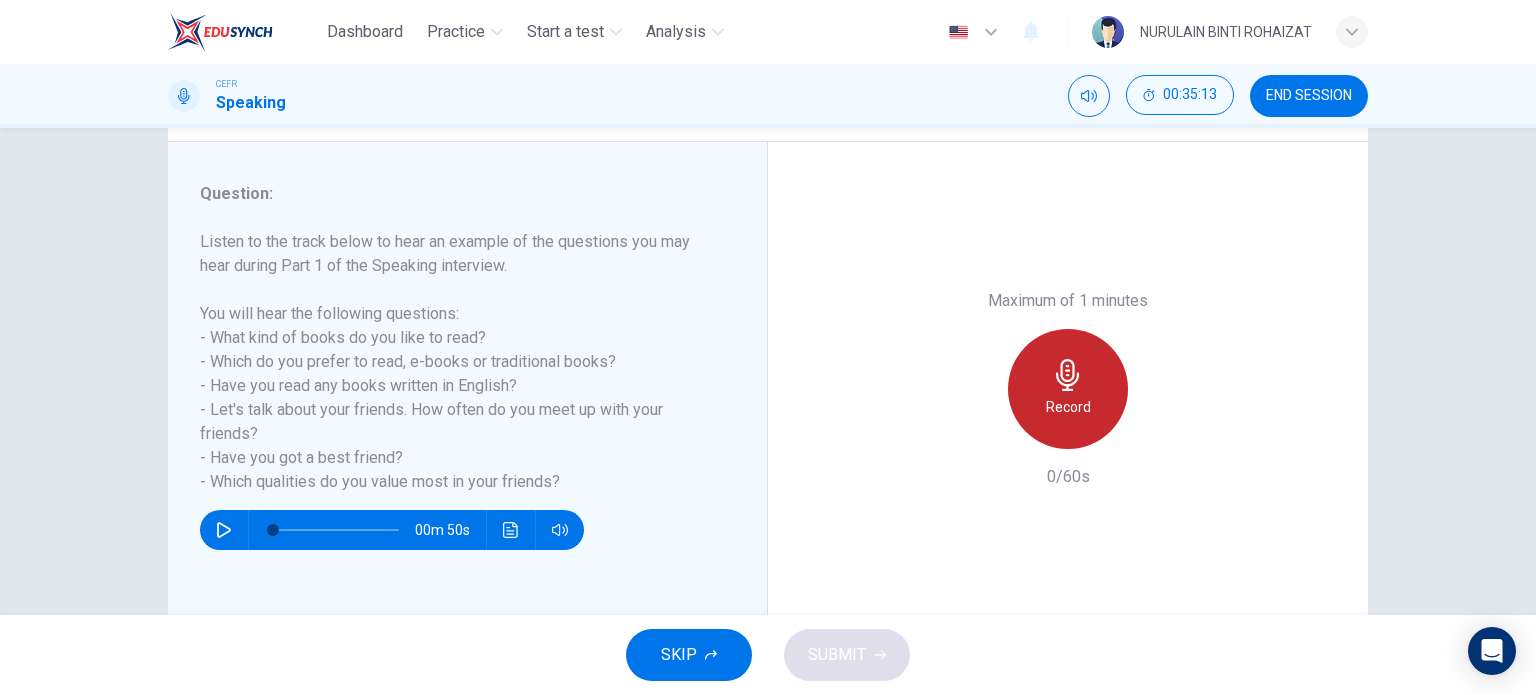 click at bounding box center [1068, 375] 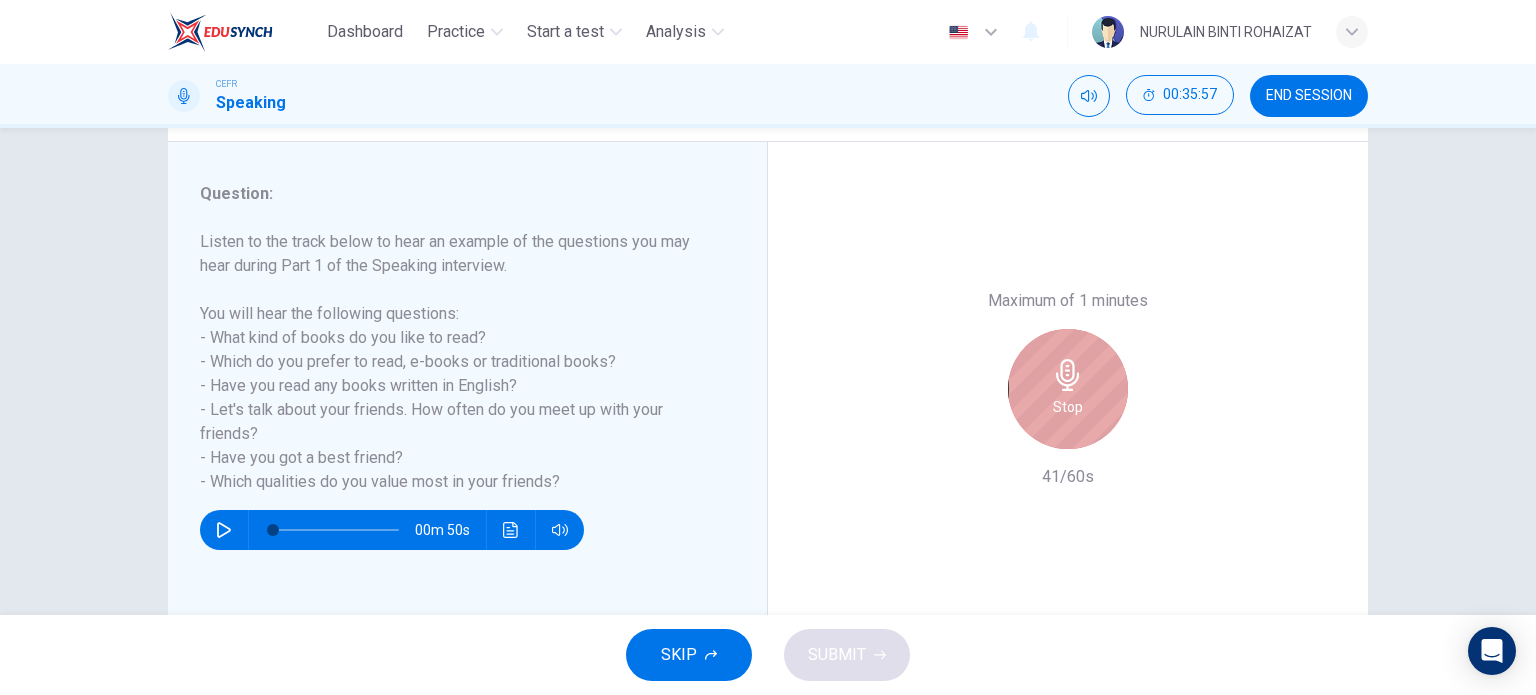click at bounding box center (1068, 375) 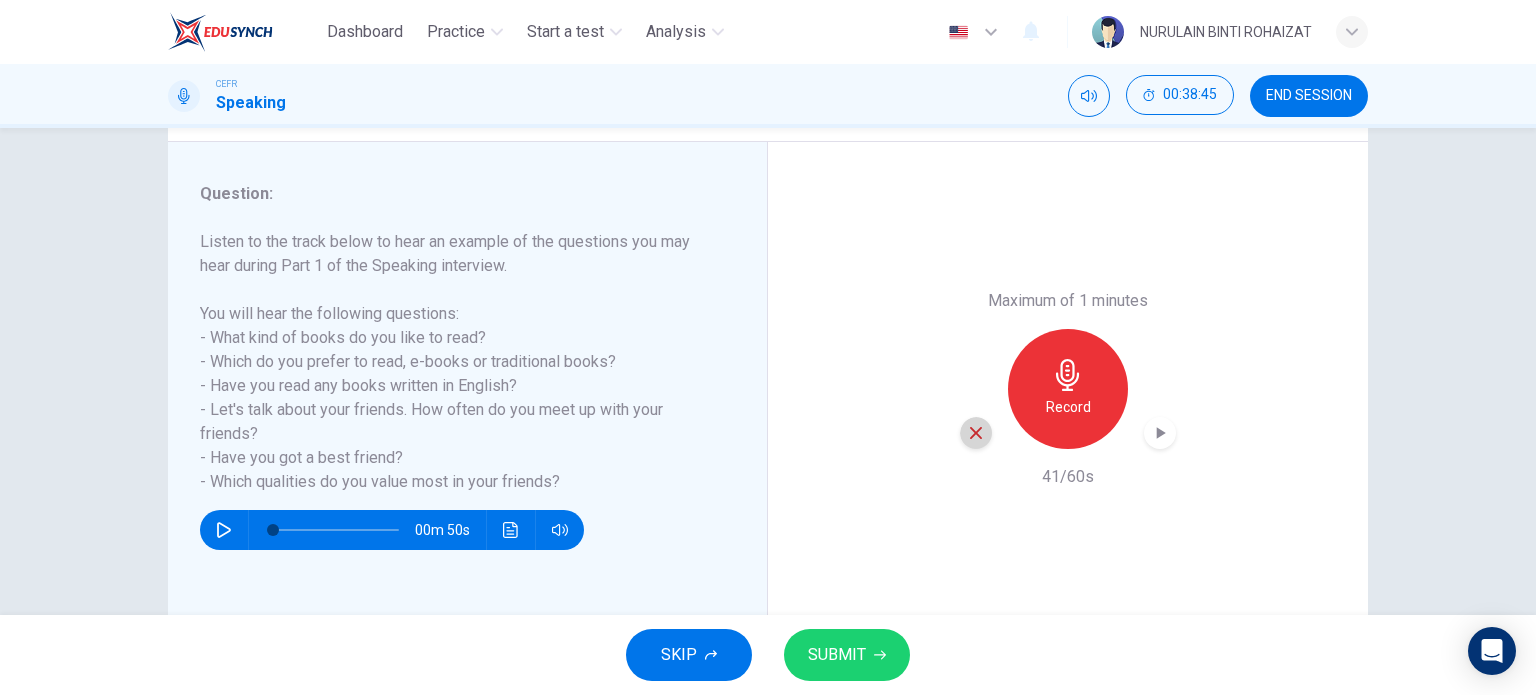 click at bounding box center (976, 433) 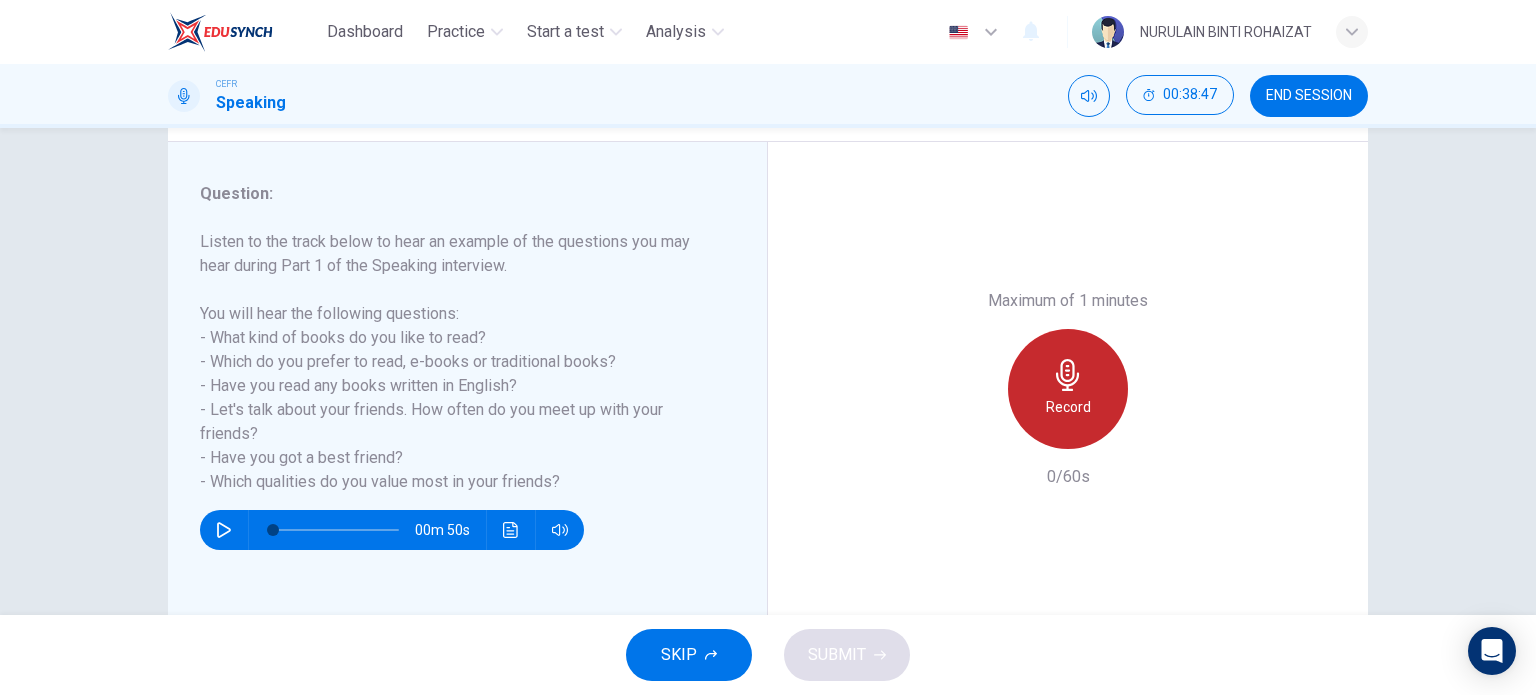 click at bounding box center [1068, 375] 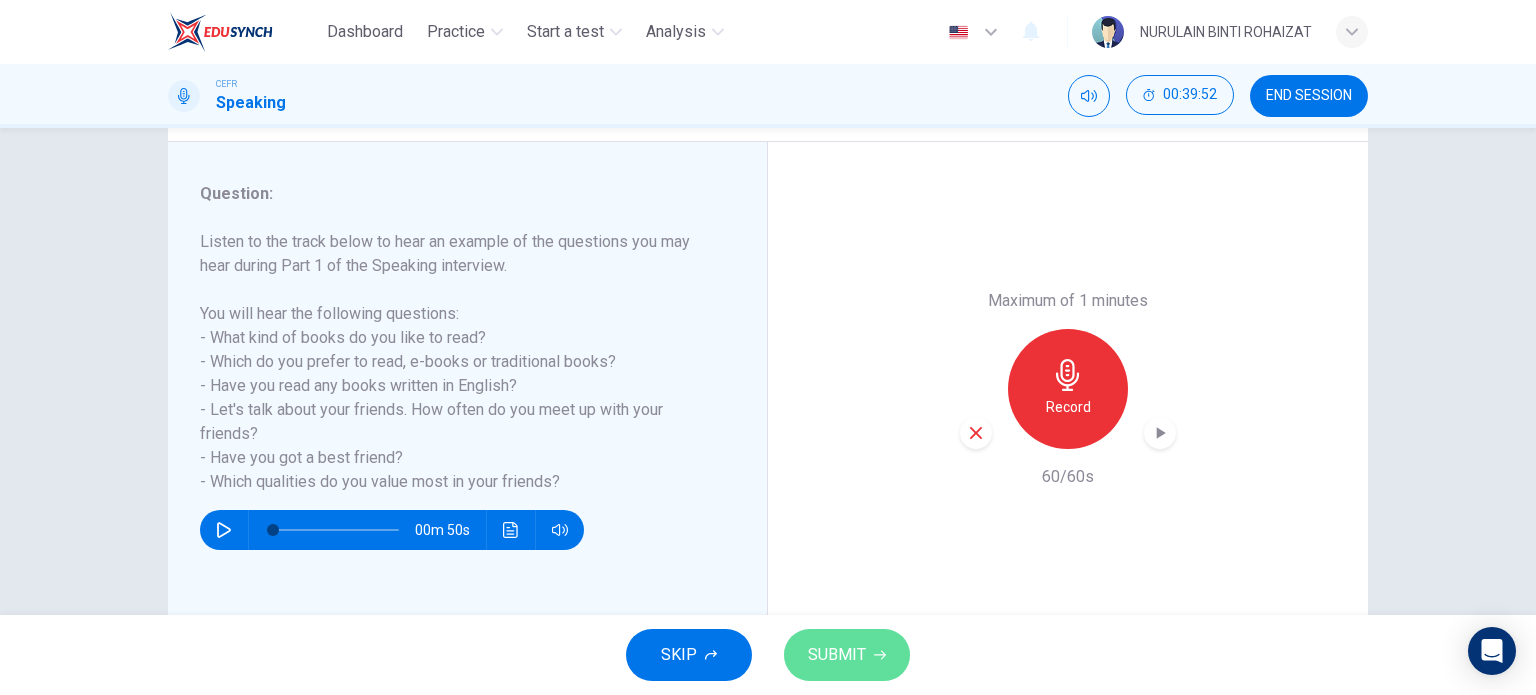 click on "SUBMIT" at bounding box center [837, 655] 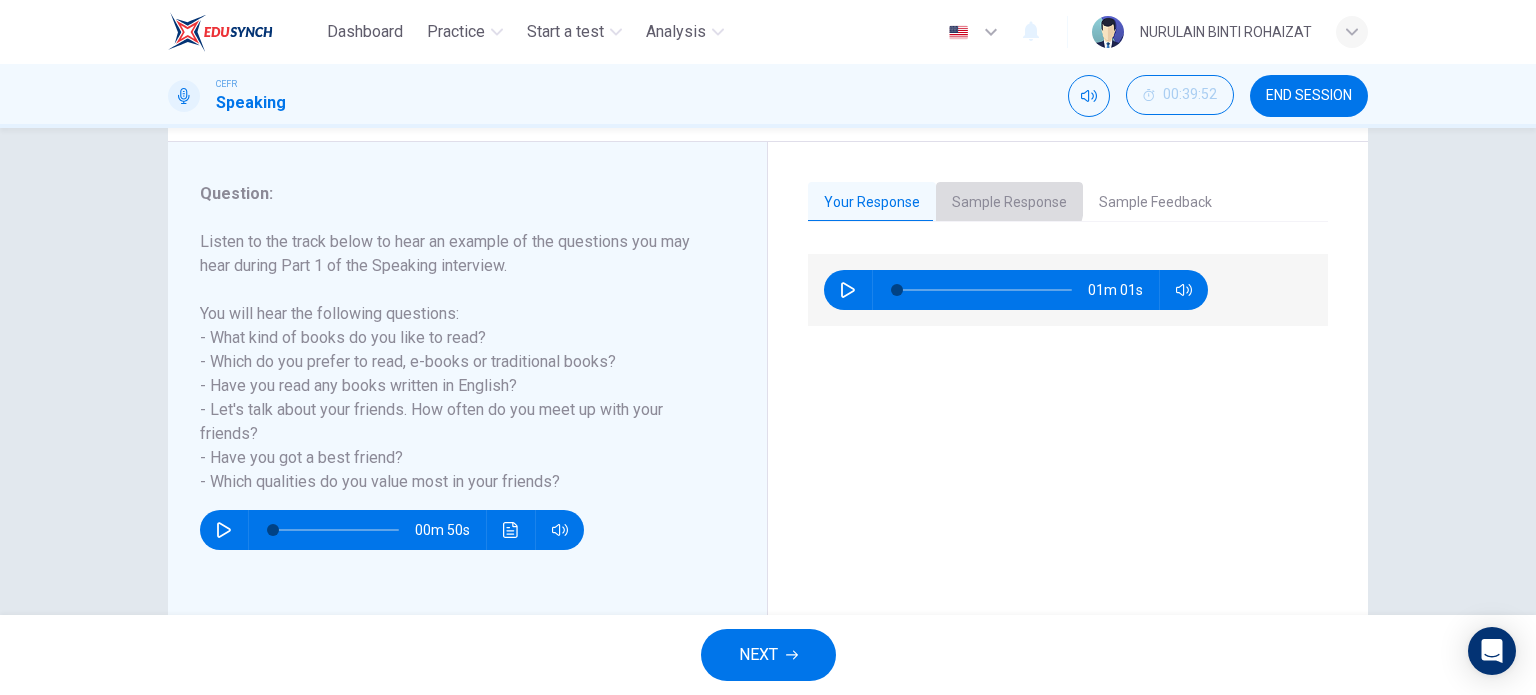 click on "Sample Response" at bounding box center (1009, 203) 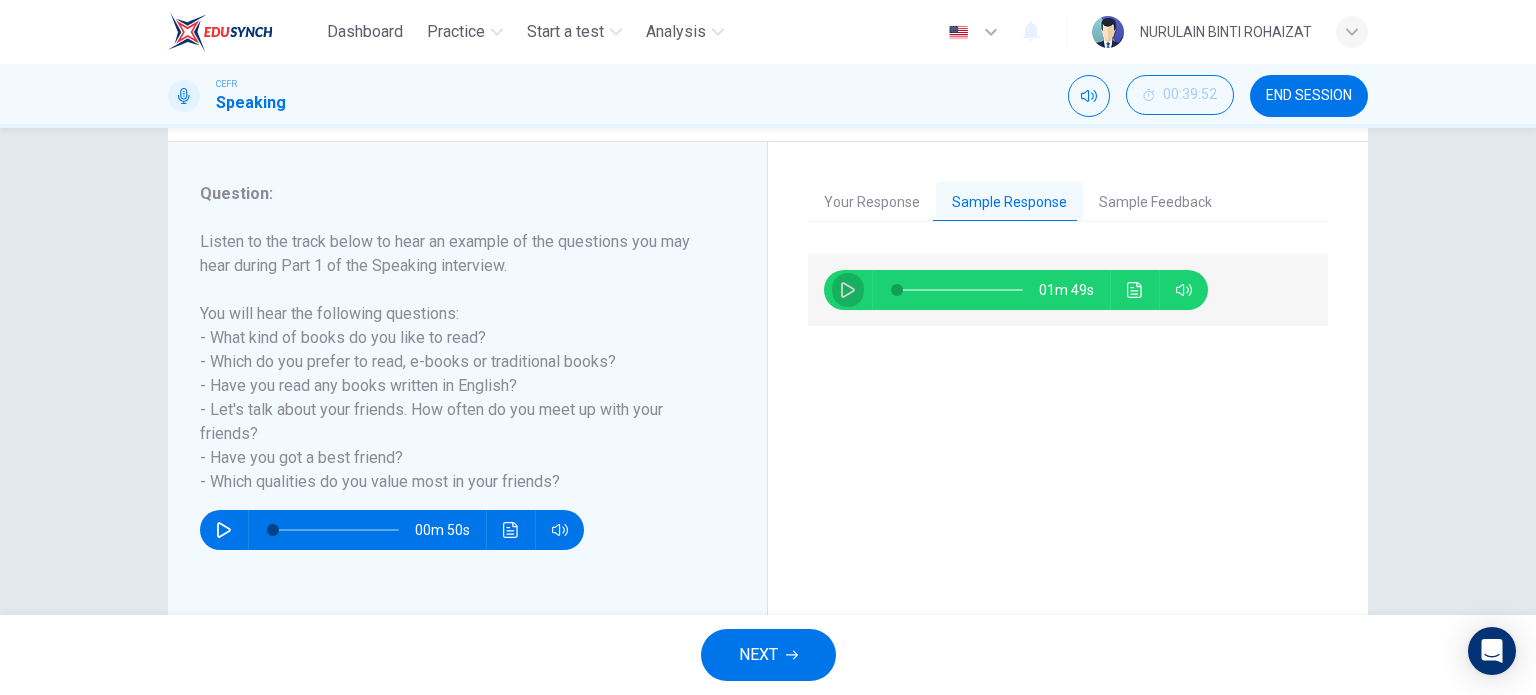 click at bounding box center (848, 290) 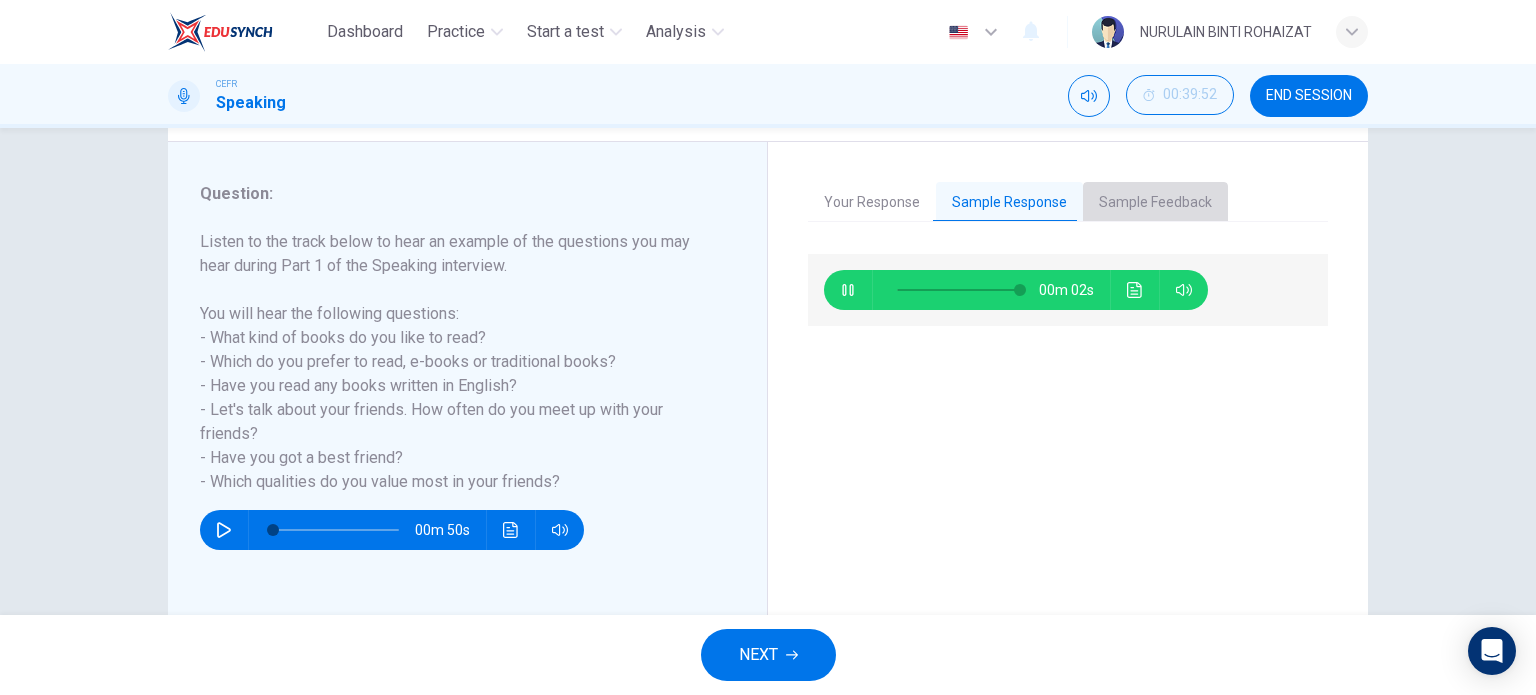 click on "Sample Feedback" at bounding box center (1155, 203) 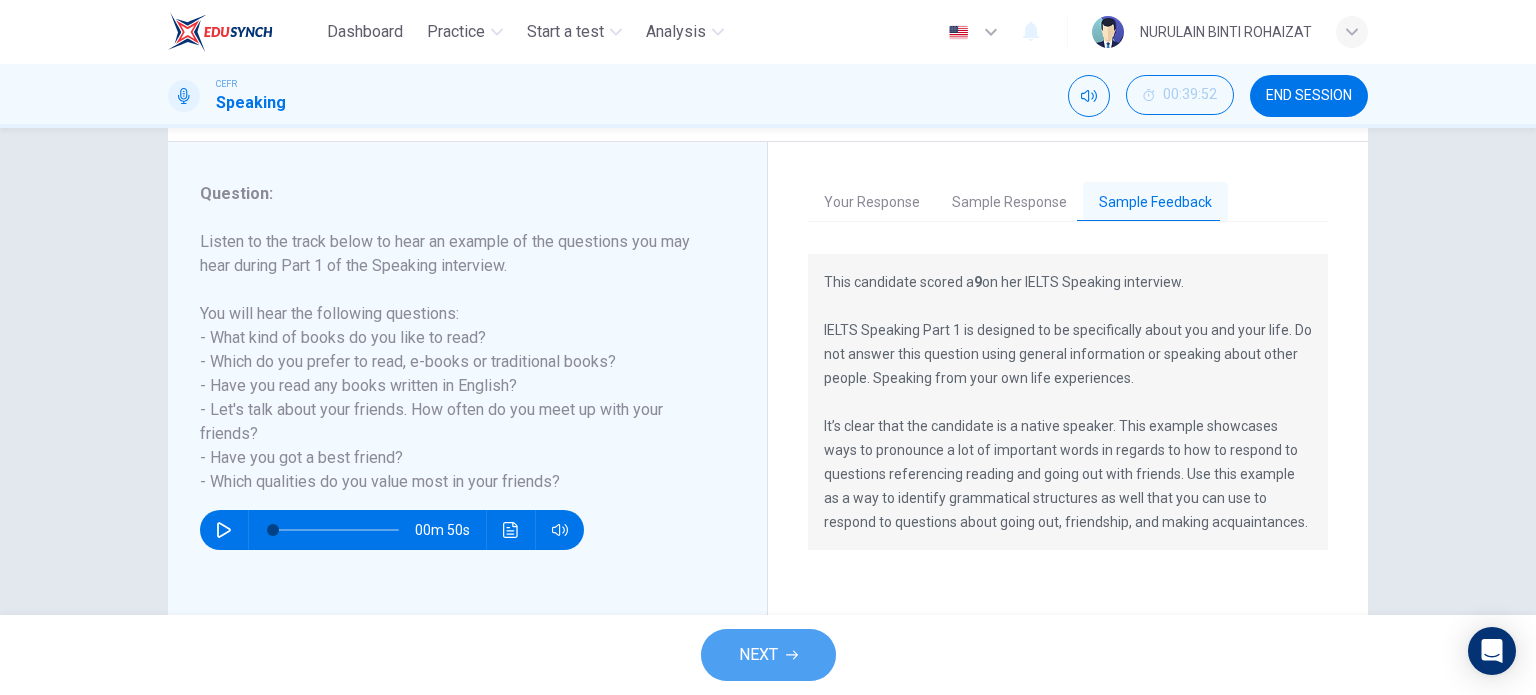 click on "NEXT" at bounding box center (758, 655) 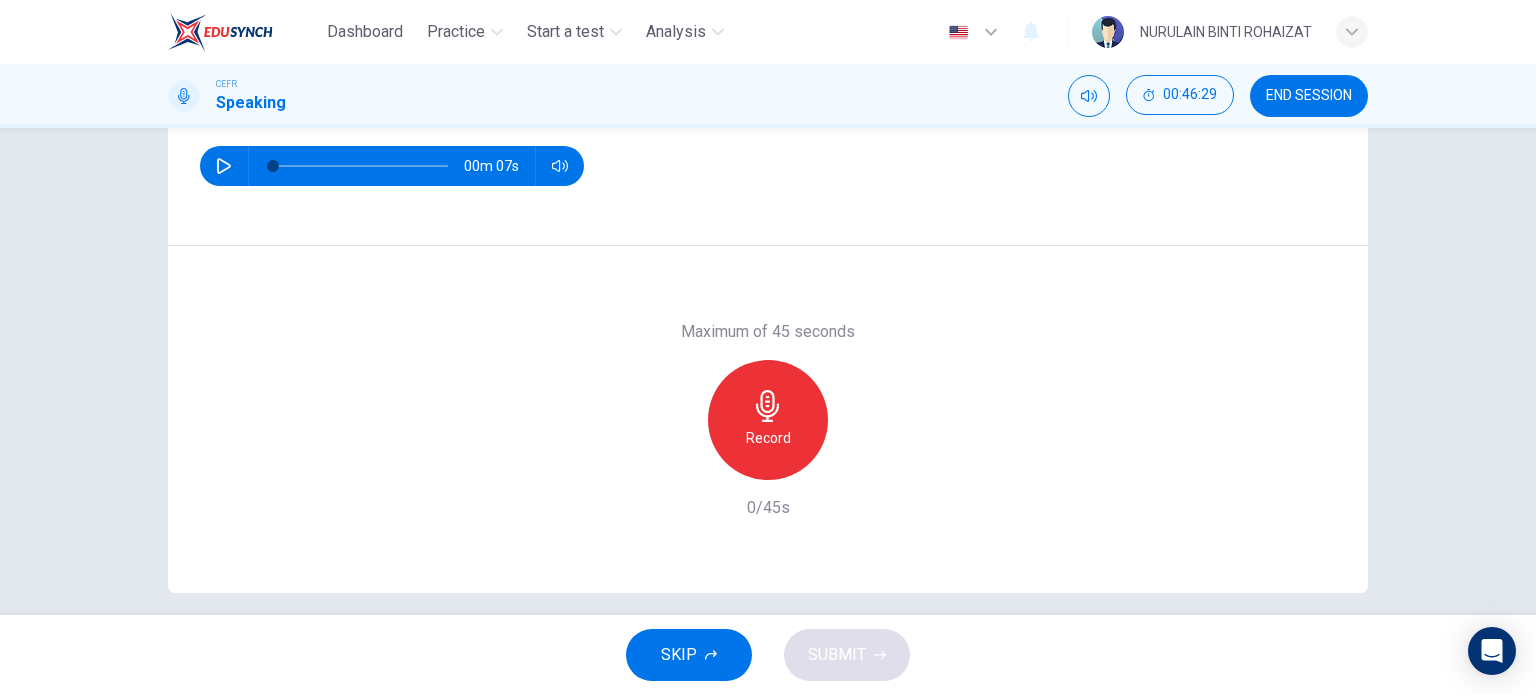 scroll, scrollTop: 288, scrollLeft: 0, axis: vertical 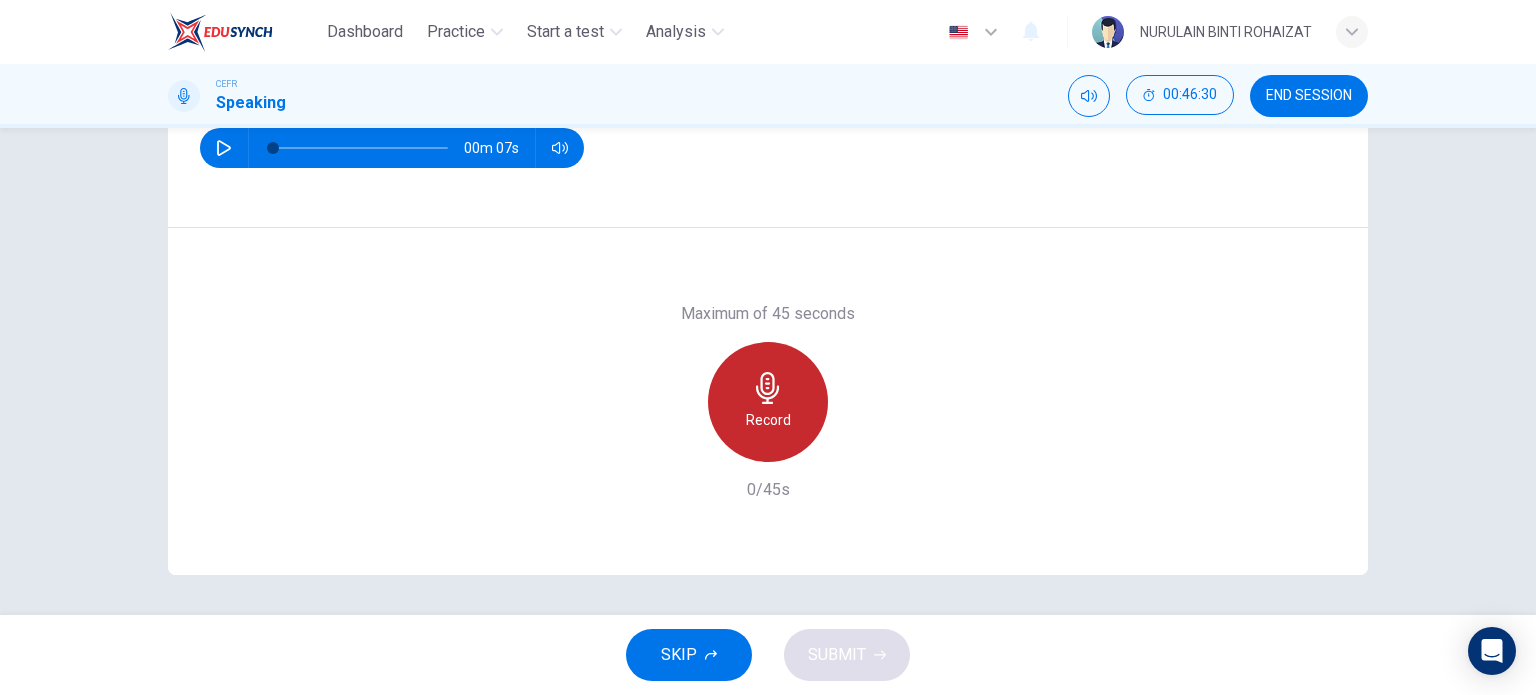click at bounding box center [767, 388] 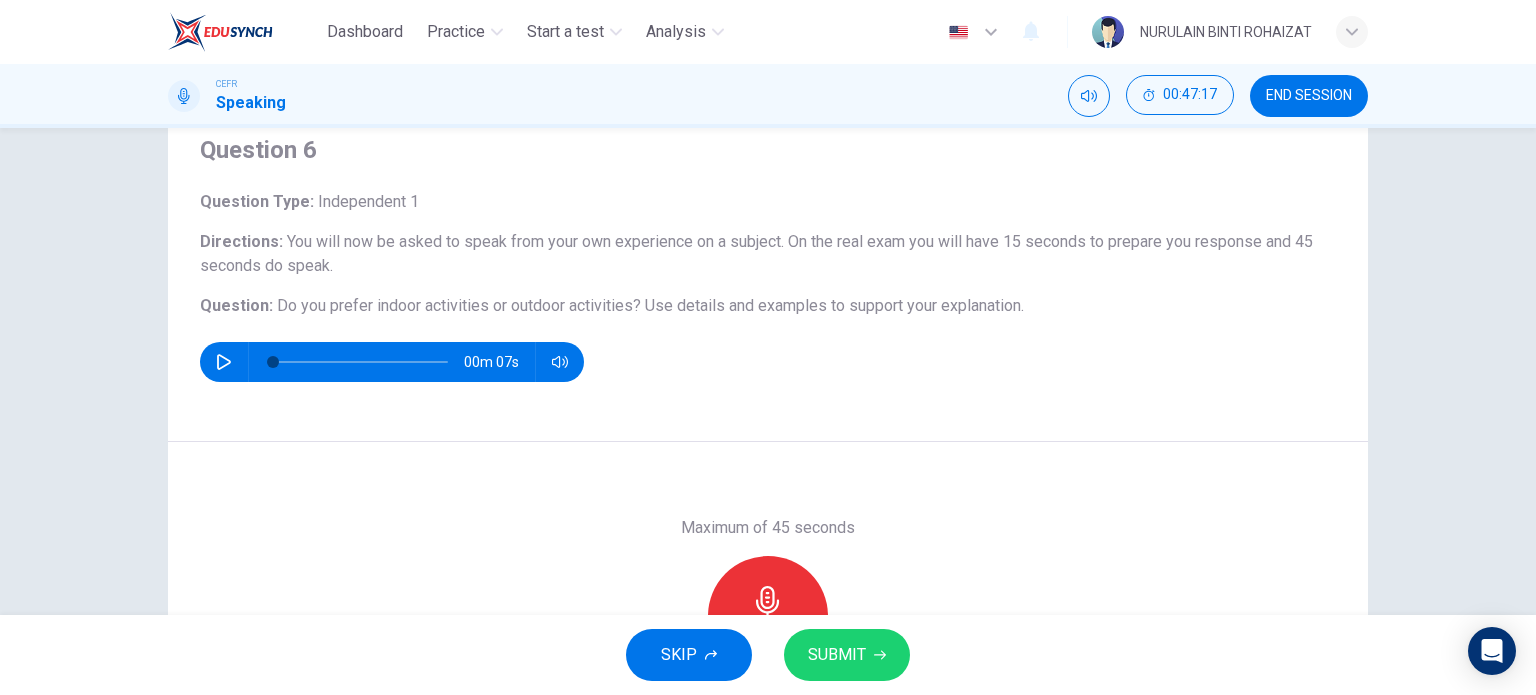 scroll, scrollTop: 288, scrollLeft: 0, axis: vertical 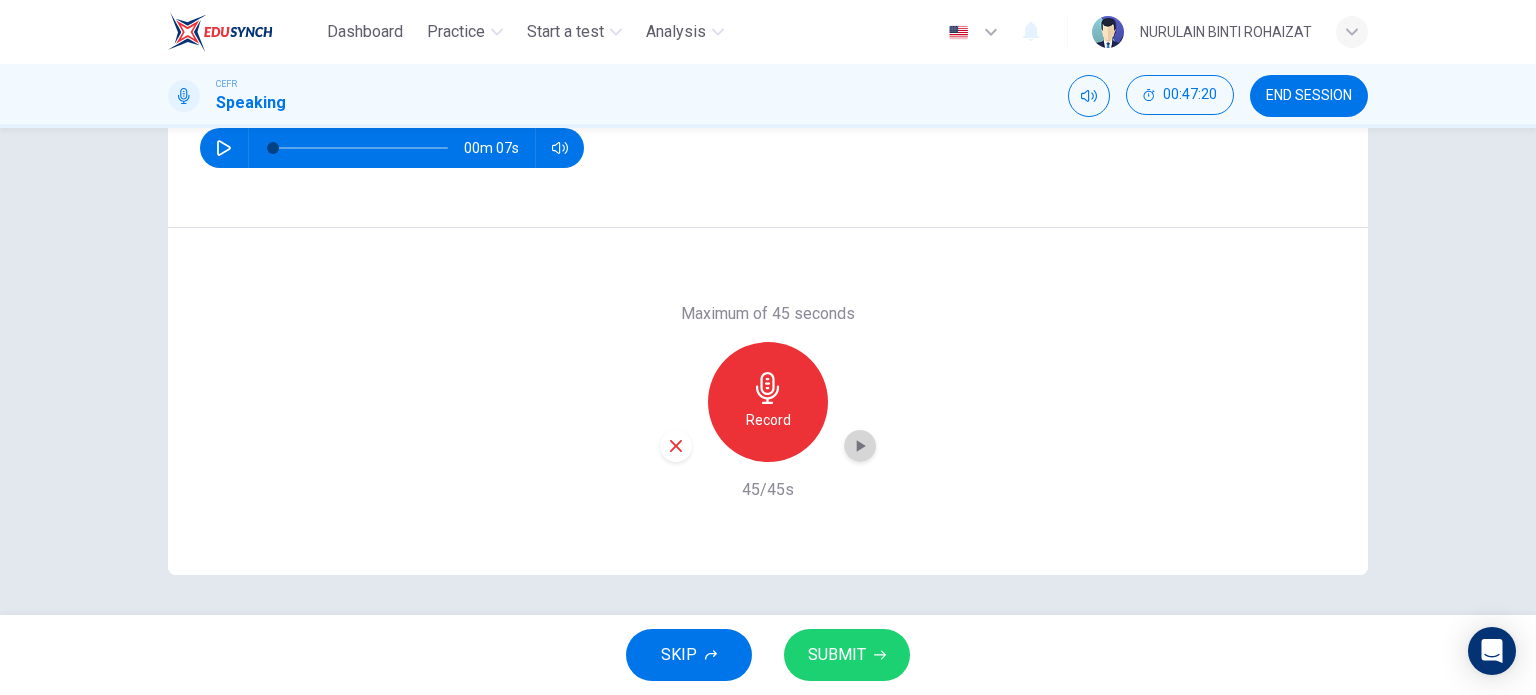 click at bounding box center (861, 446) 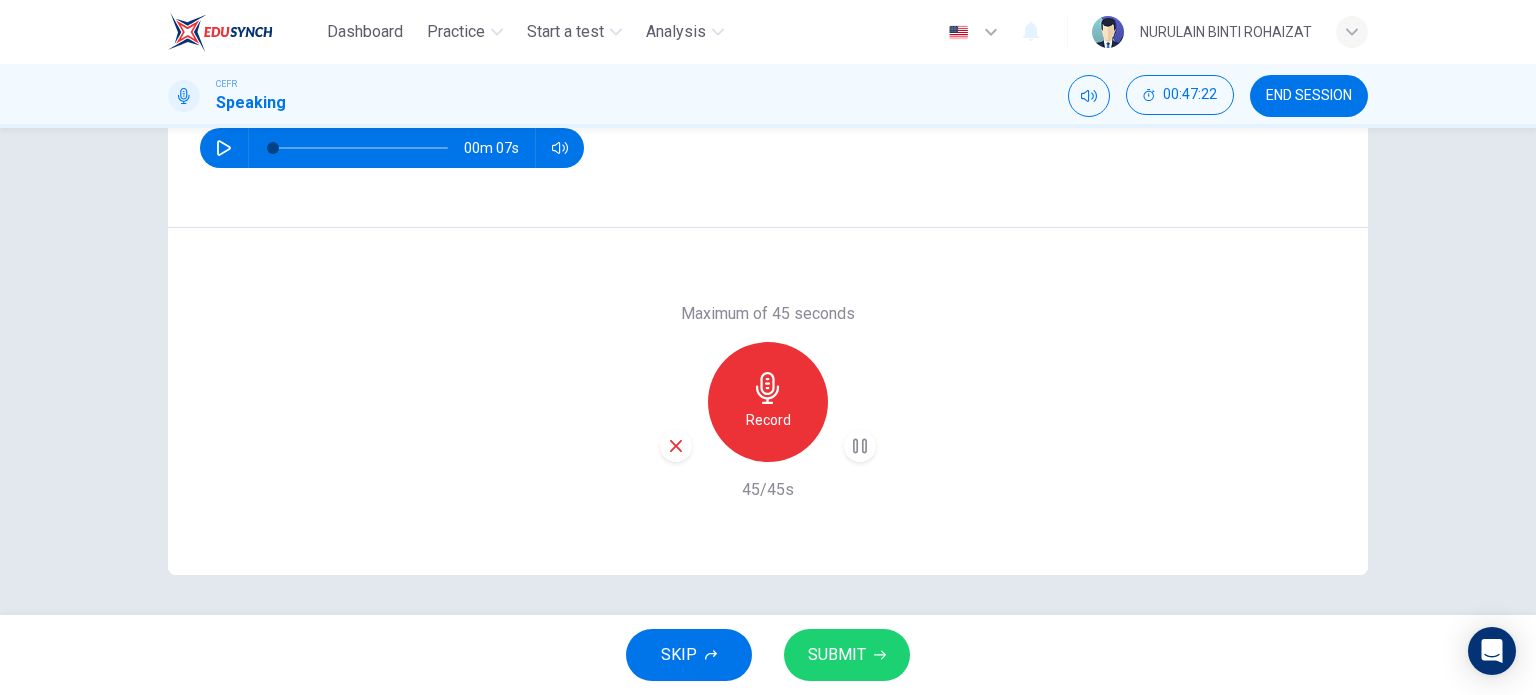 click at bounding box center (860, 446) 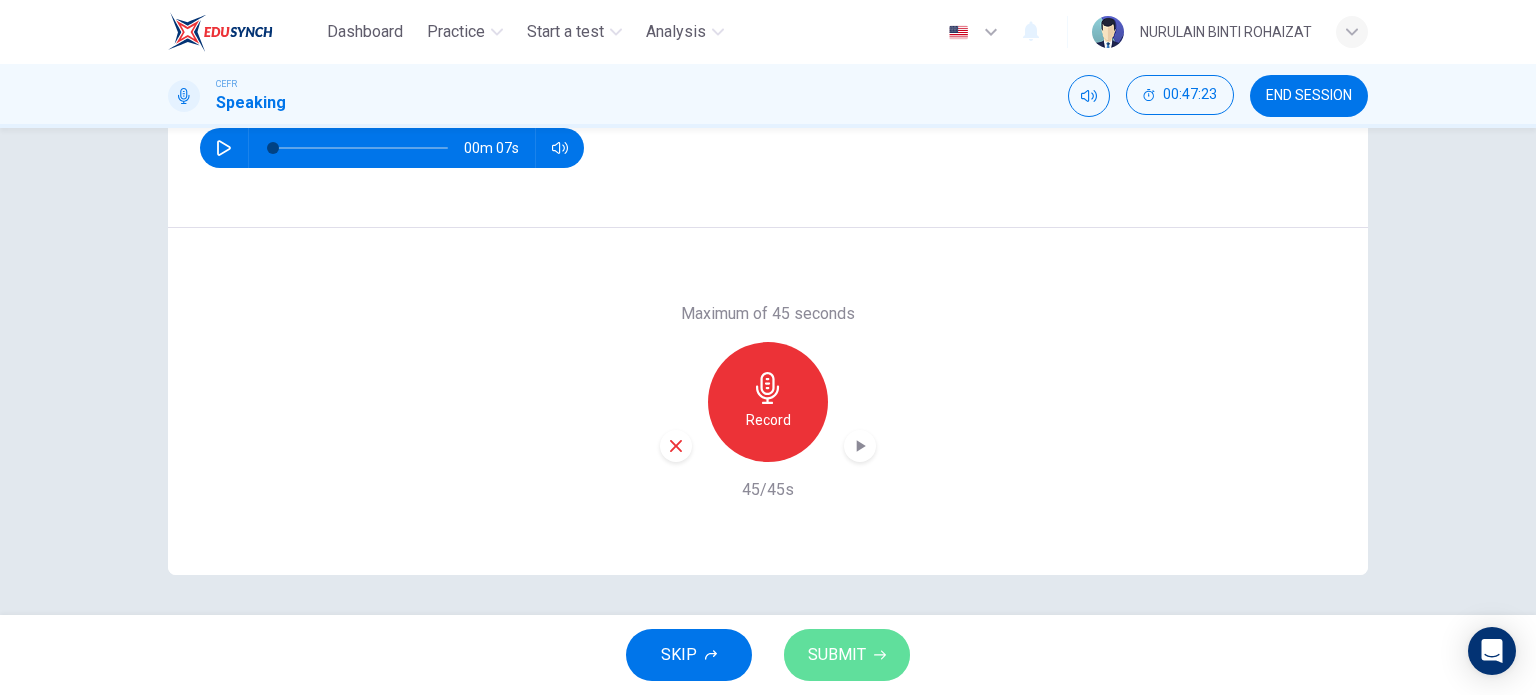 click on "SUBMIT" at bounding box center (837, 655) 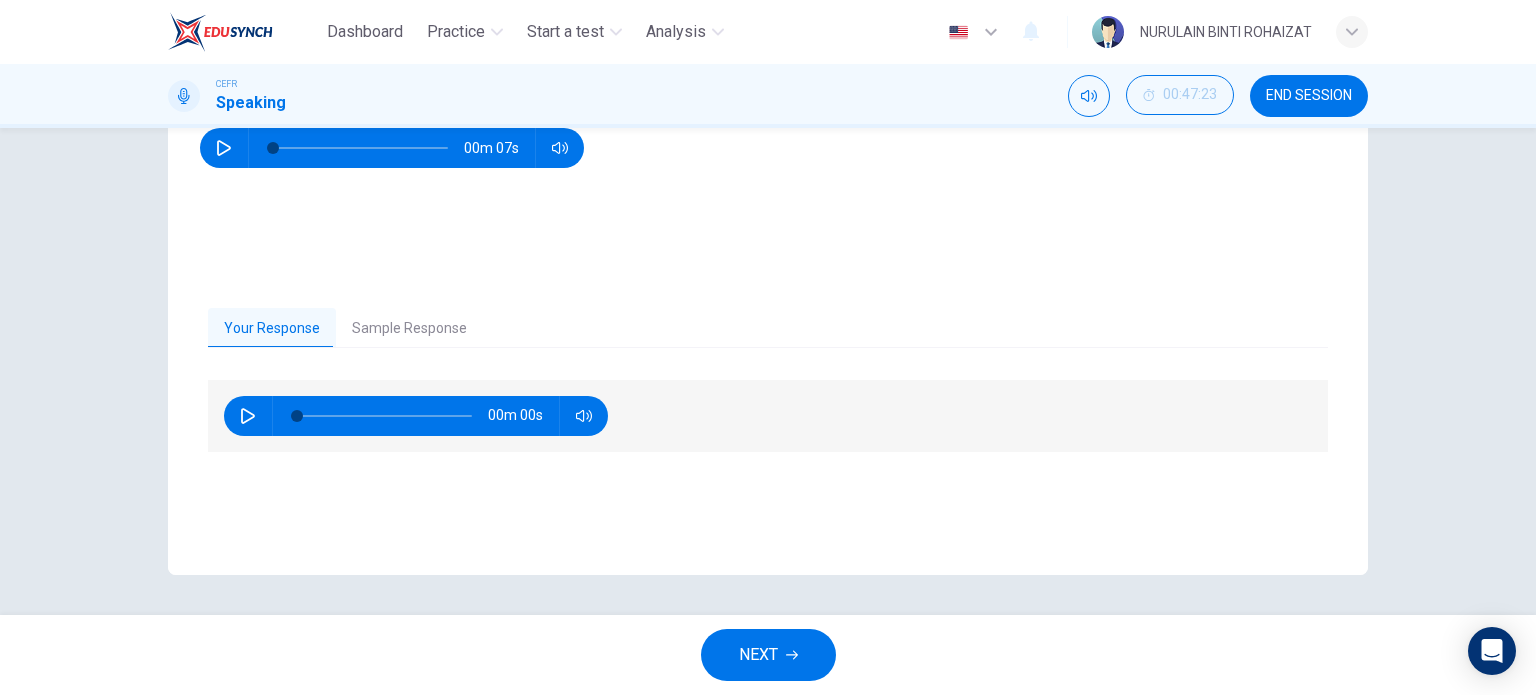 scroll, scrollTop: 178, scrollLeft: 0, axis: vertical 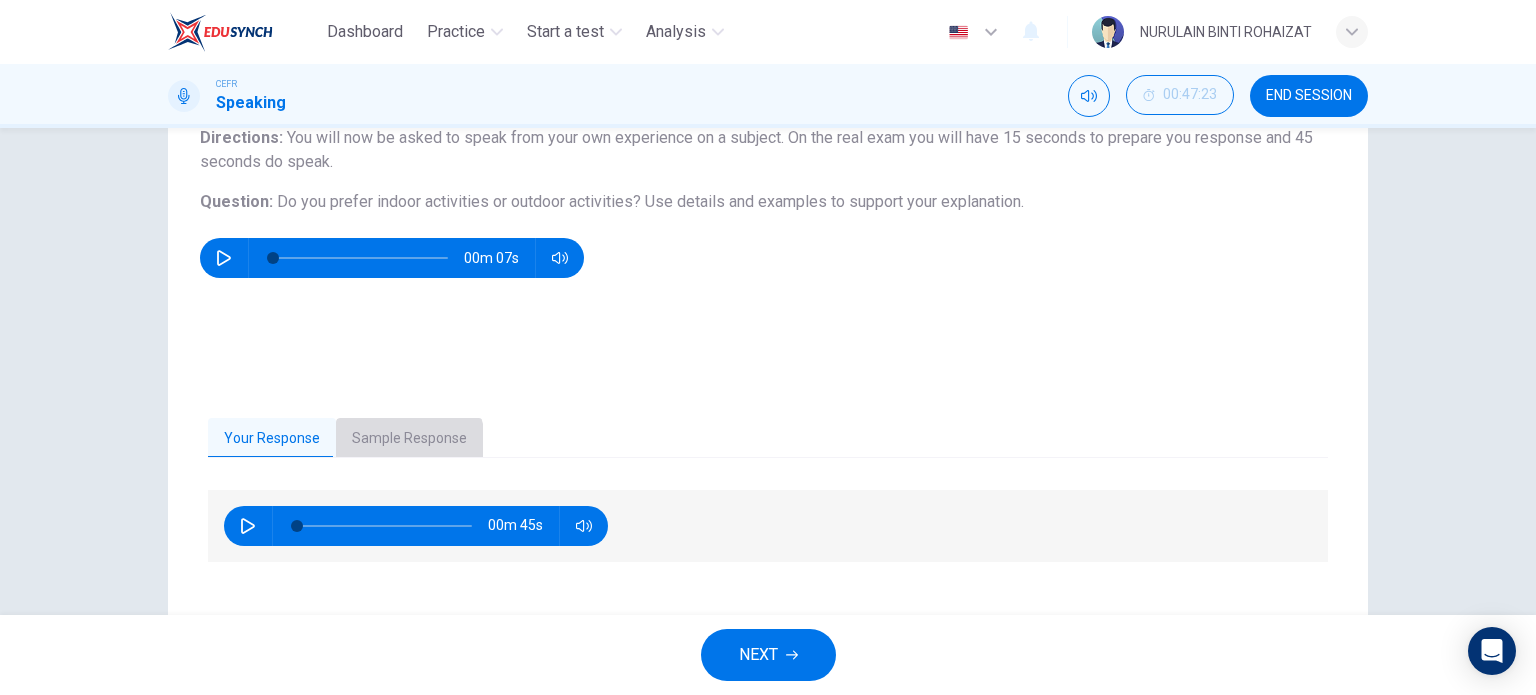 click on "Sample Response" at bounding box center [409, 439] 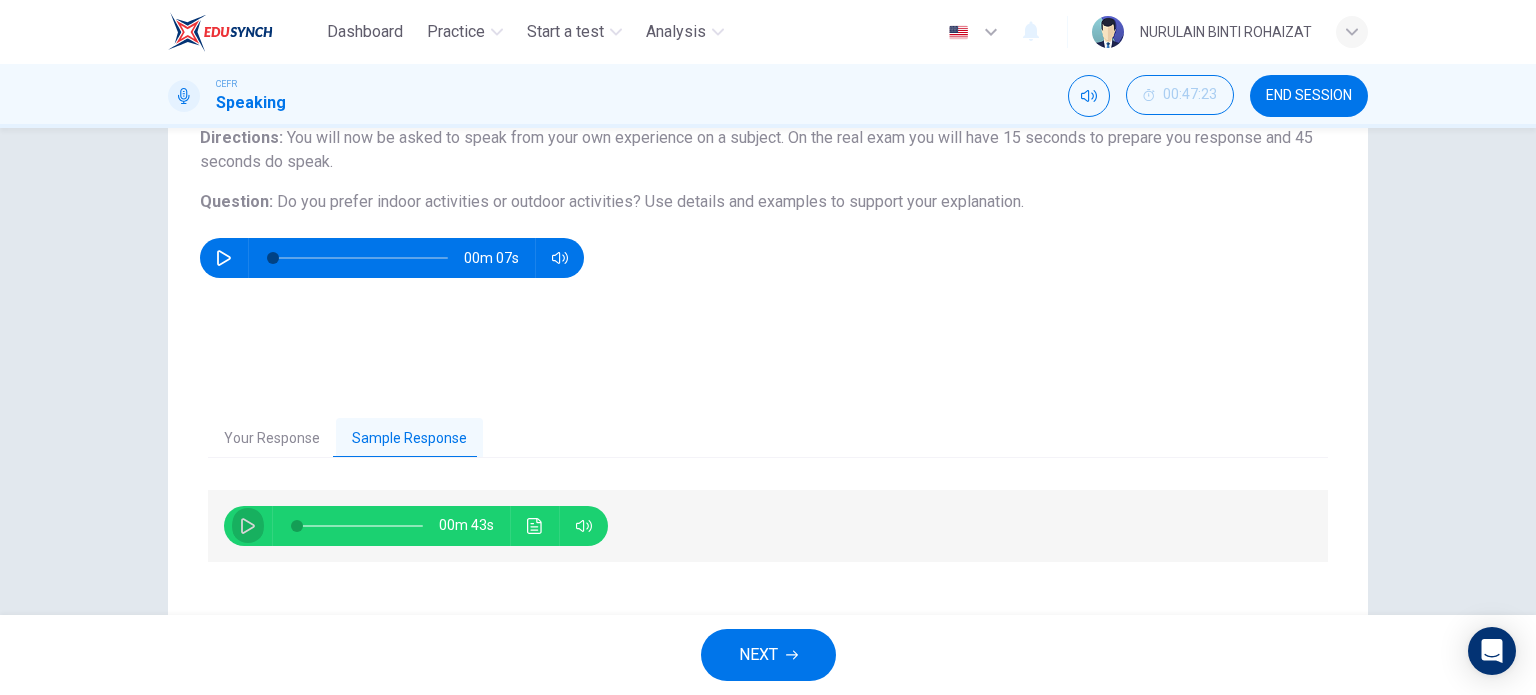 click at bounding box center [248, 526] 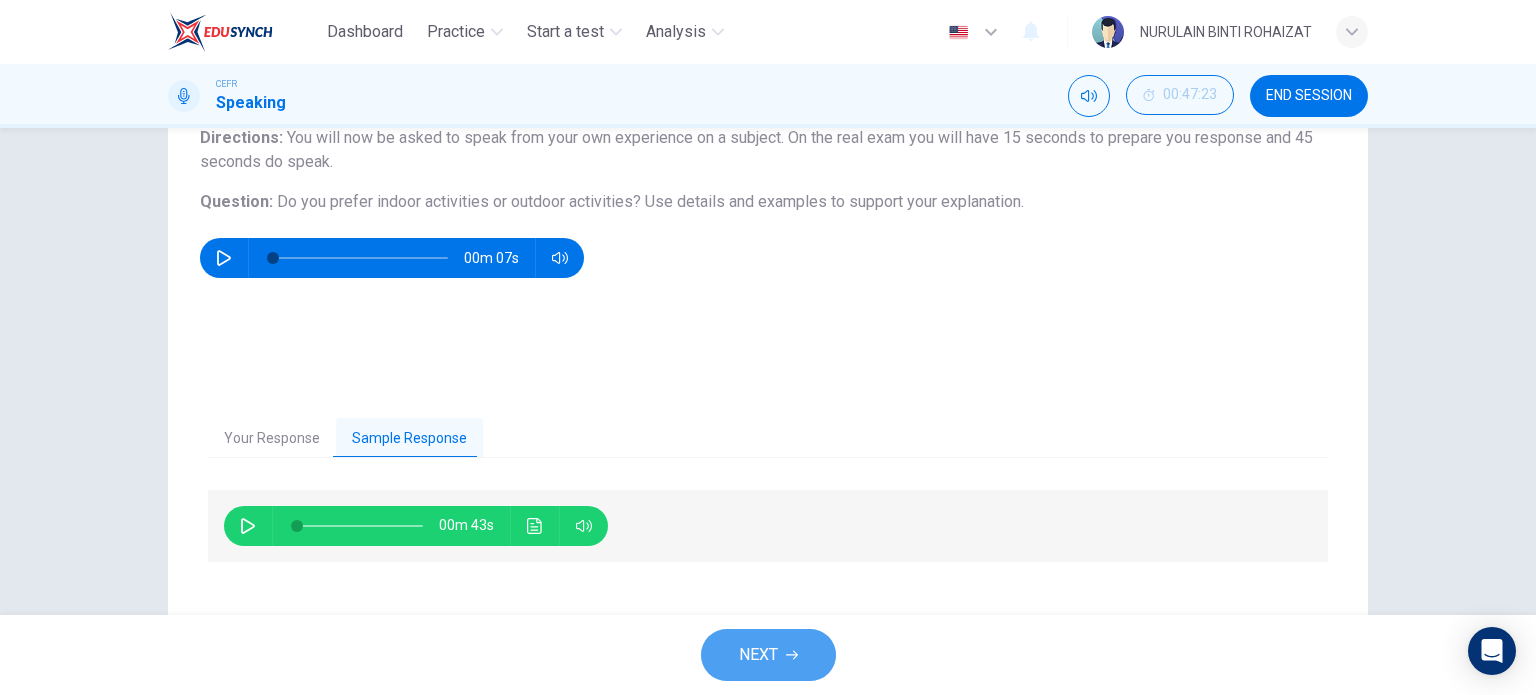 click on "NEXT" at bounding box center [758, 655] 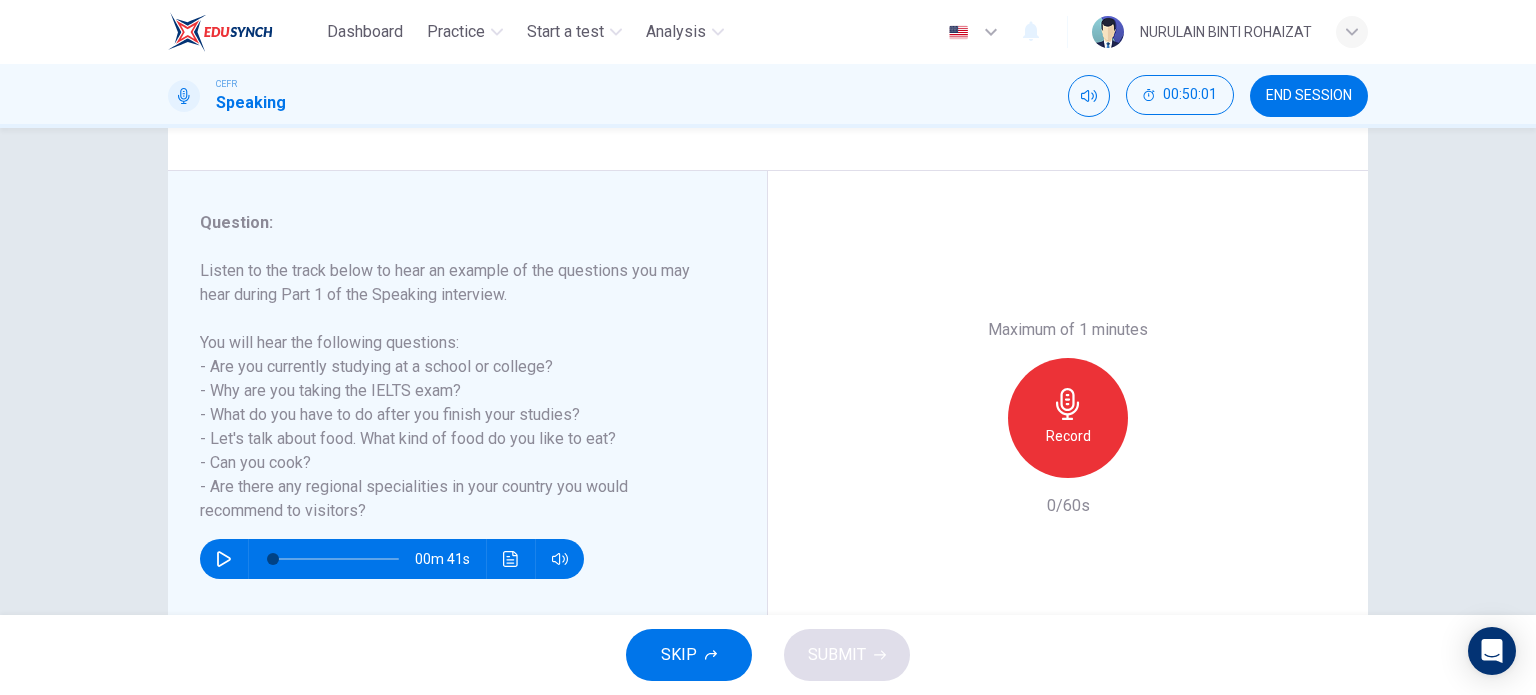 scroll, scrollTop: 212, scrollLeft: 0, axis: vertical 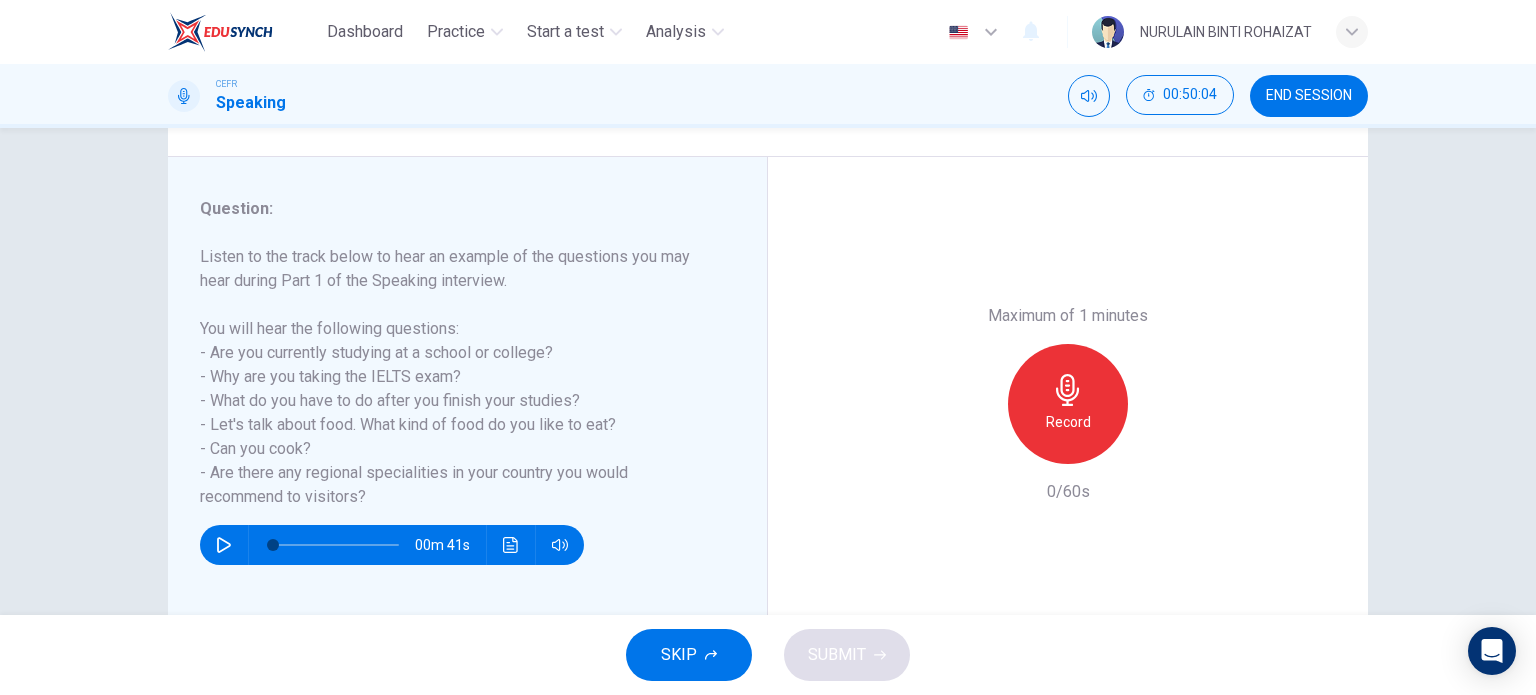 click at bounding box center (224, 545) 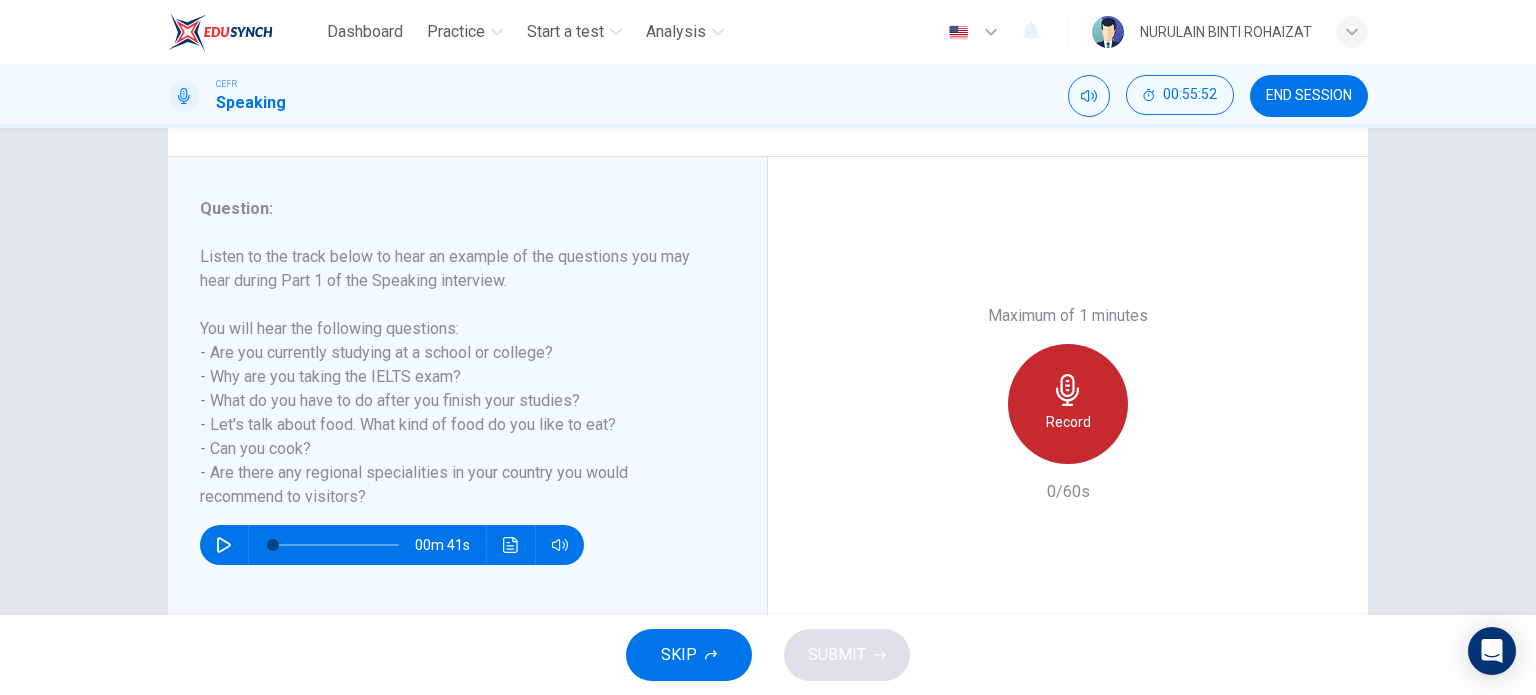 click on "Record" at bounding box center [1068, 404] 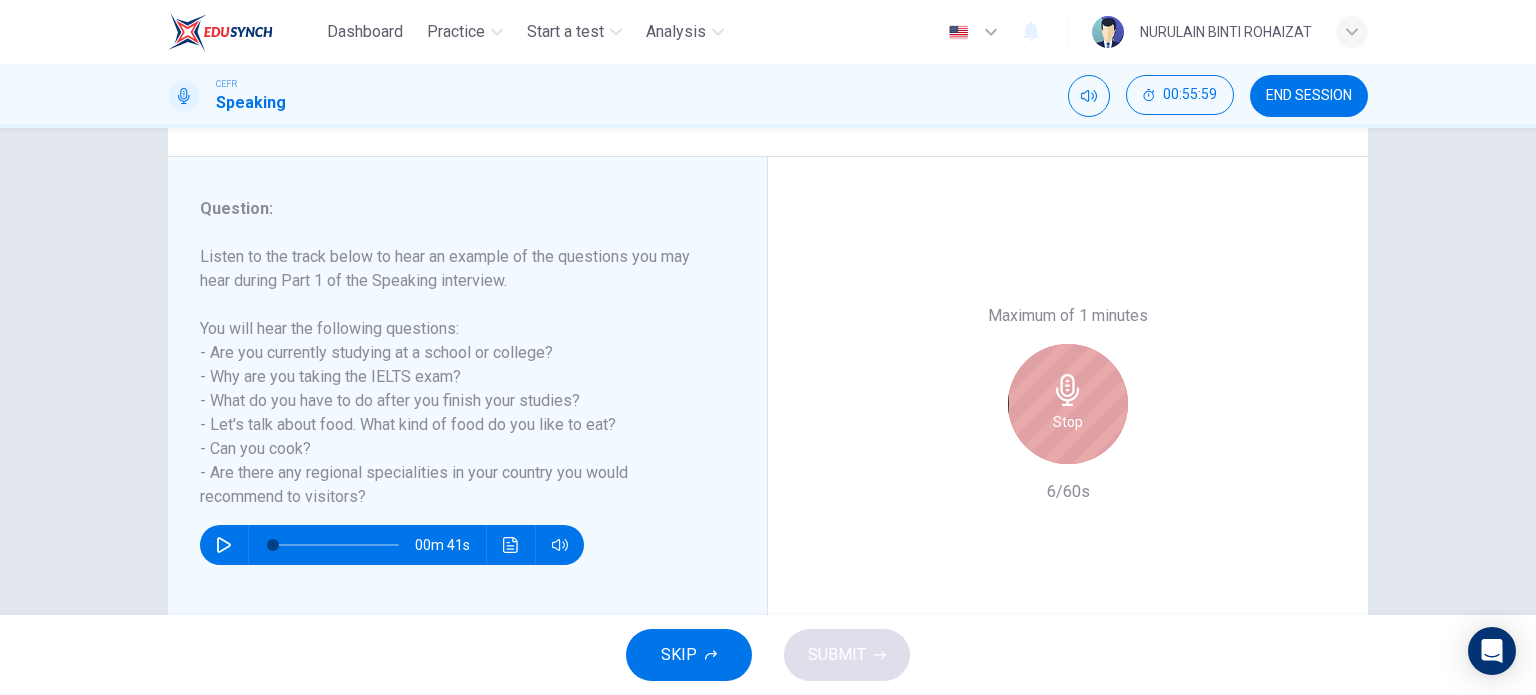 click on "Stop" at bounding box center (1068, 404) 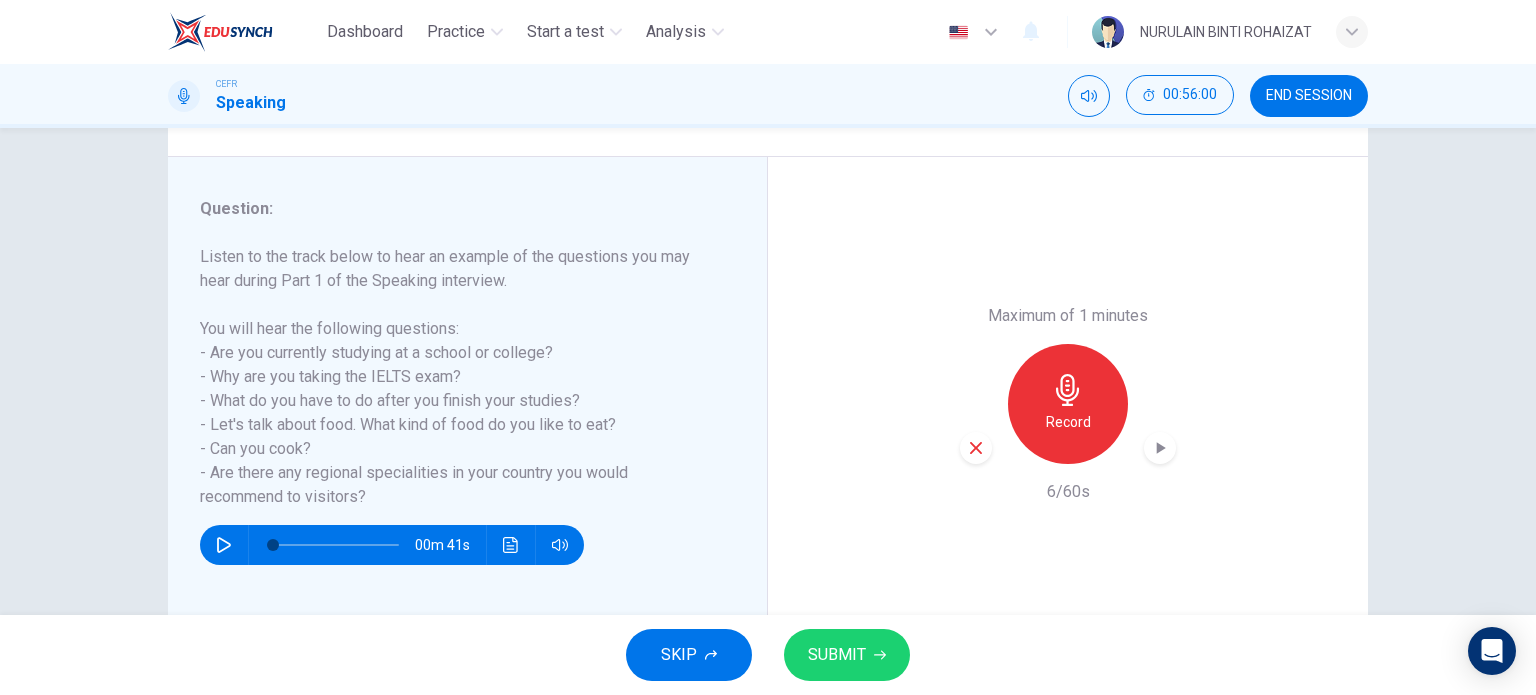 click at bounding box center (976, 448) 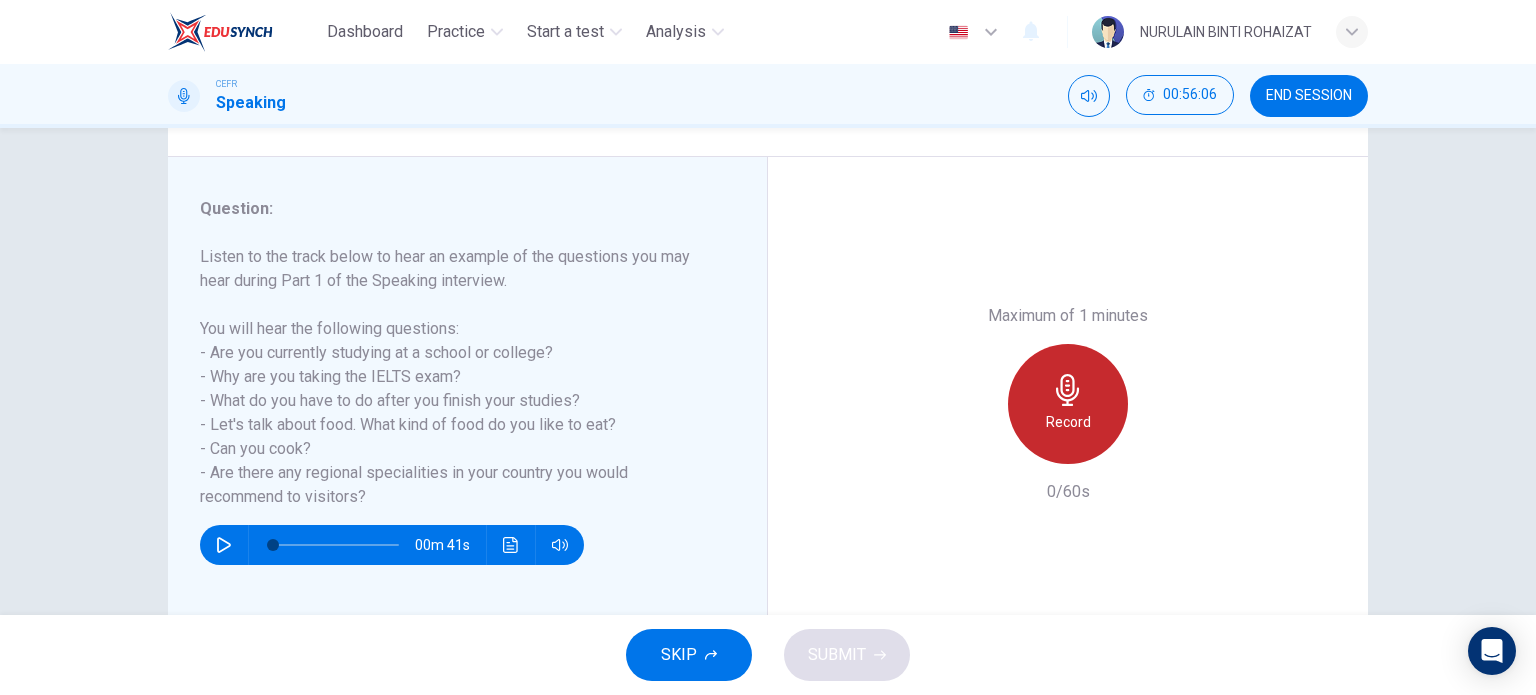 click at bounding box center [1068, 390] 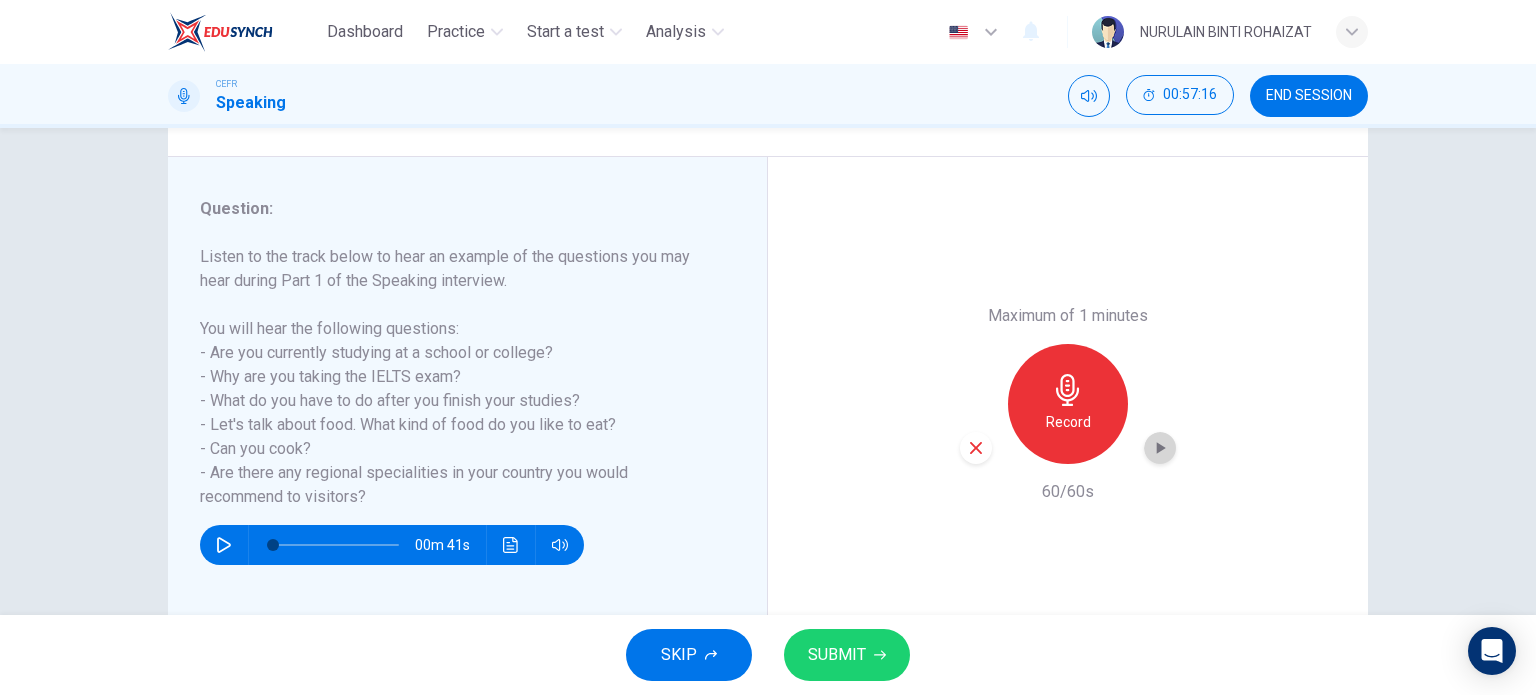 click at bounding box center (1160, 448) 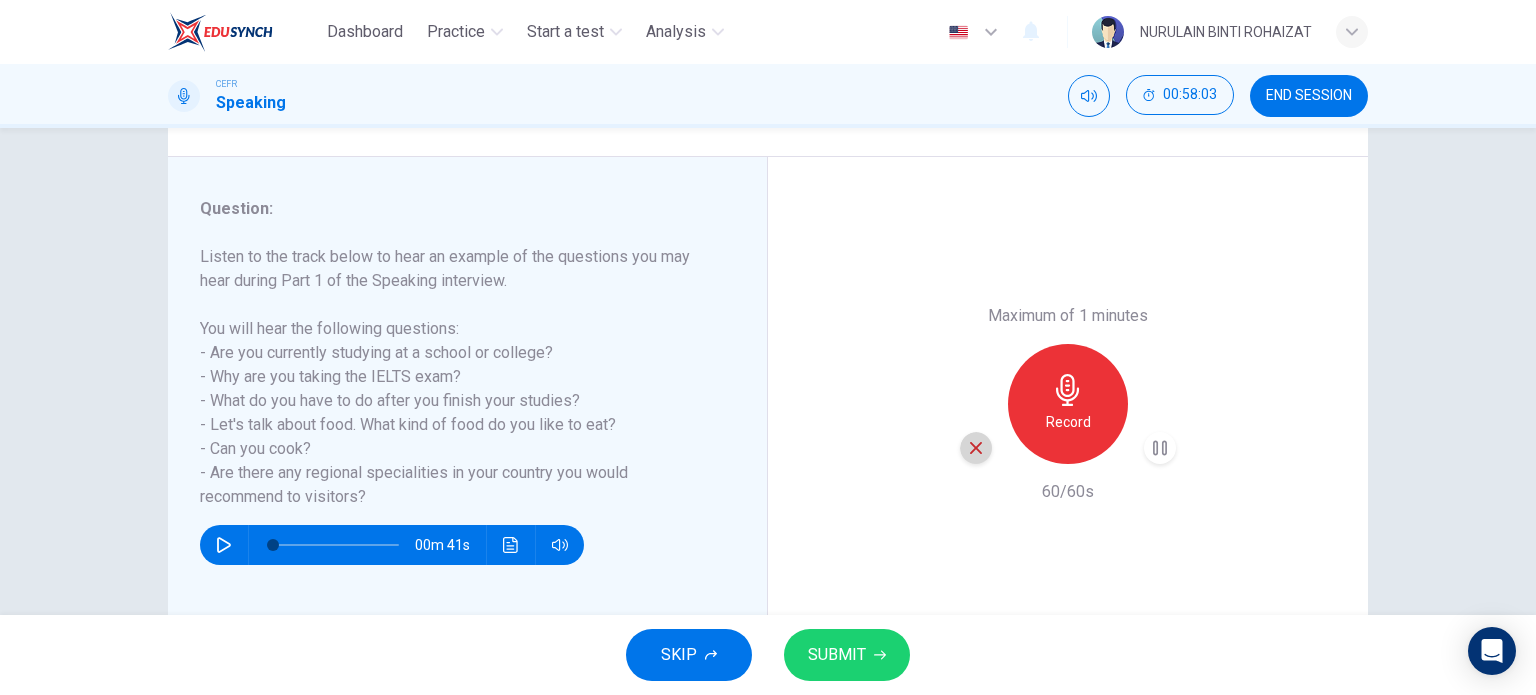 click at bounding box center [976, 448] 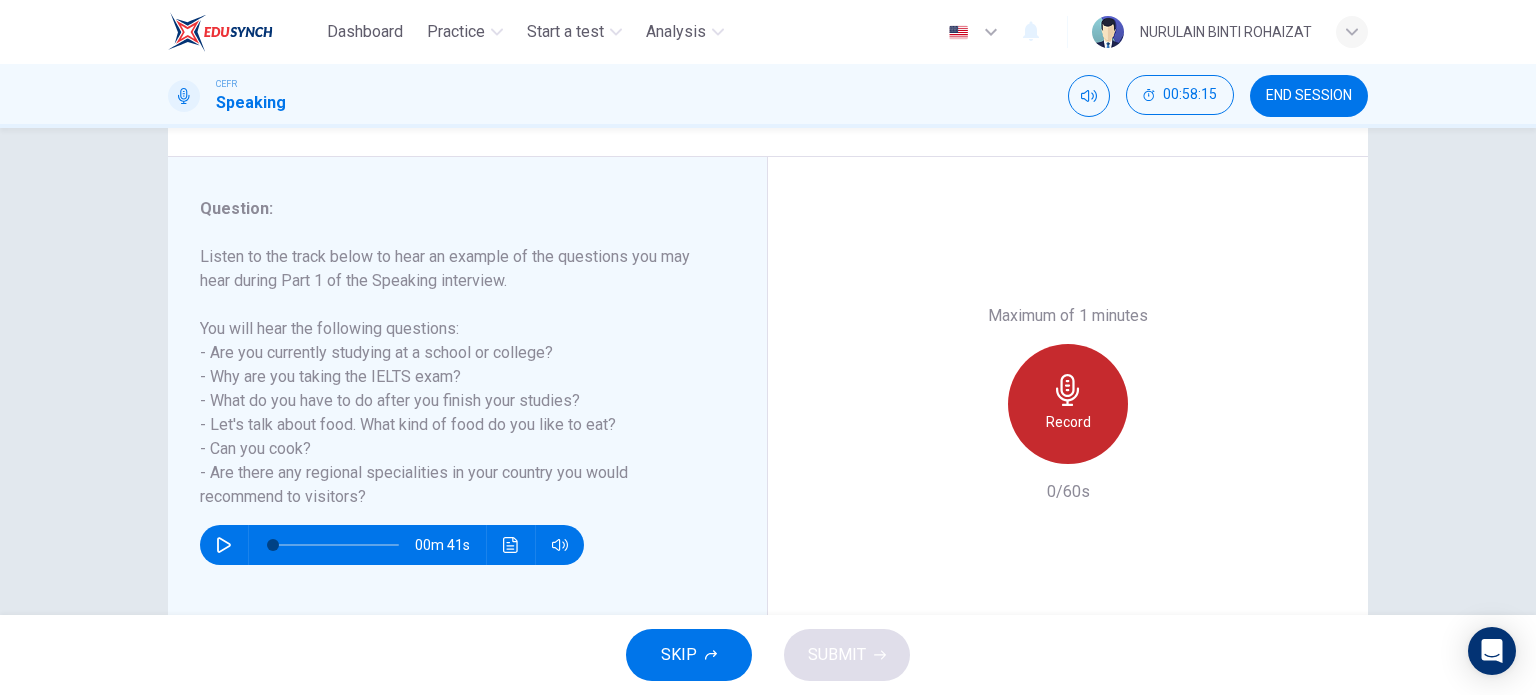 click on "Record" at bounding box center (1068, 404) 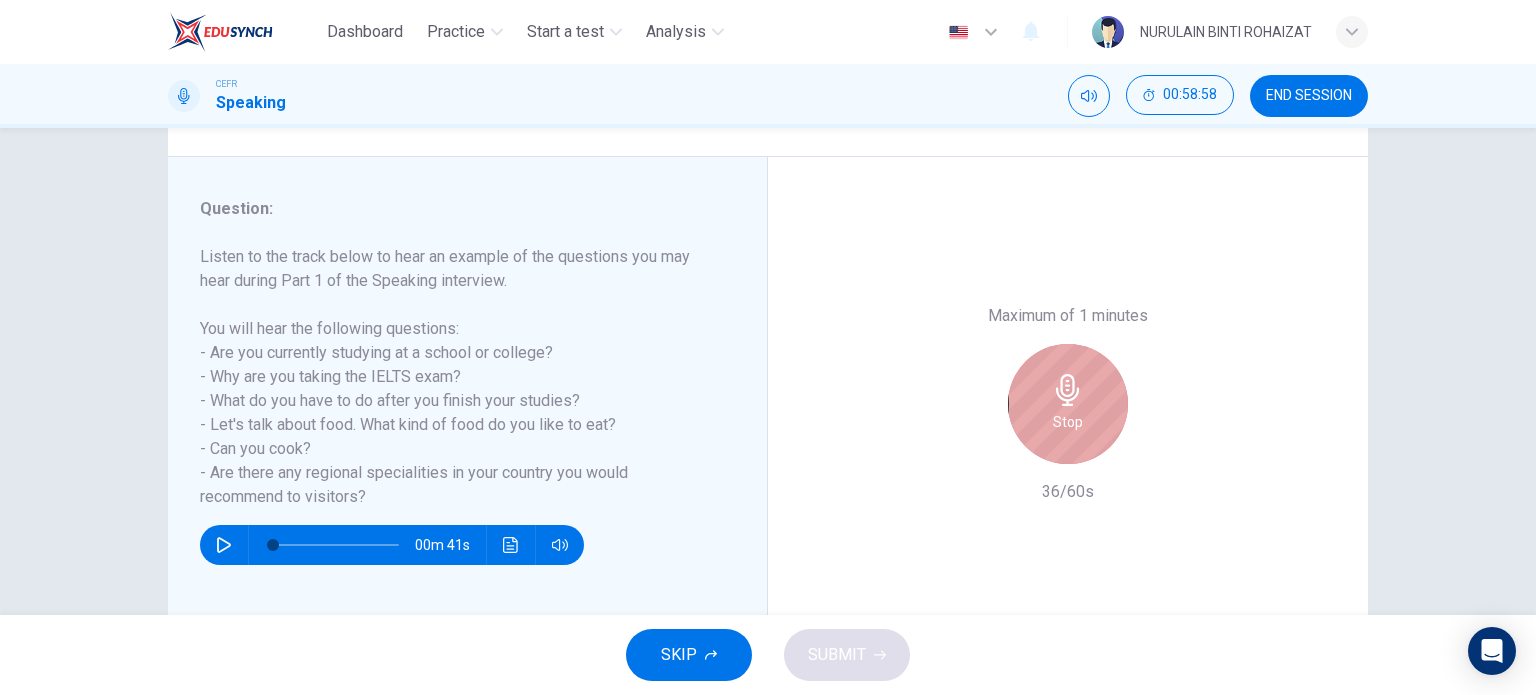 click on "Stop" at bounding box center (1068, 404) 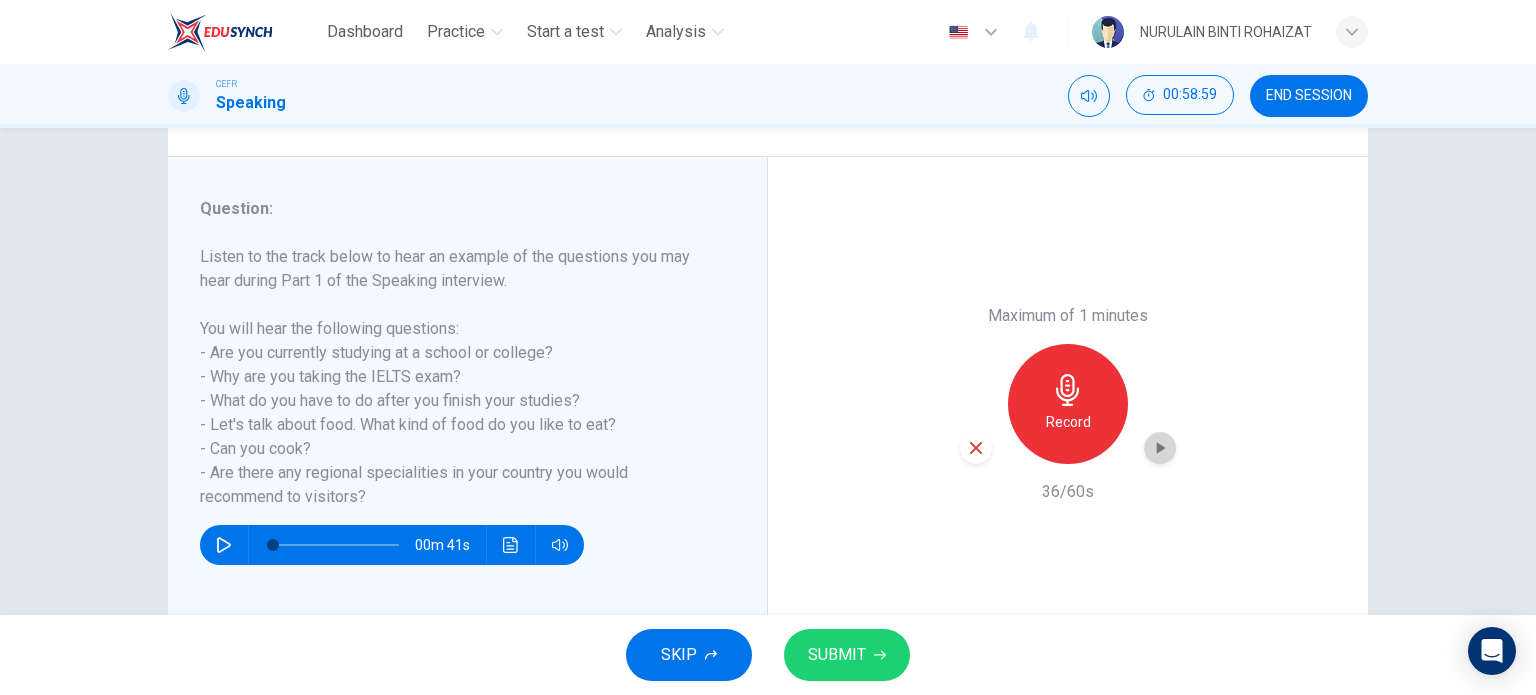click at bounding box center (1160, 448) 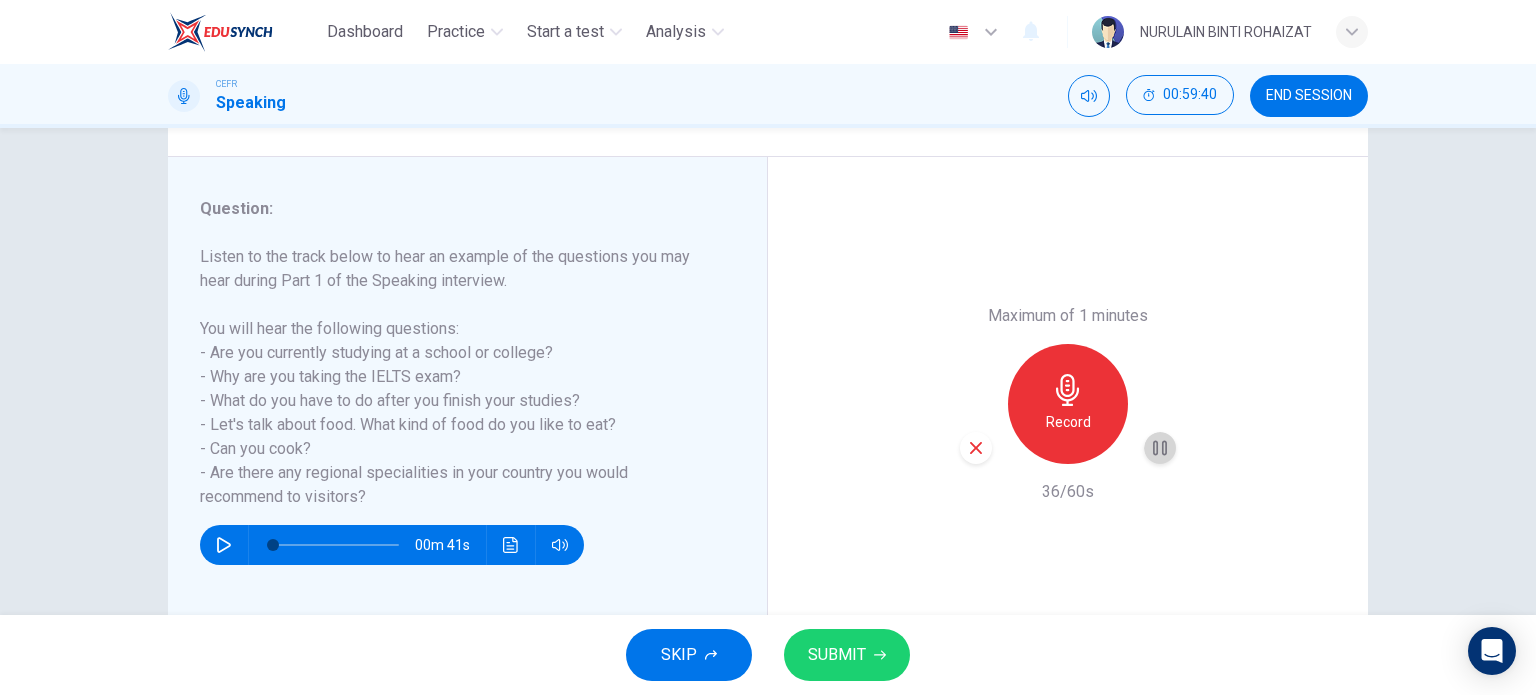 click at bounding box center [1160, 448] 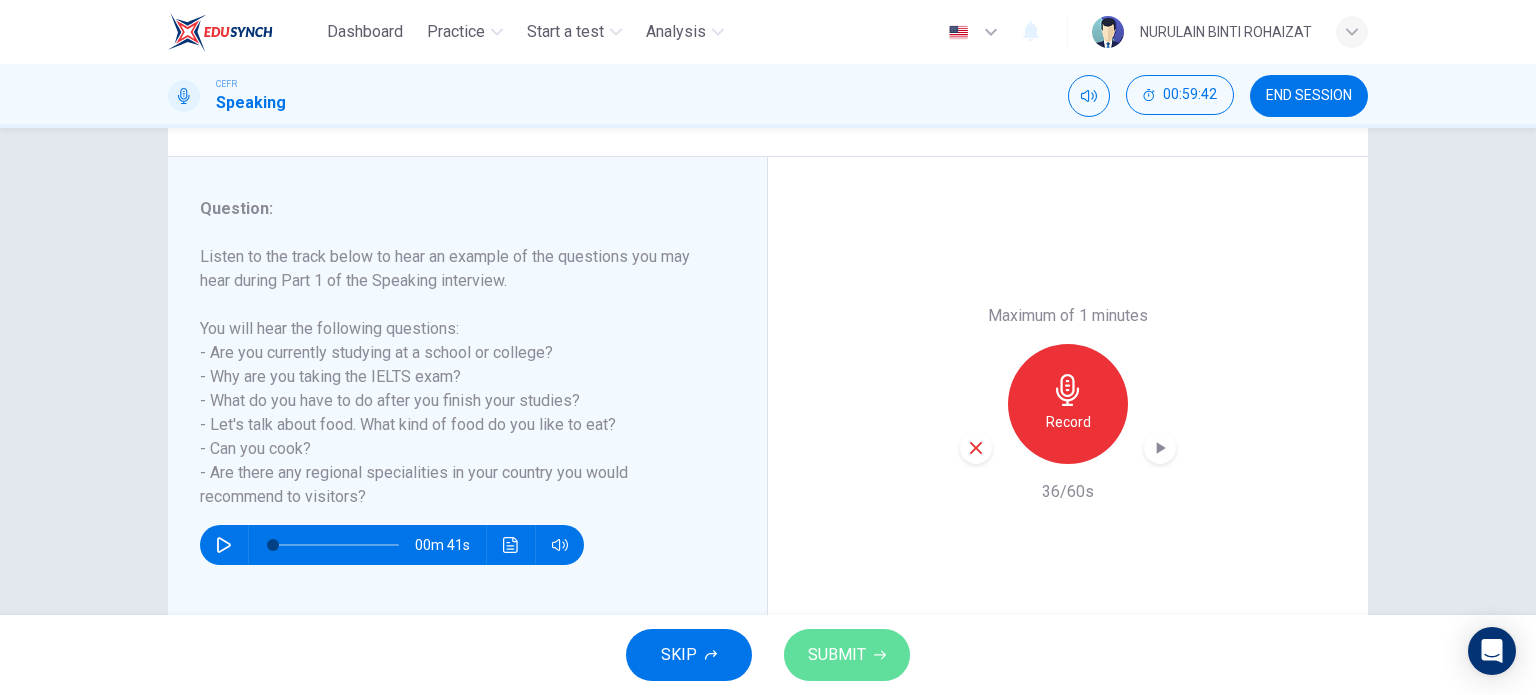 click on "SUBMIT" at bounding box center [837, 655] 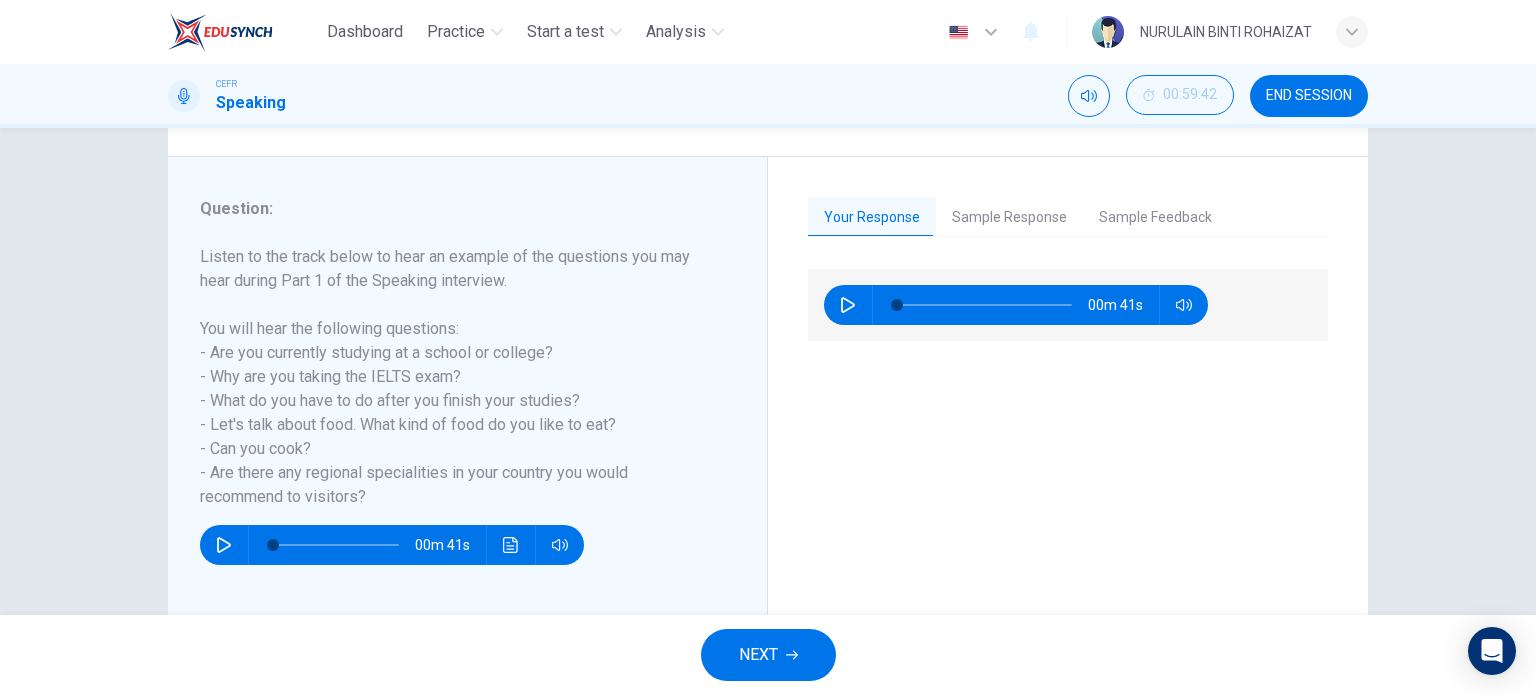 click on "Sample Response" at bounding box center [1009, 218] 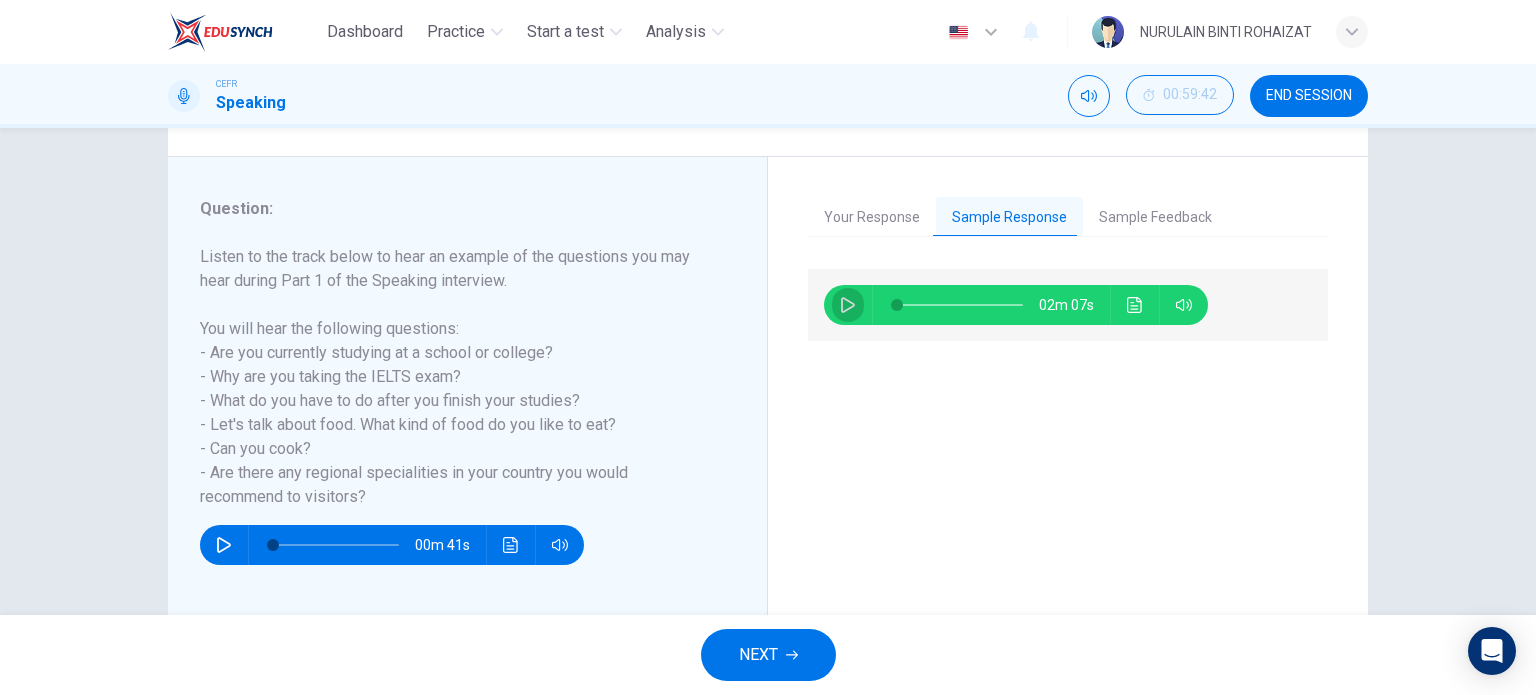 click at bounding box center (848, 305) 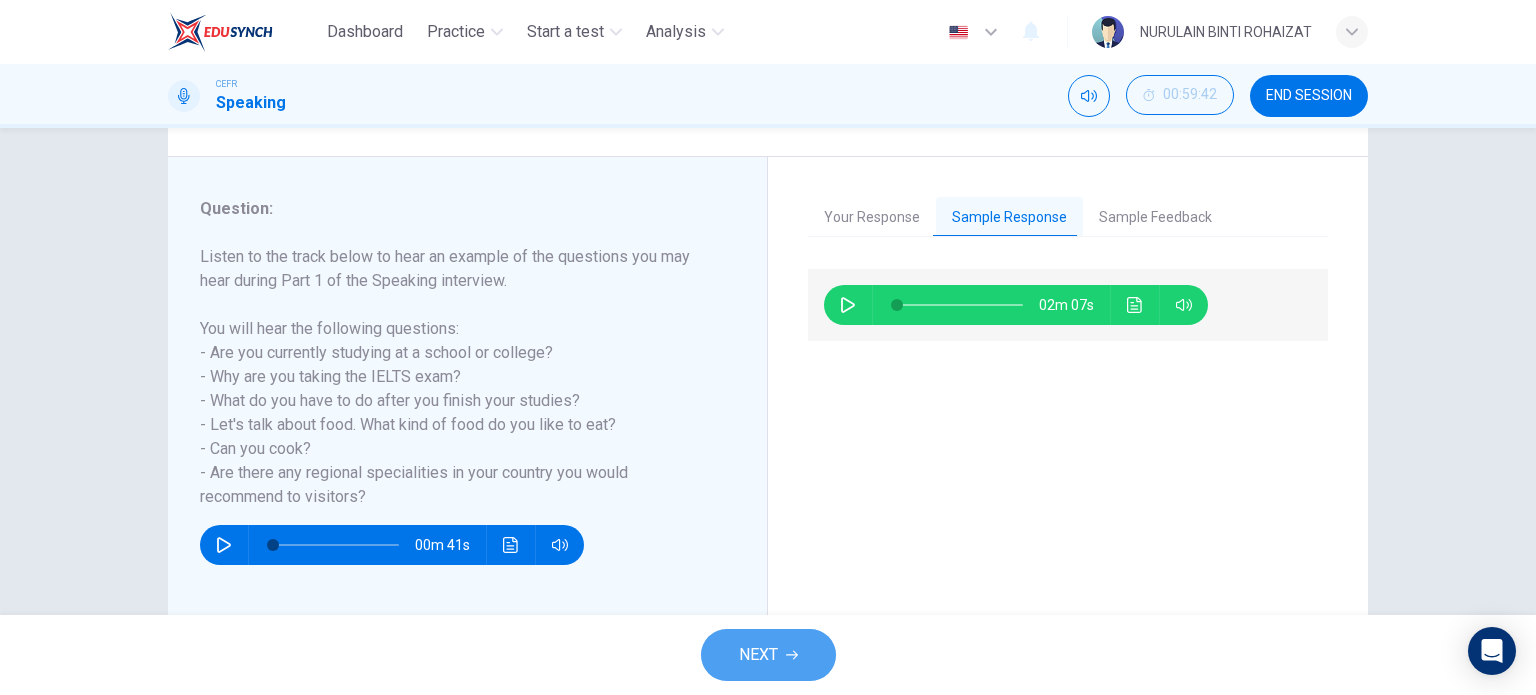 click on "NEXT" at bounding box center (758, 655) 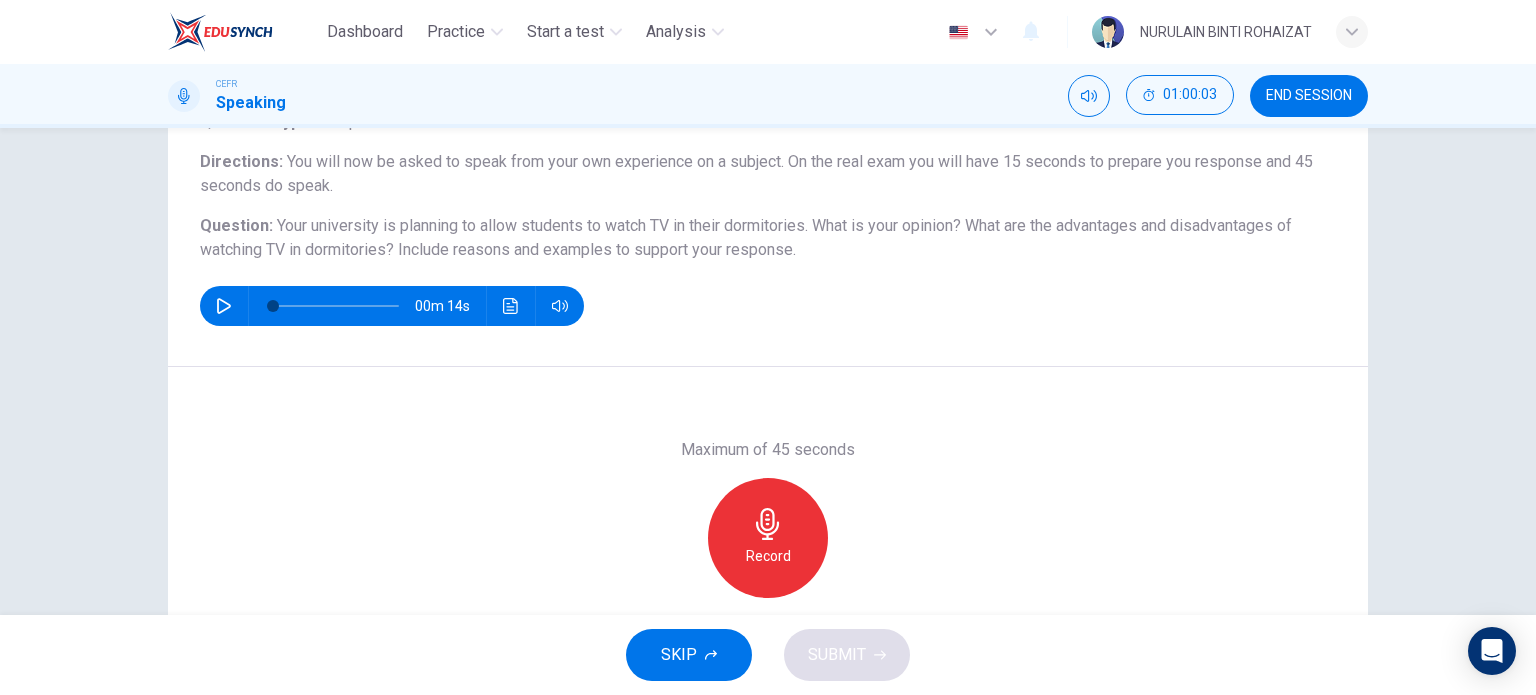 scroll, scrollTop: 155, scrollLeft: 0, axis: vertical 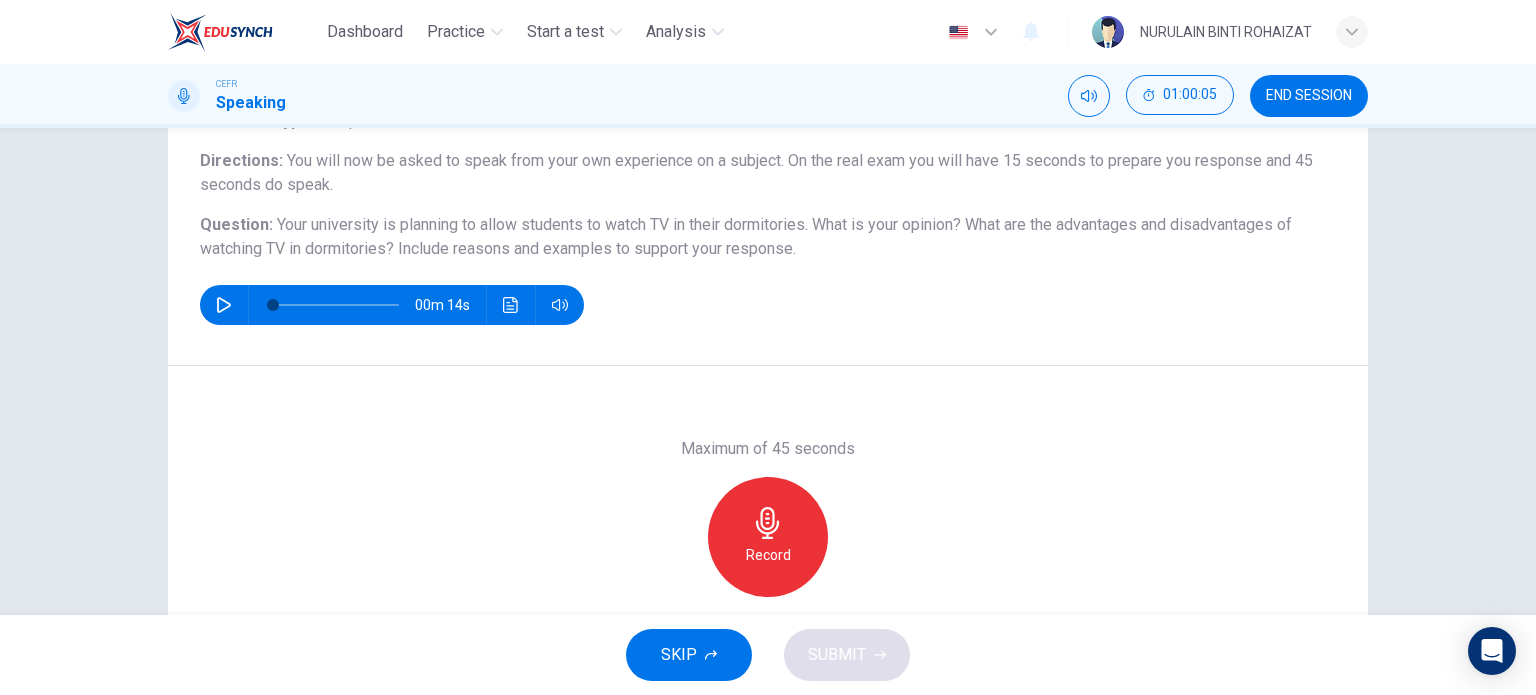 drag, startPoint x: 265, startPoint y: 223, endPoint x: 380, endPoint y: 247, distance: 117.47766 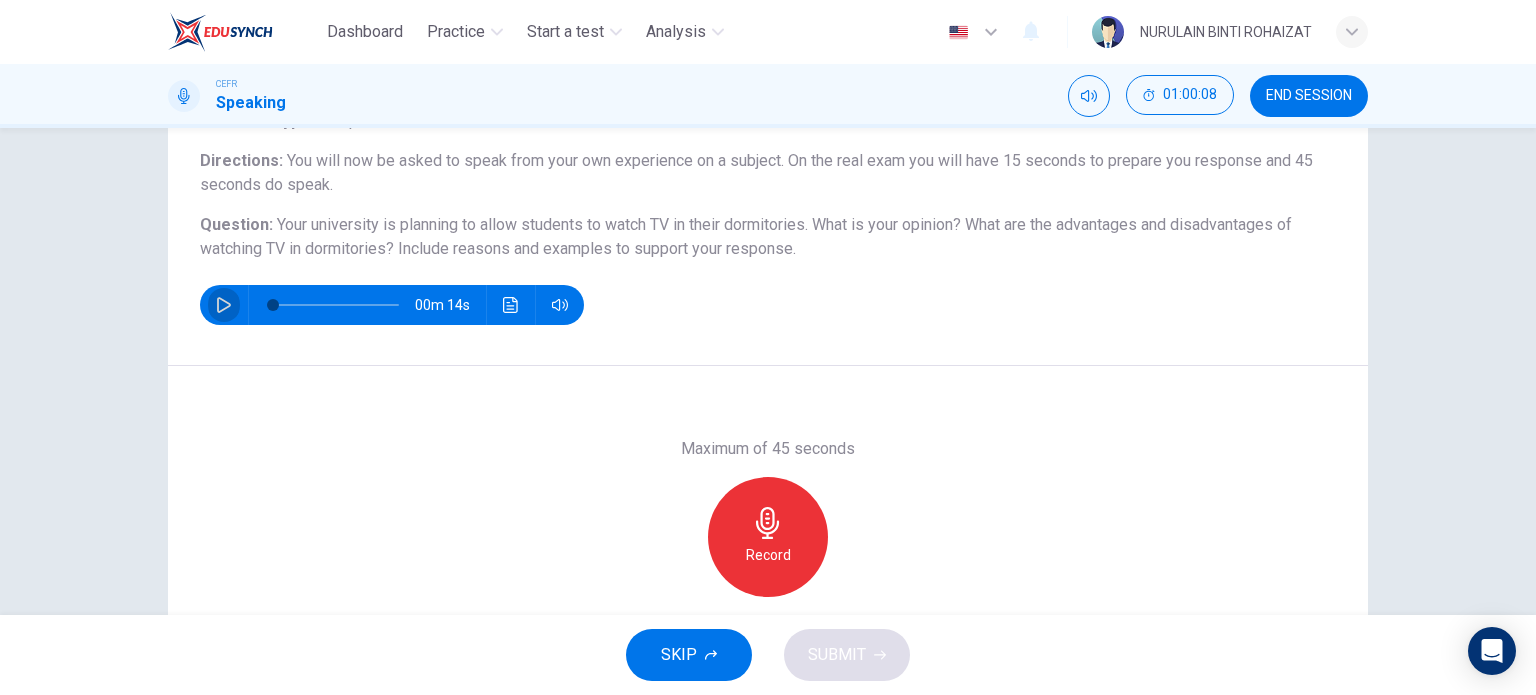 click at bounding box center (224, 305) 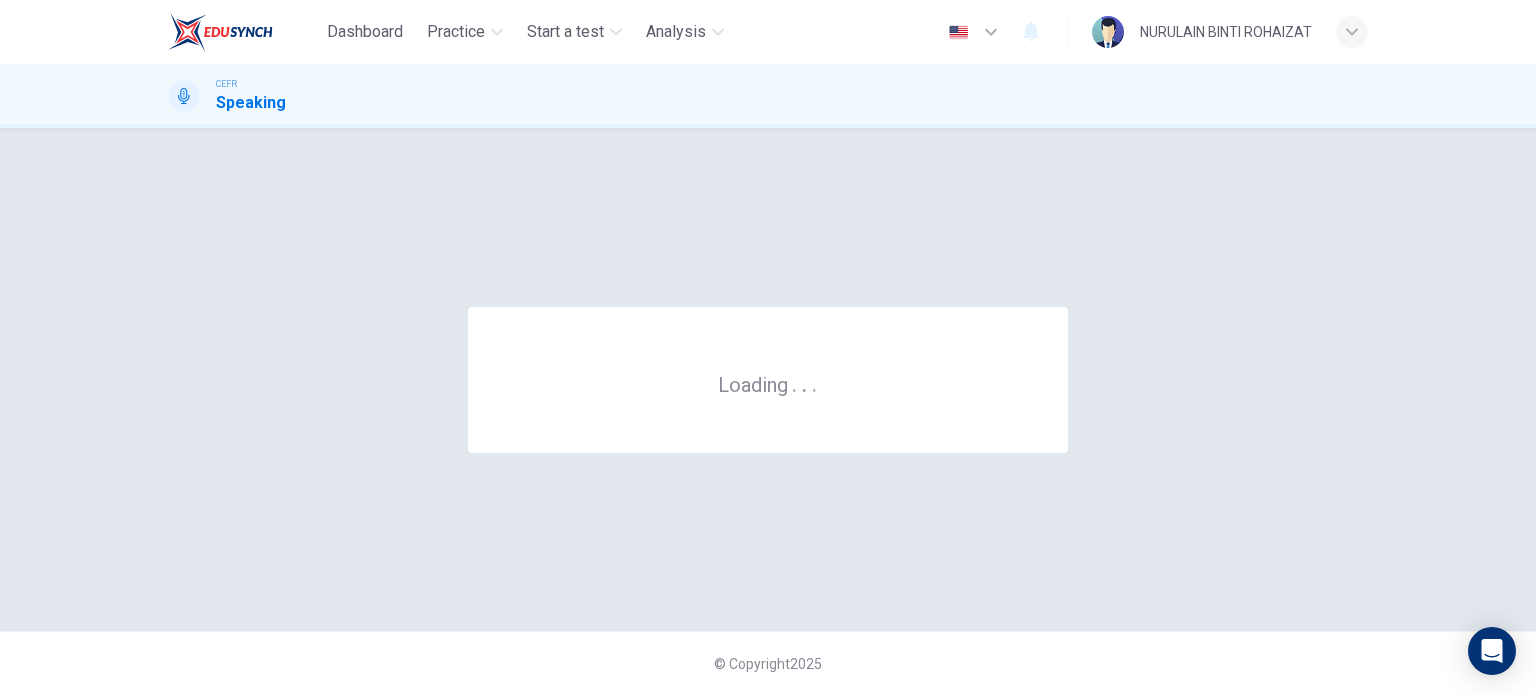 scroll, scrollTop: 0, scrollLeft: 0, axis: both 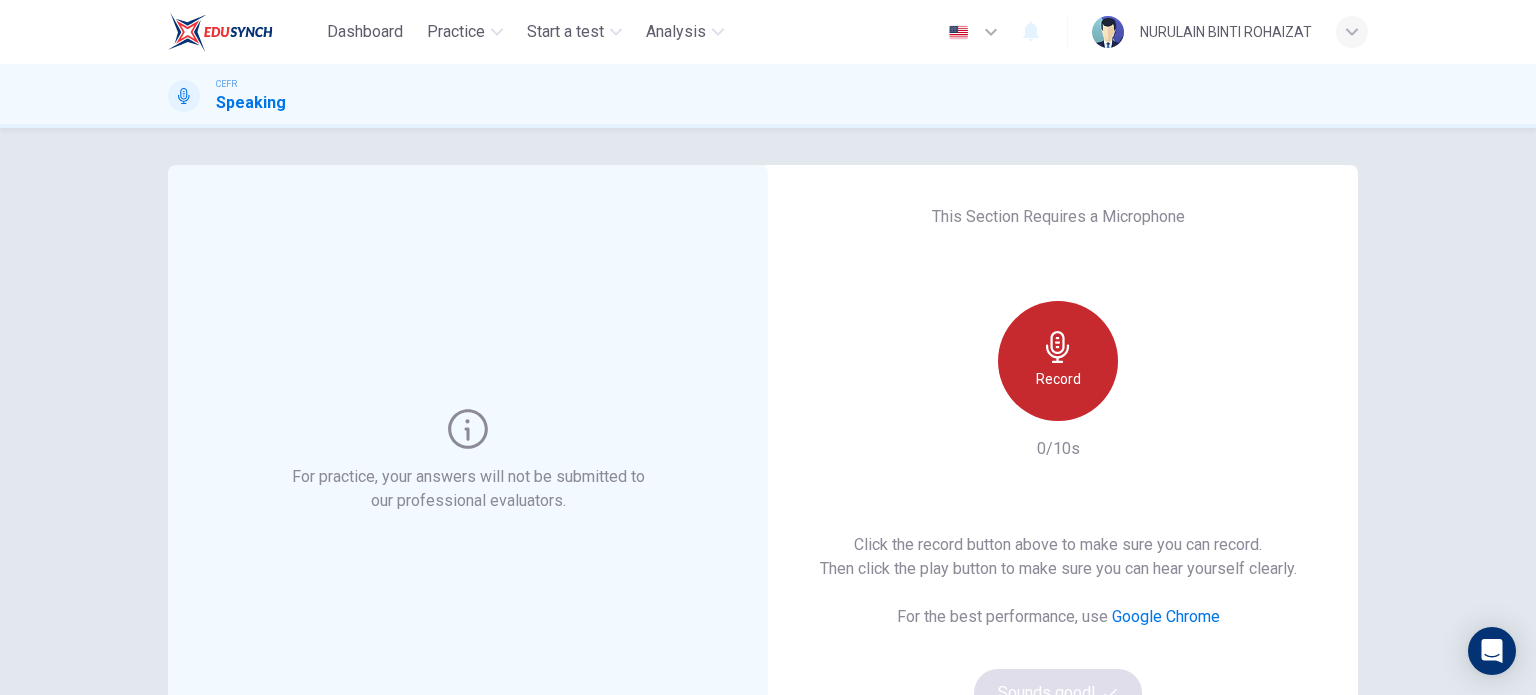 click at bounding box center [1058, 347] 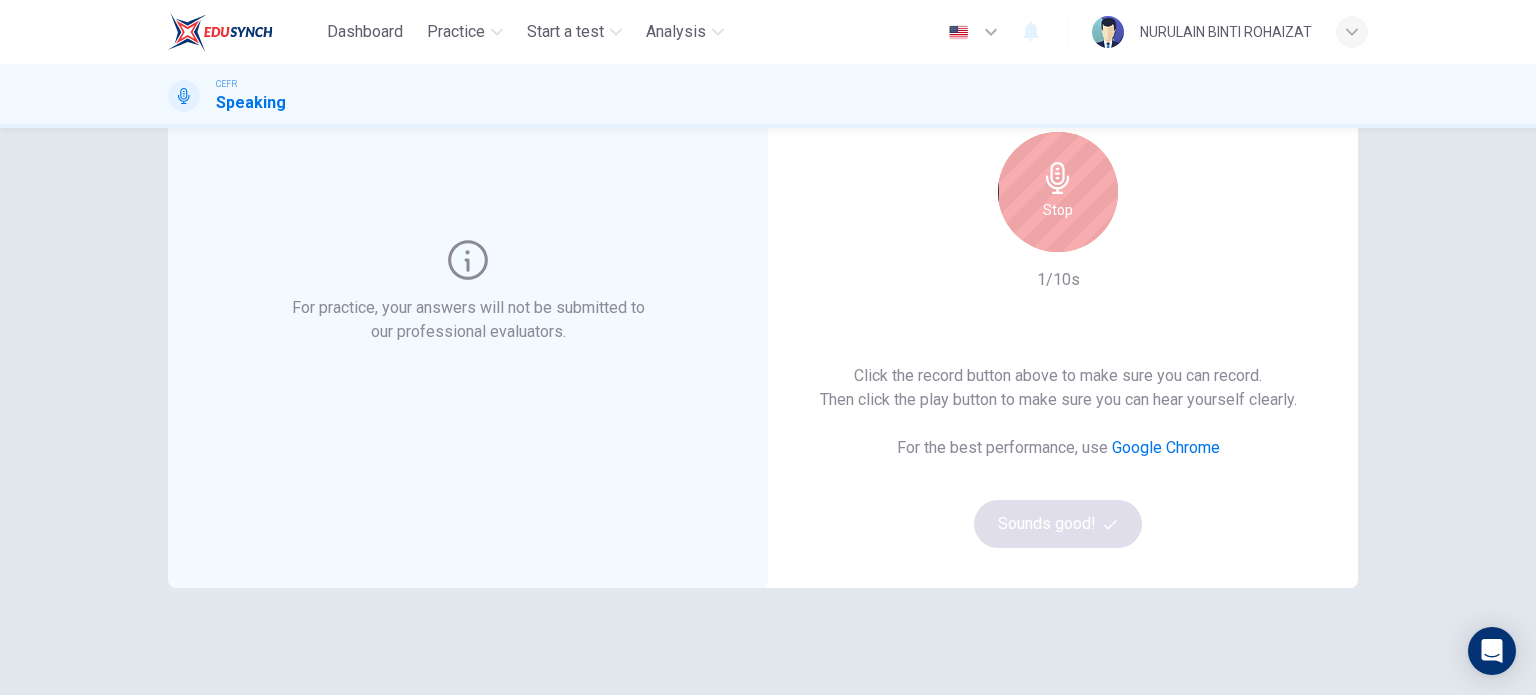 scroll, scrollTop: 94, scrollLeft: 0, axis: vertical 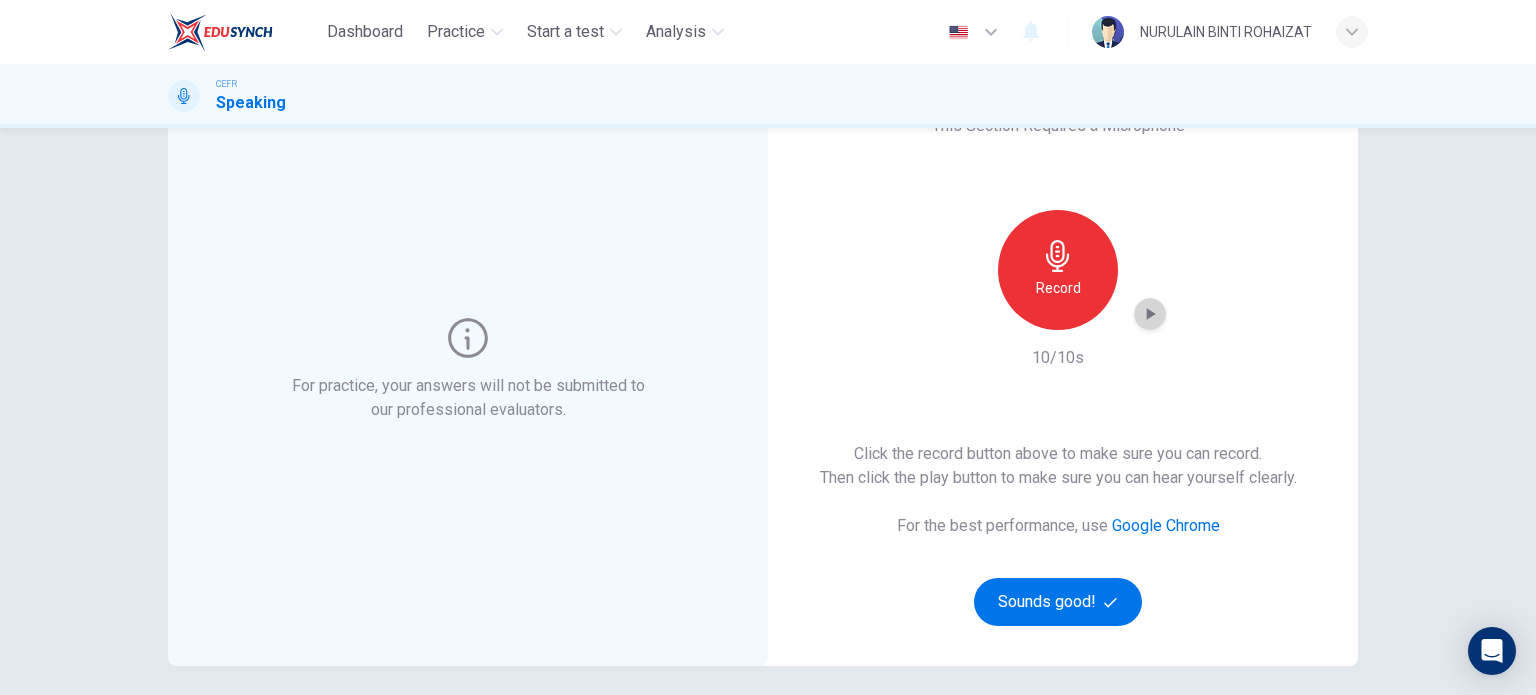 click at bounding box center [1150, 314] 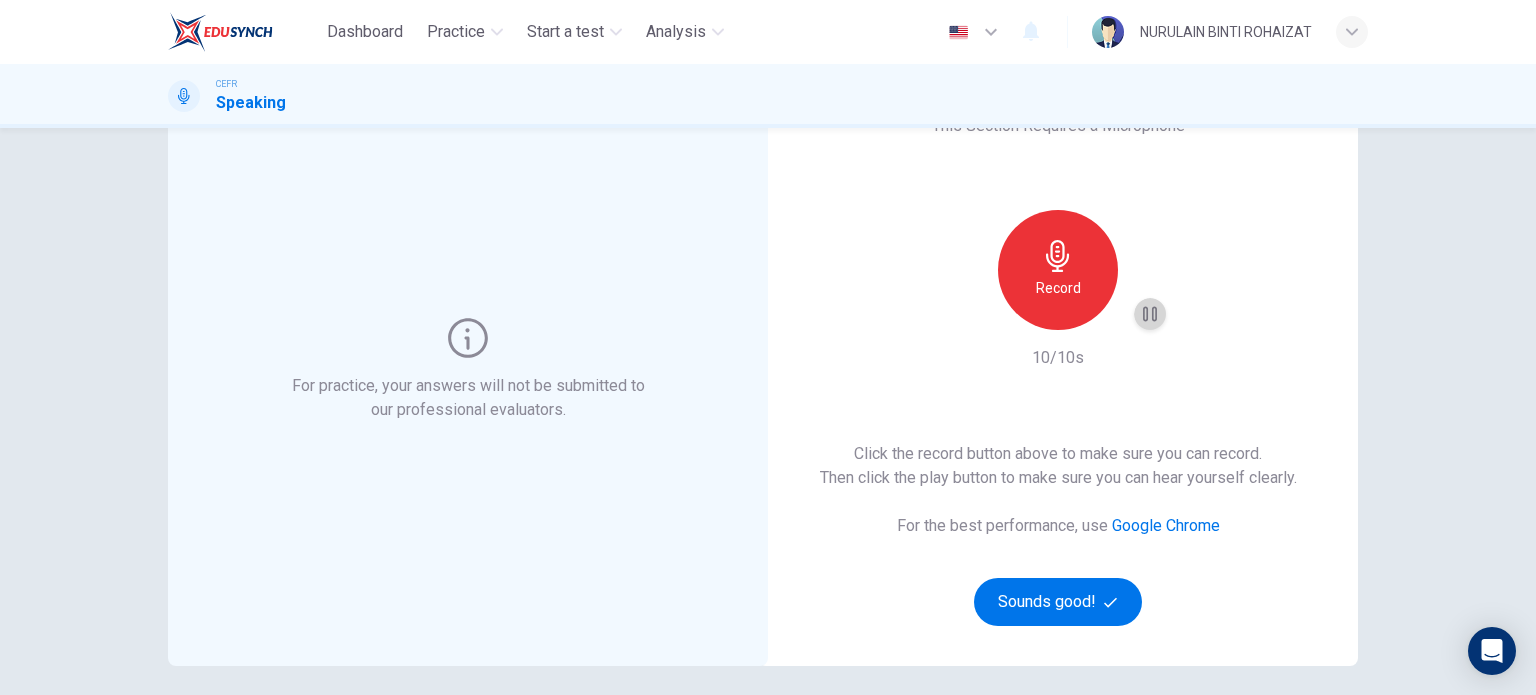 click at bounding box center [1150, 314] 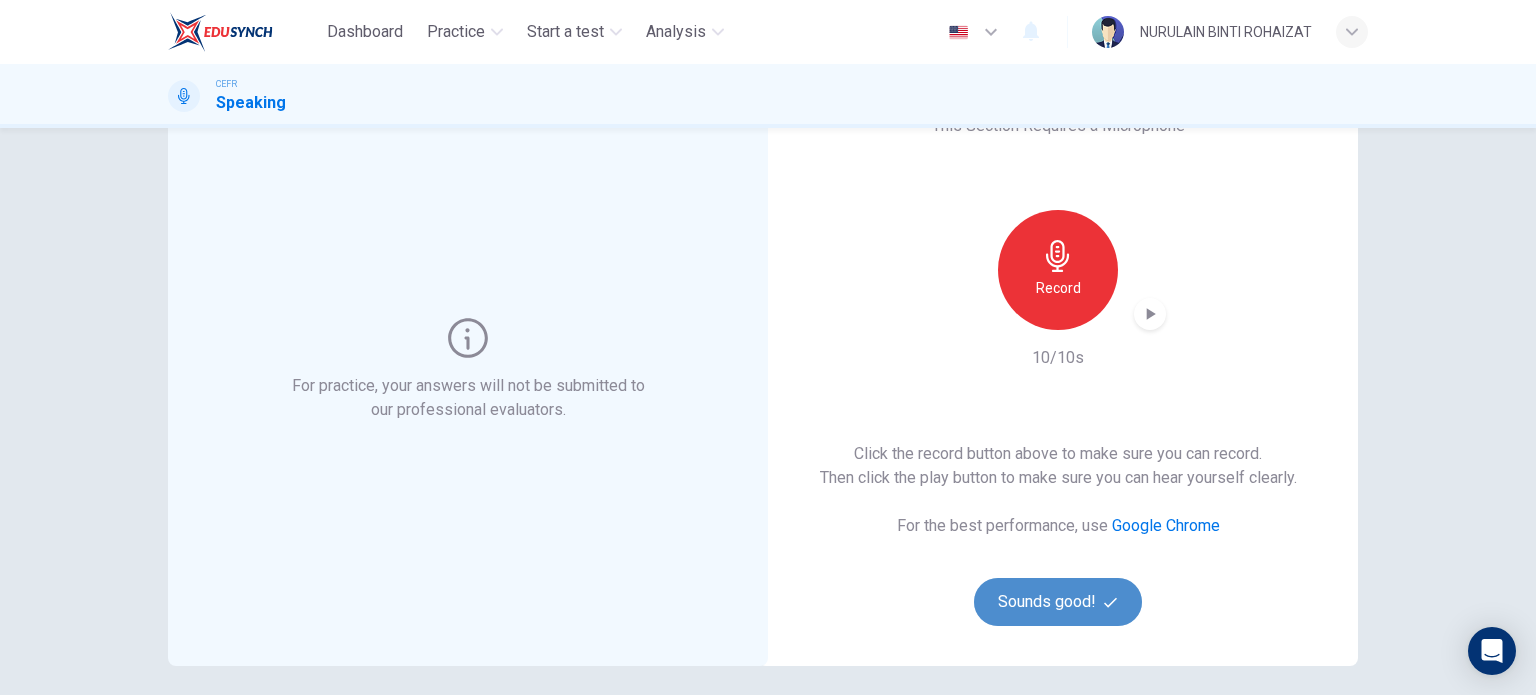 click on "Sounds good!" at bounding box center (1058, 602) 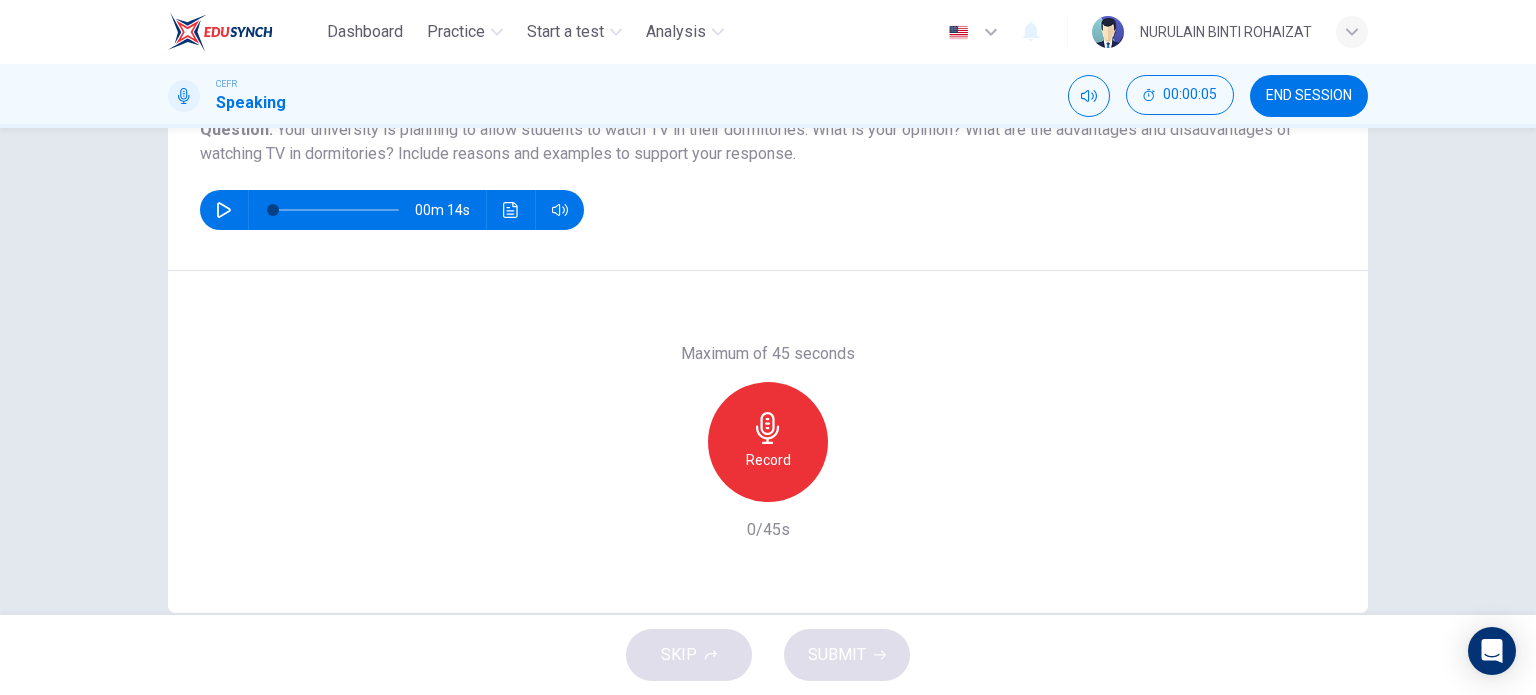 scroll, scrollTop: 262, scrollLeft: 0, axis: vertical 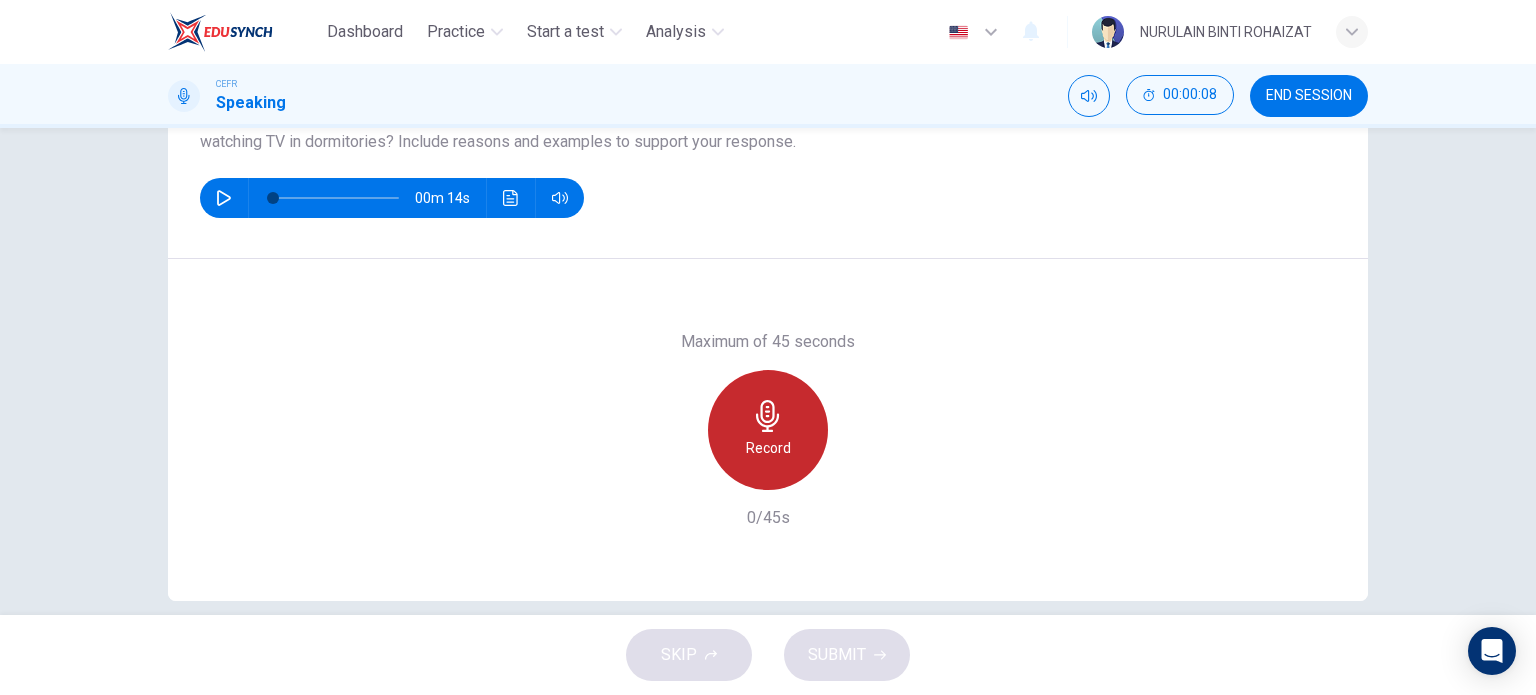 click at bounding box center (768, 416) 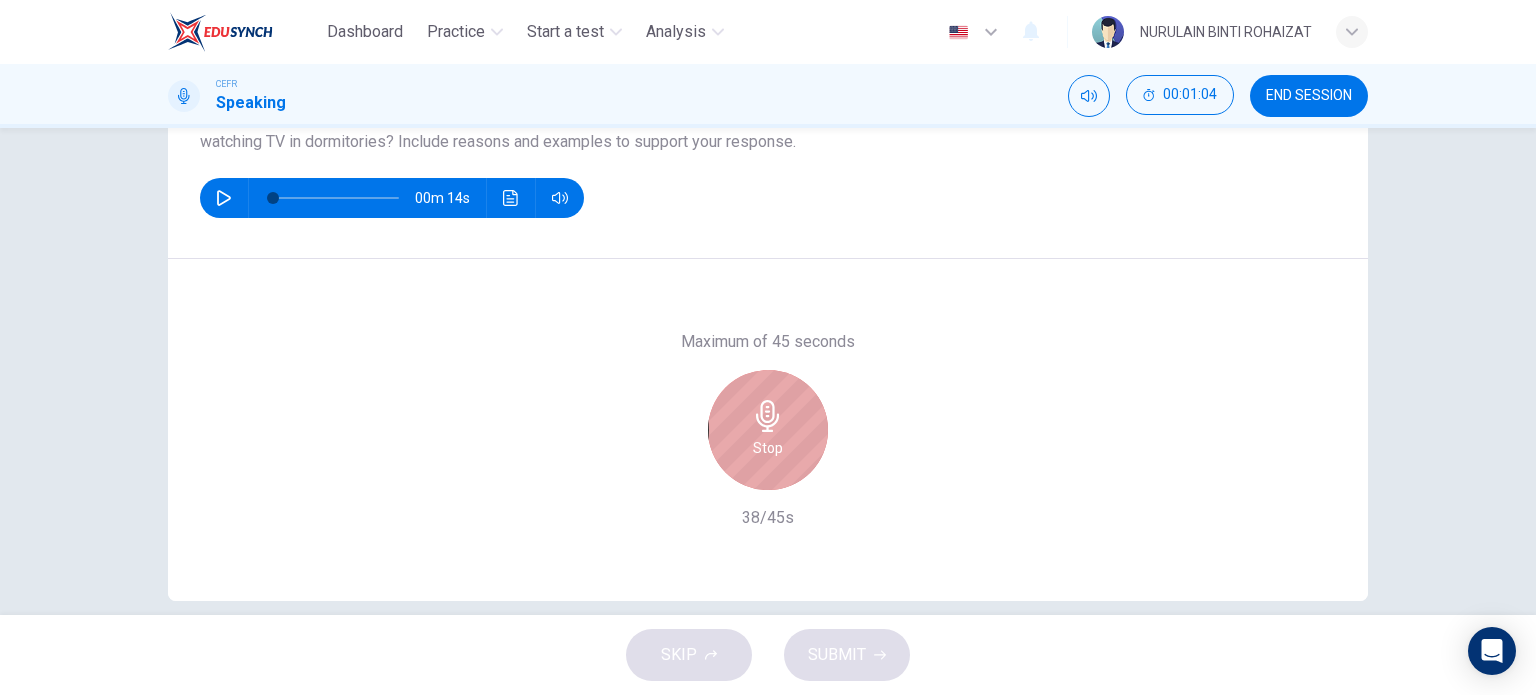 click on "Stop" at bounding box center [768, 430] 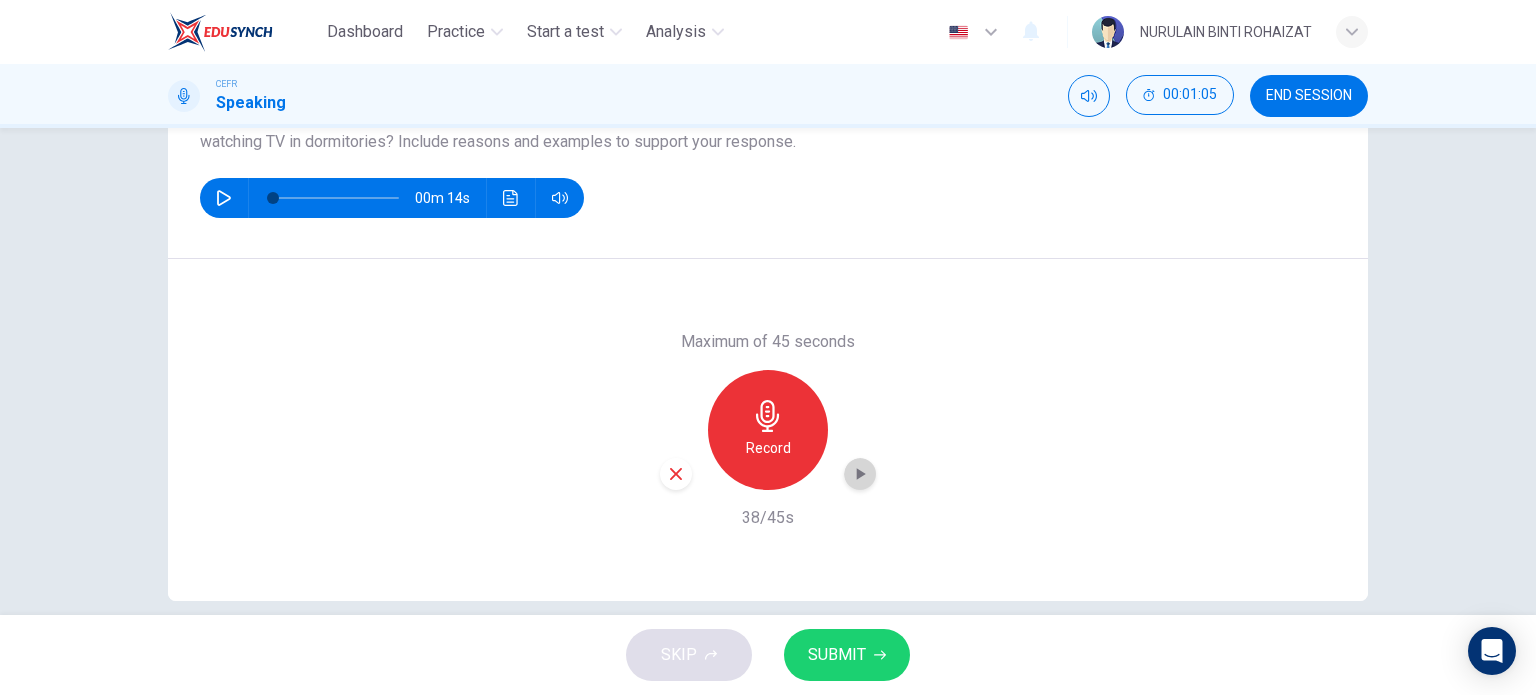 click at bounding box center [860, 474] 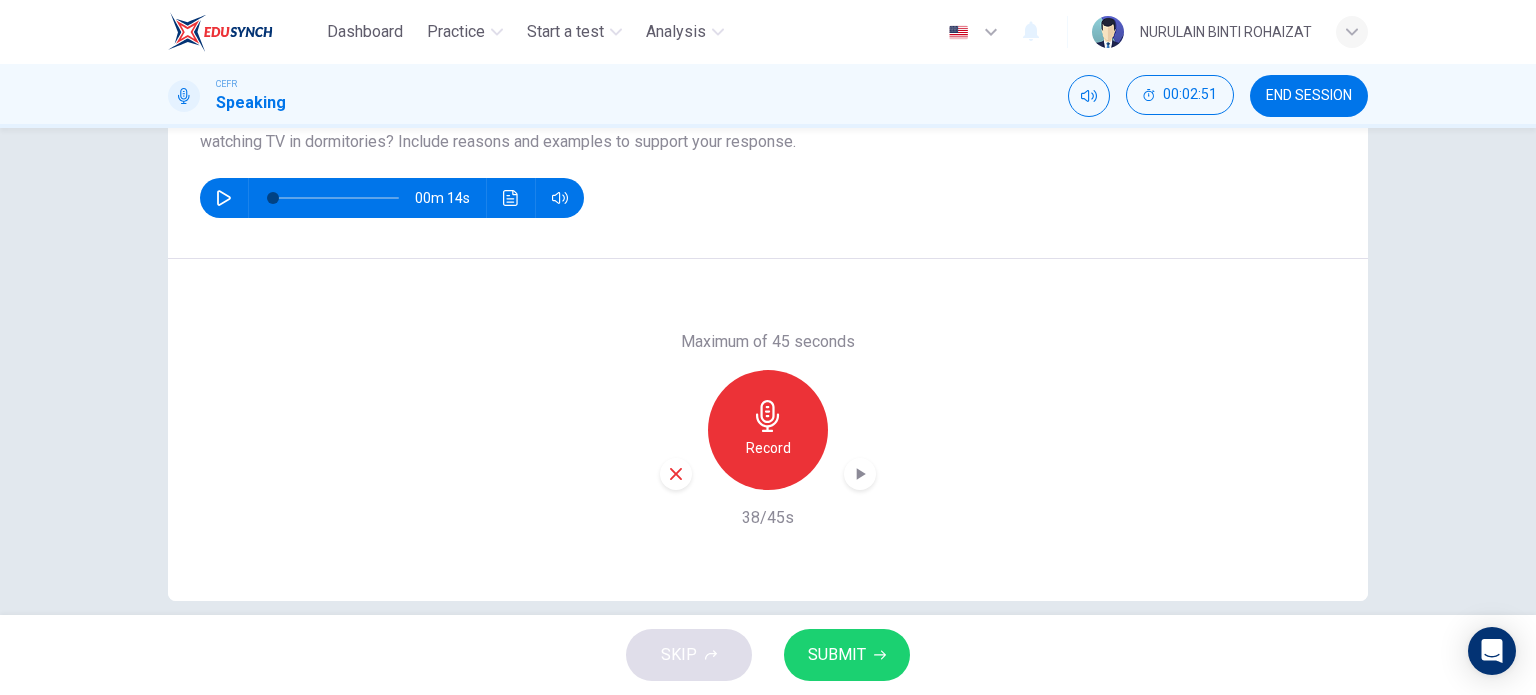 click on "SUBMIT" at bounding box center [847, 655] 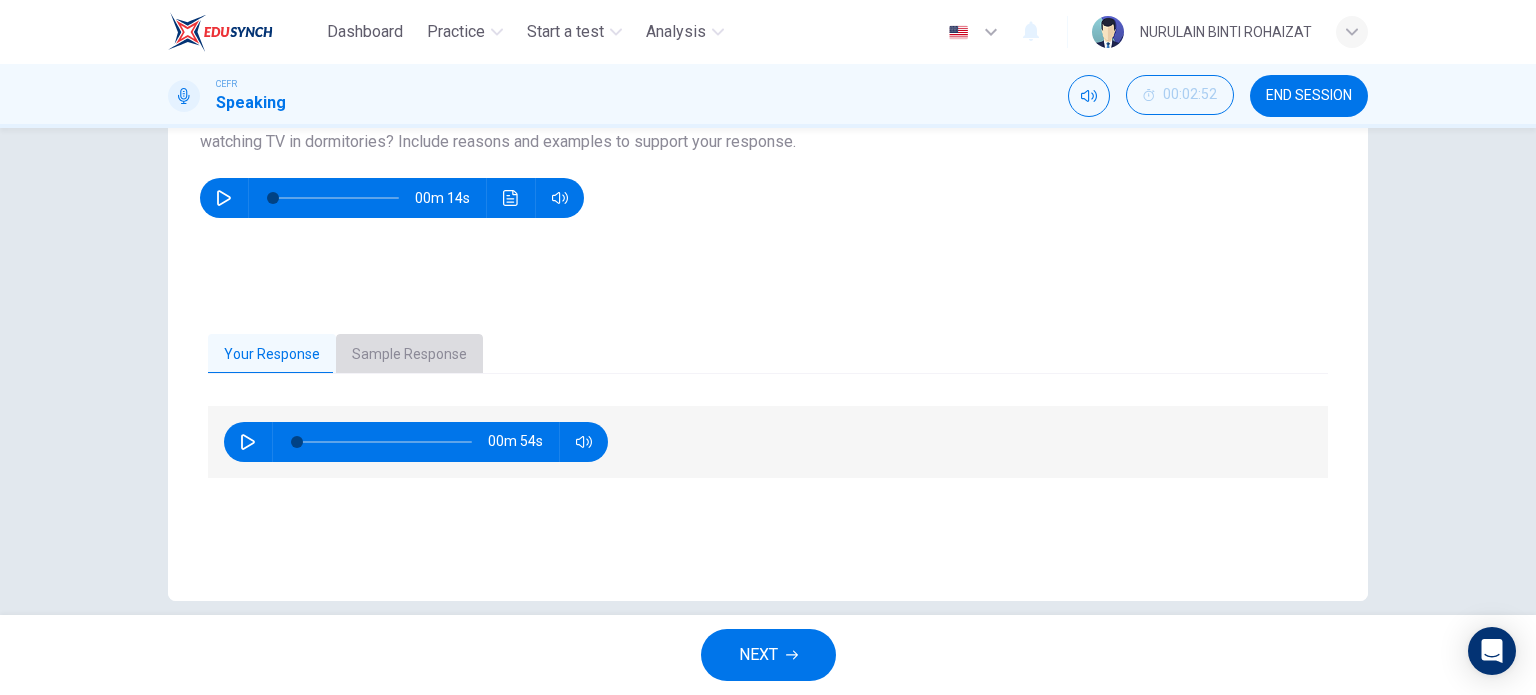 click on "Sample Response" at bounding box center [409, 355] 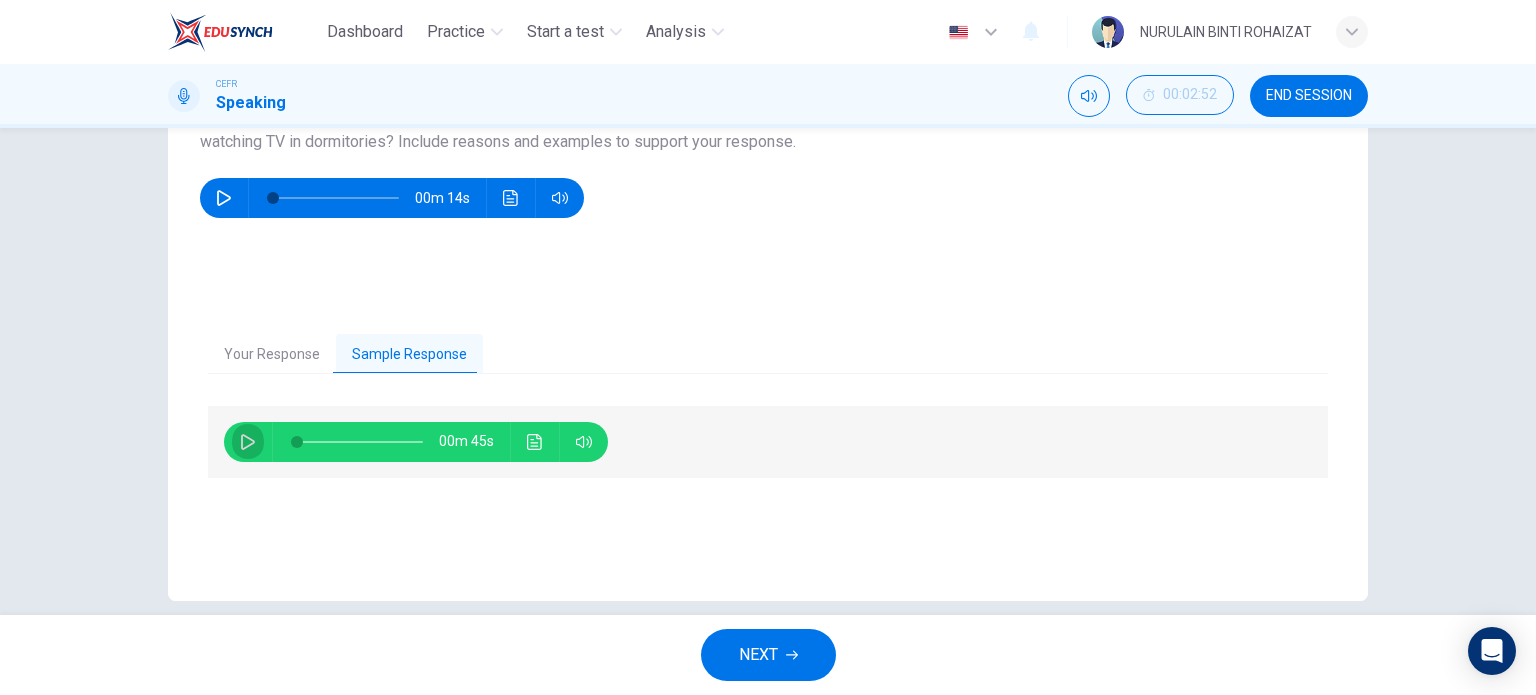 click at bounding box center [248, 442] 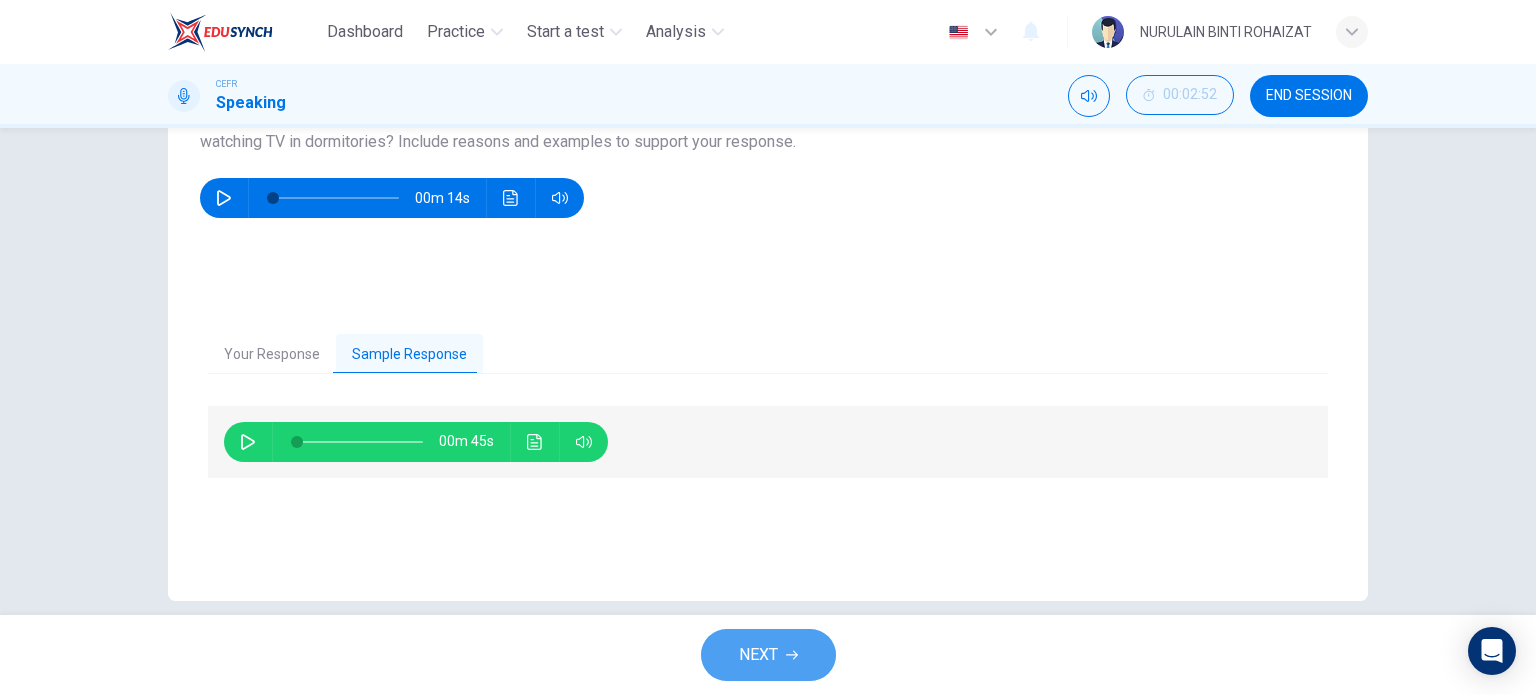 click on "NEXT" at bounding box center (768, 655) 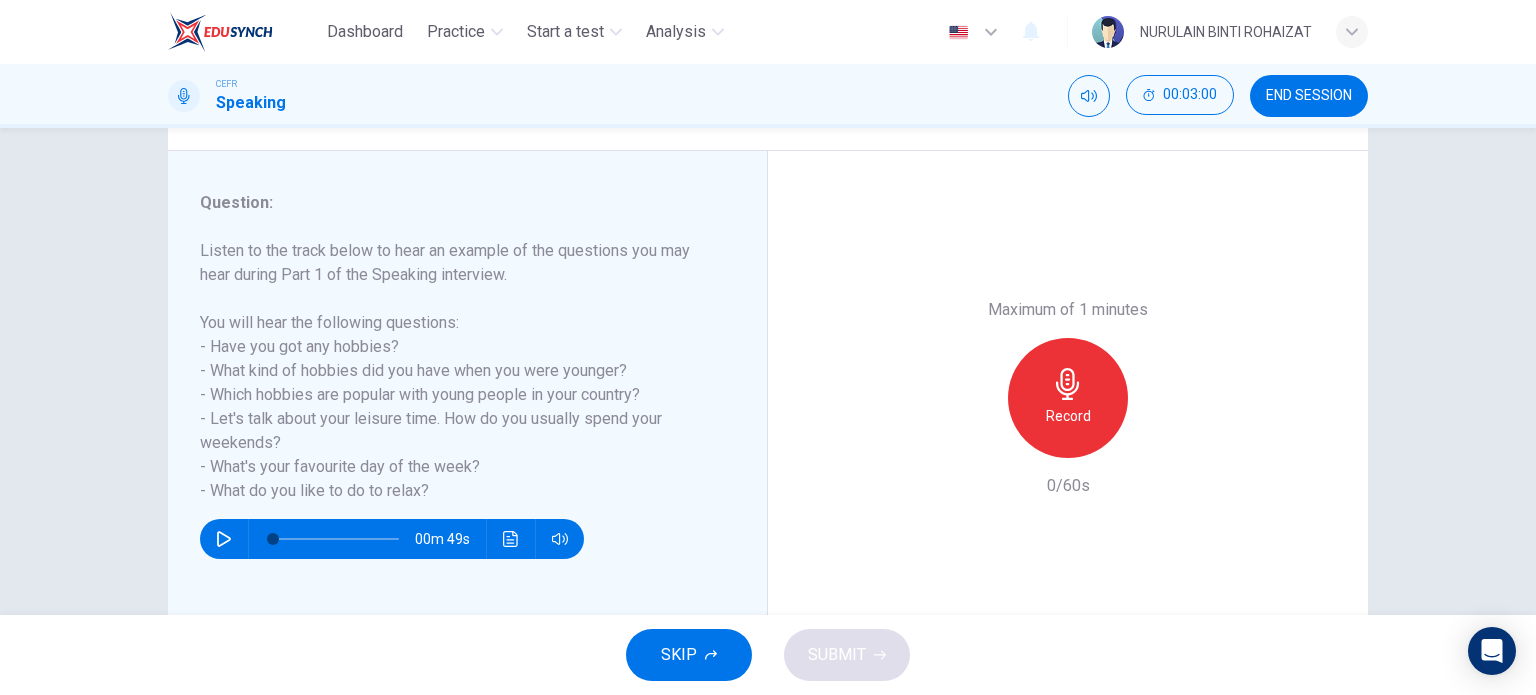scroll, scrollTop: 222, scrollLeft: 0, axis: vertical 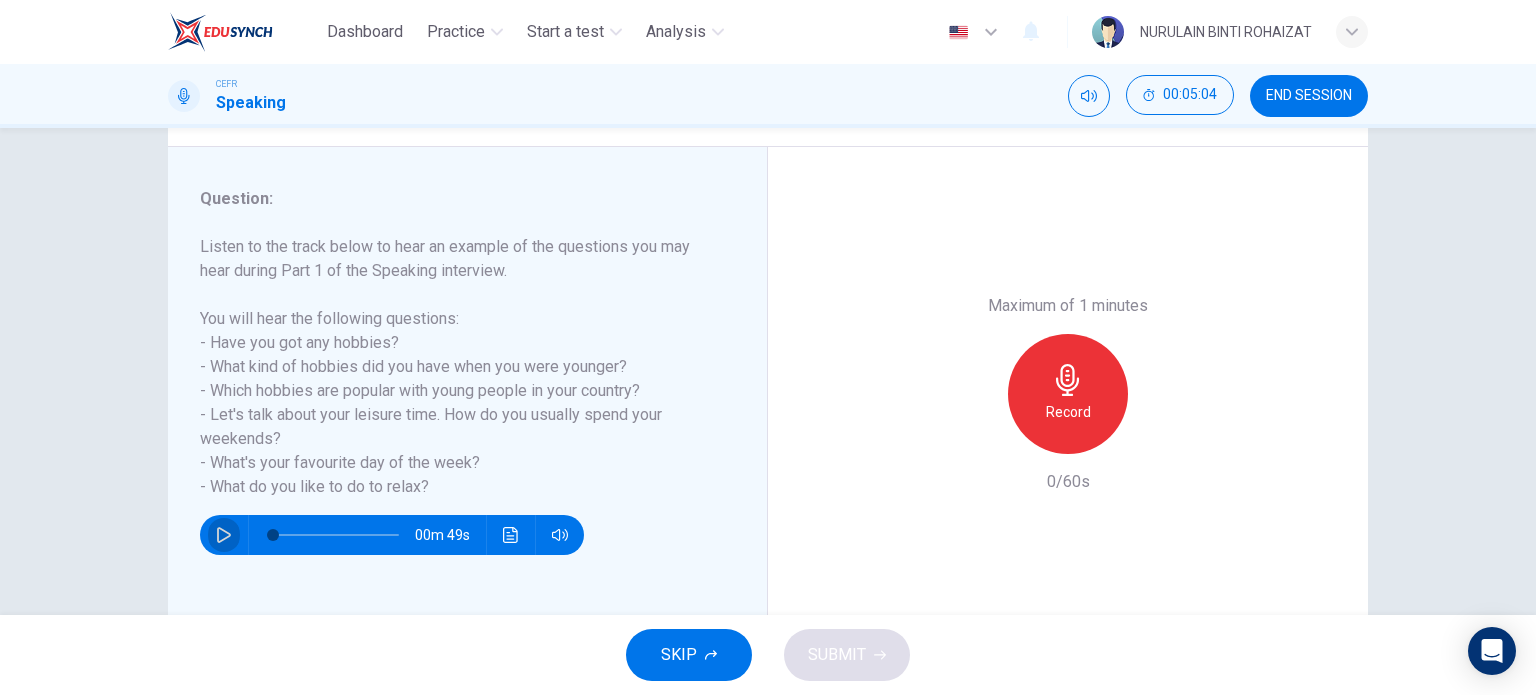 click at bounding box center [224, 535] 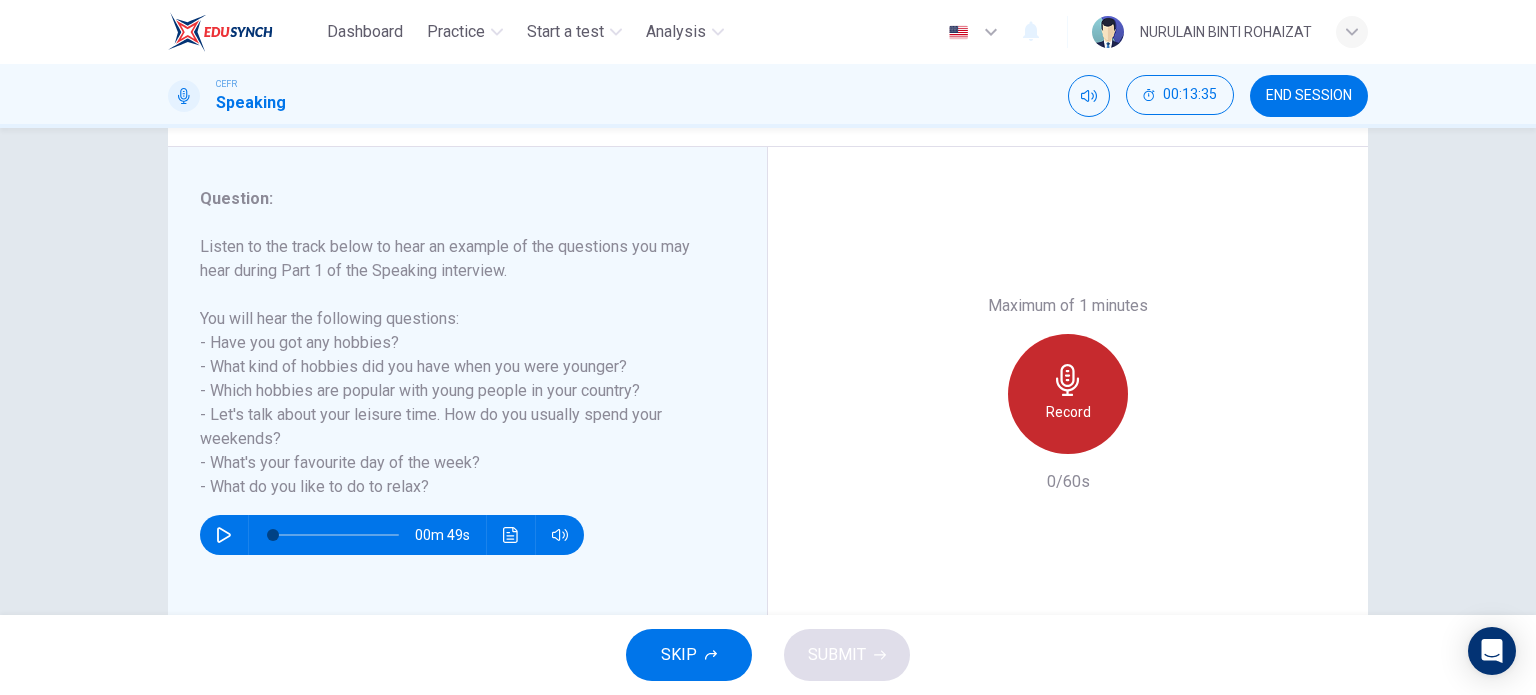 click at bounding box center [1068, 380] 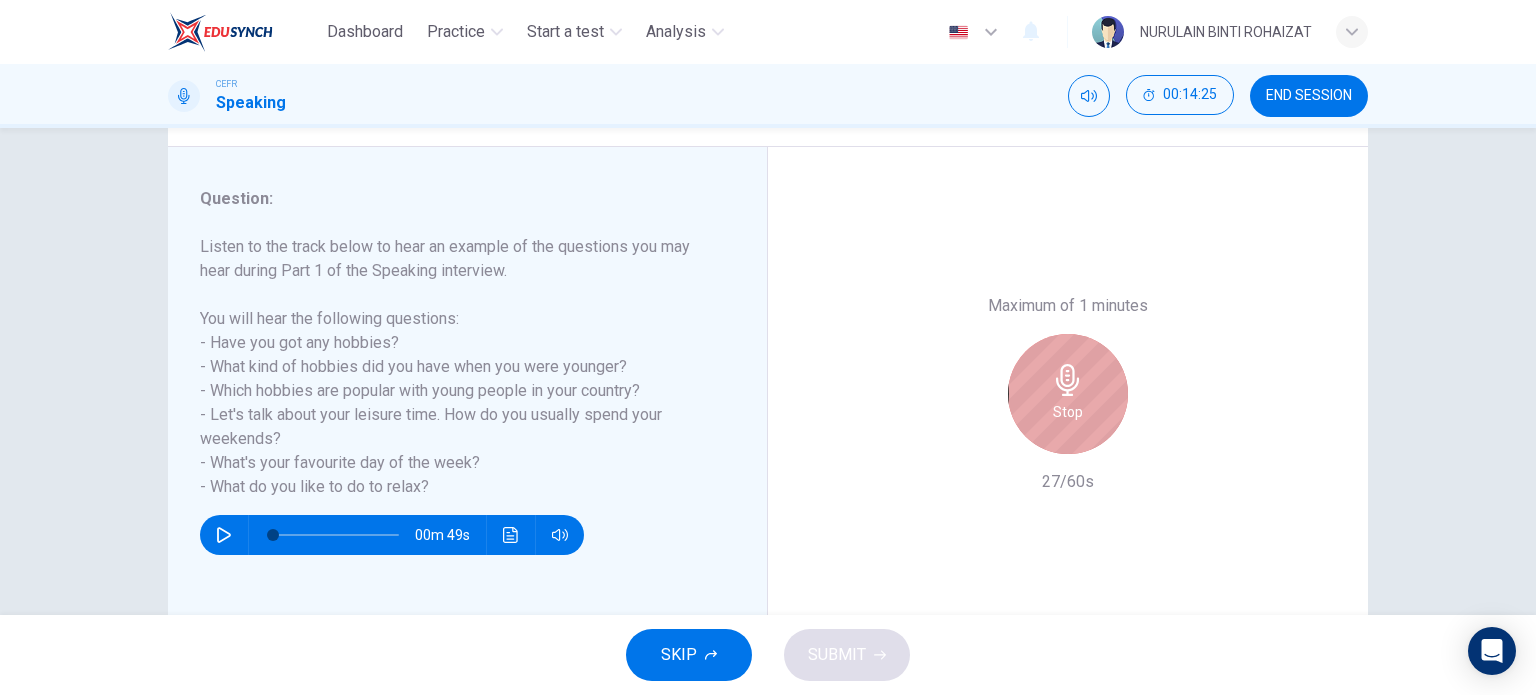 click on "Stop" at bounding box center (1068, 394) 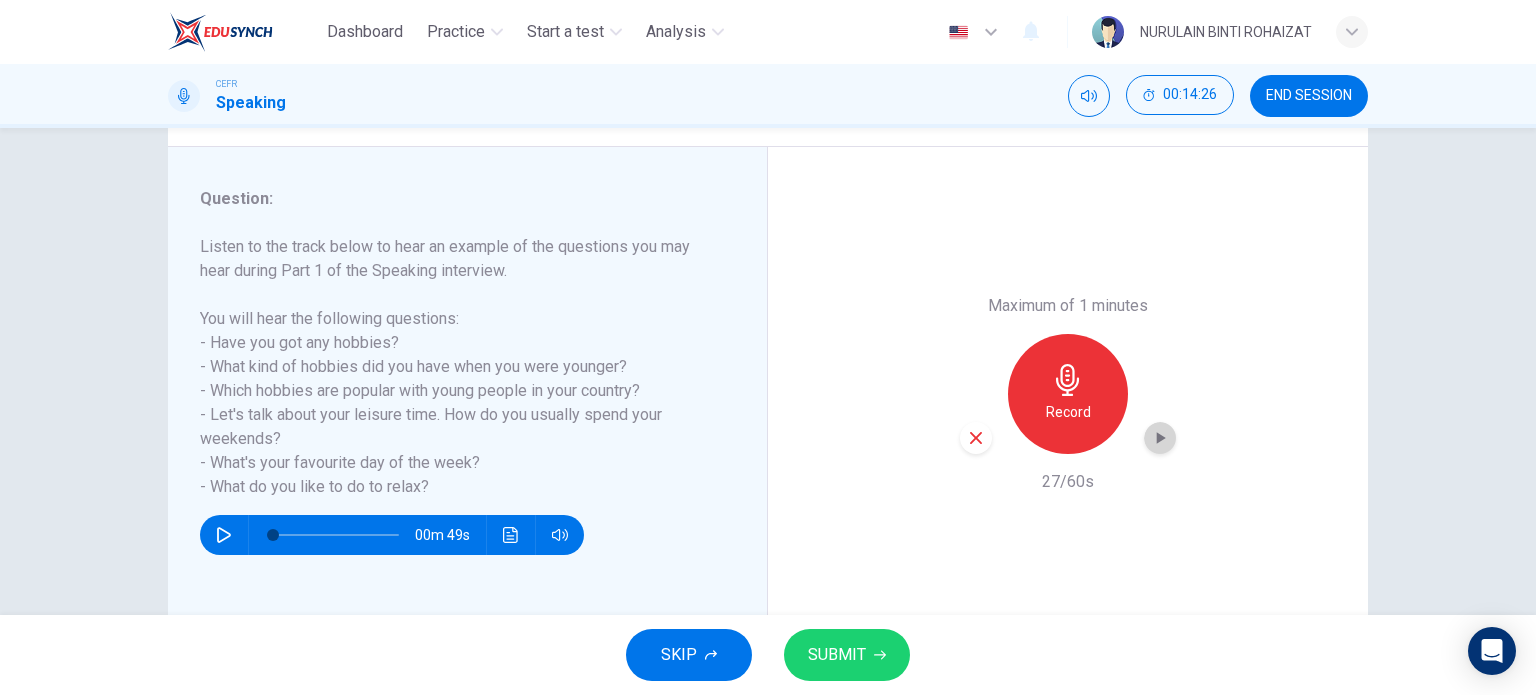 click at bounding box center (1160, 438) 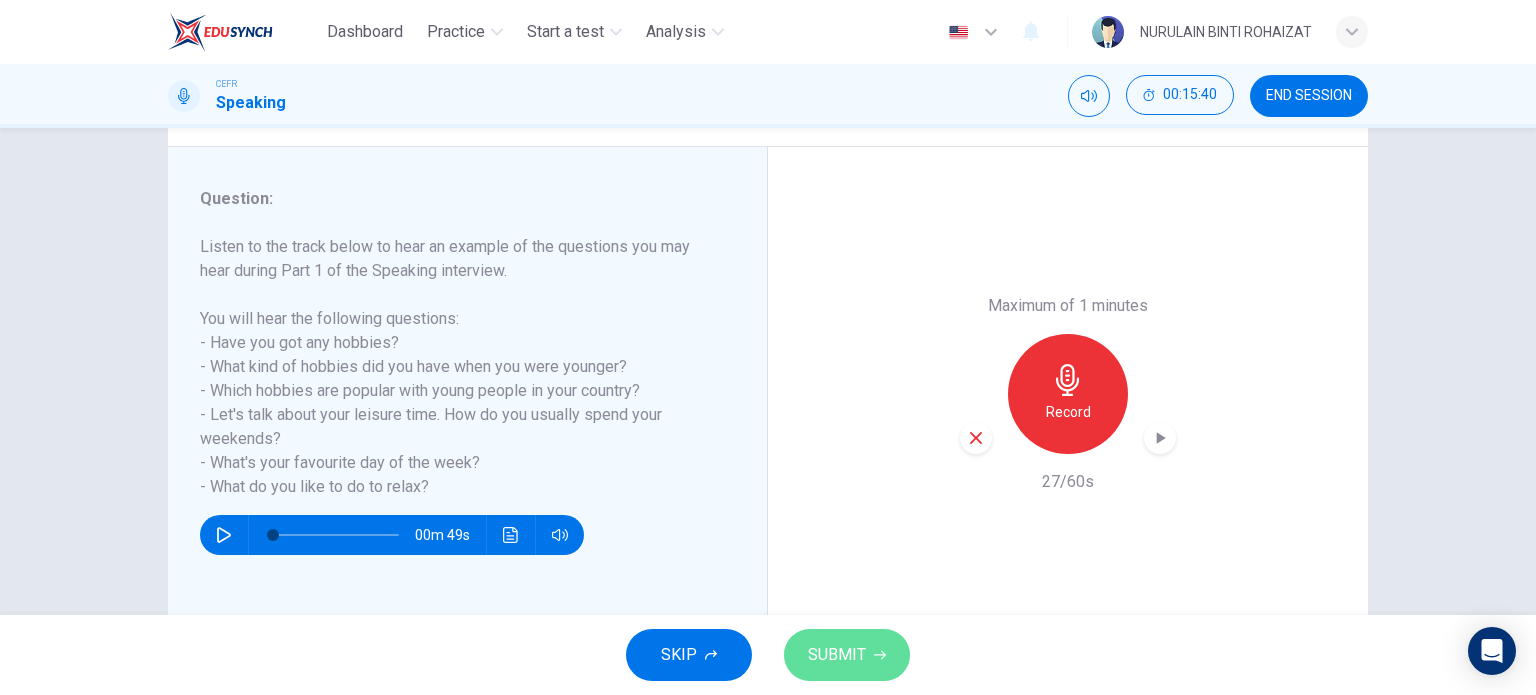 click on "SUBMIT" at bounding box center (847, 655) 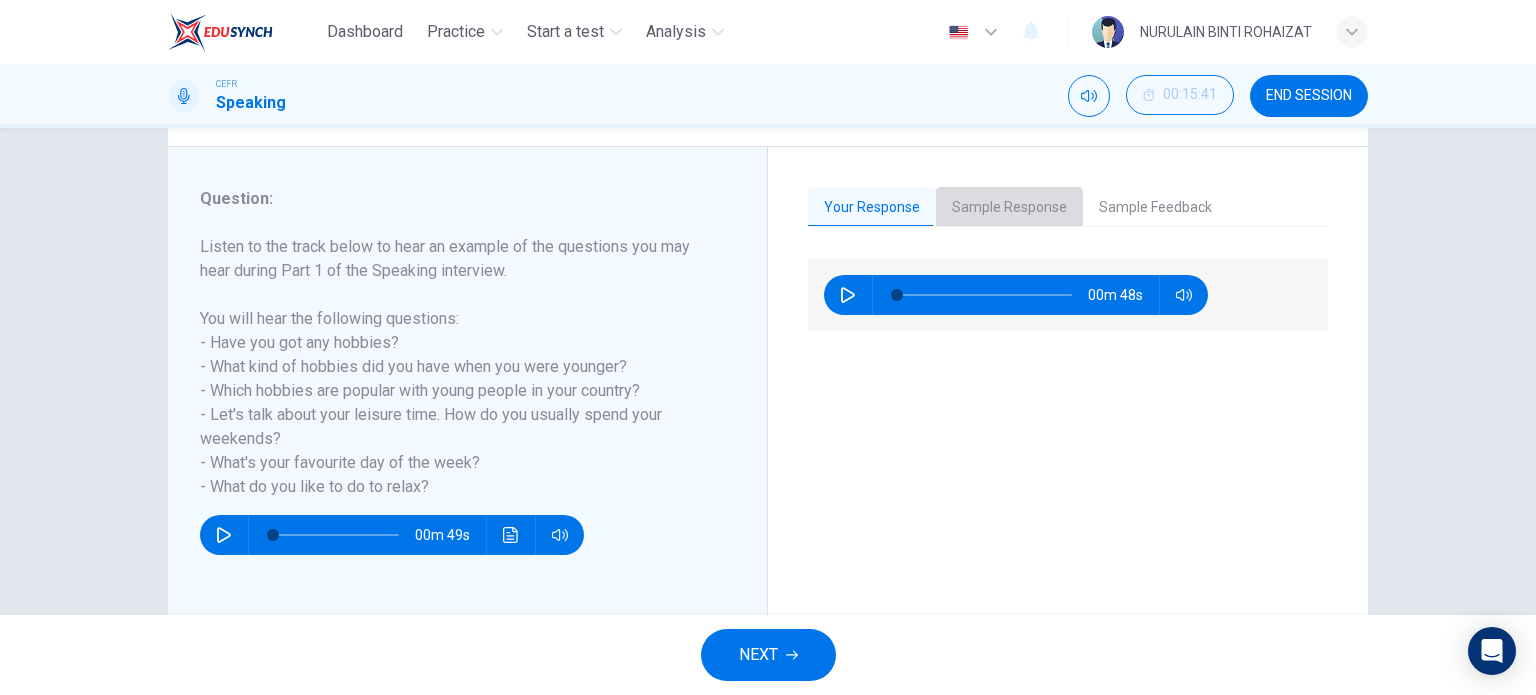click on "Sample Response" at bounding box center [1009, 208] 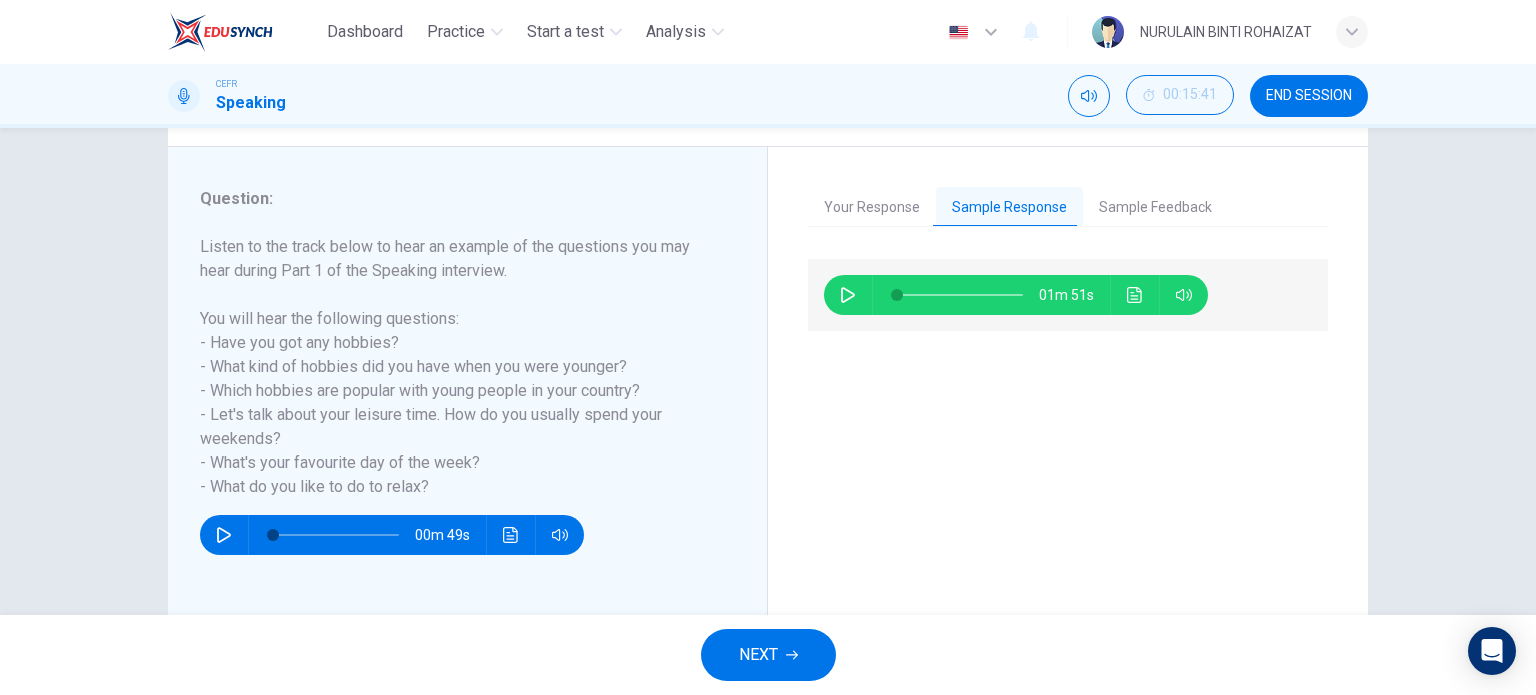 click at bounding box center [848, 295] 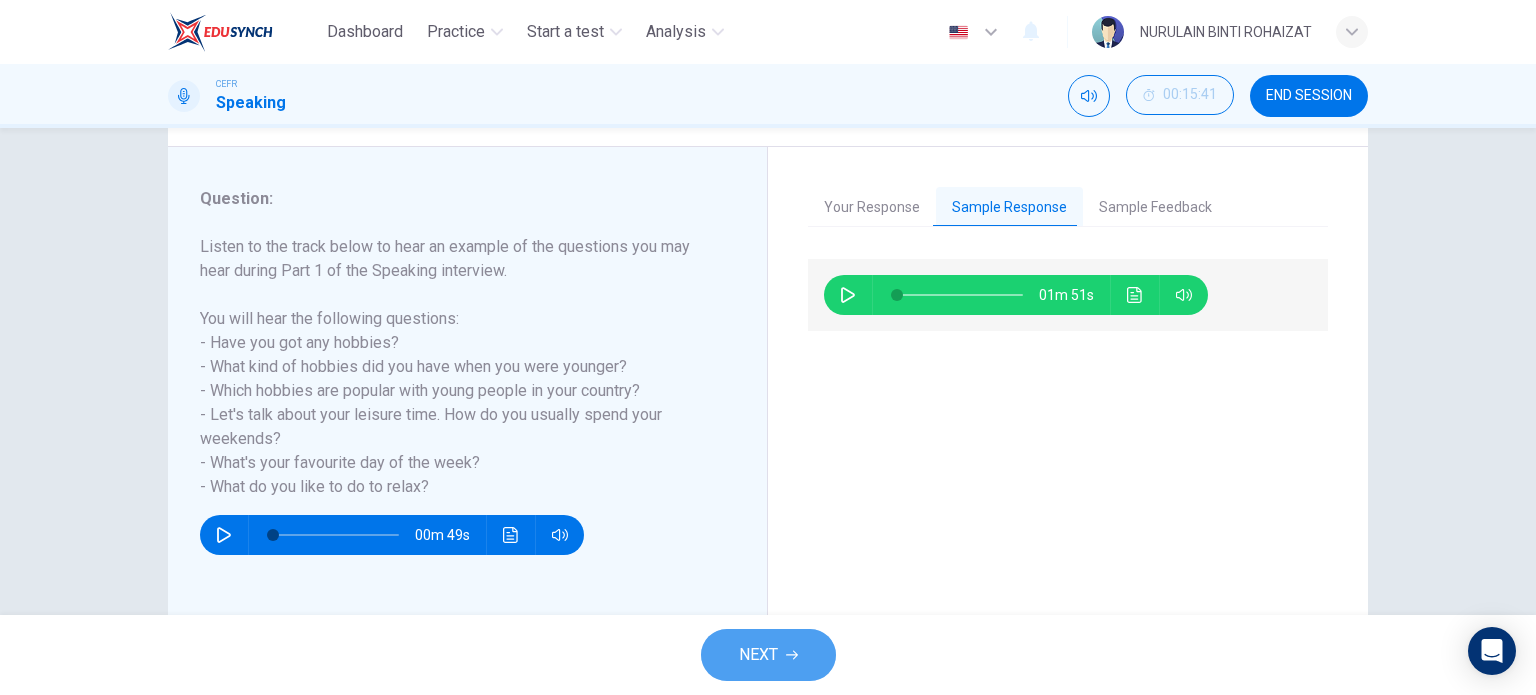 click on "NEXT" at bounding box center (768, 655) 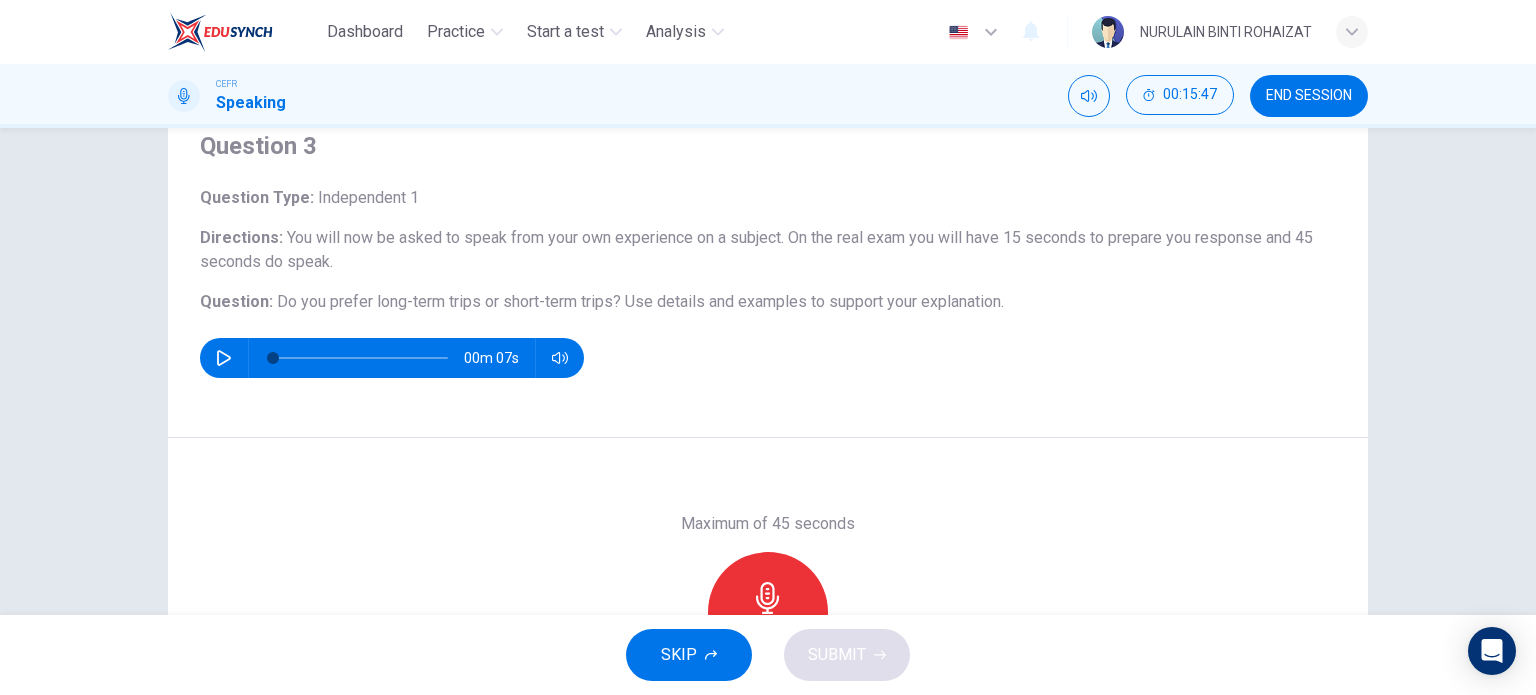 scroll, scrollTop: 158, scrollLeft: 0, axis: vertical 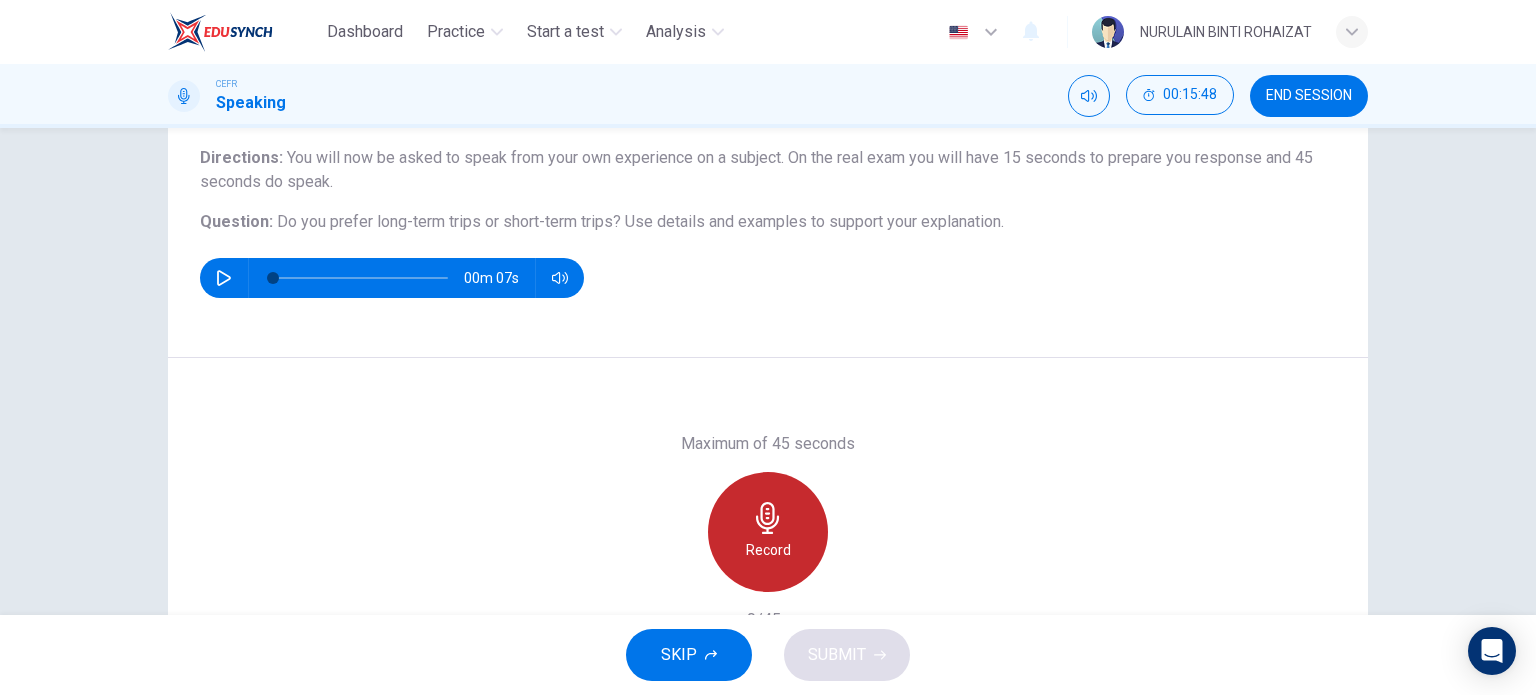 click on "Record" at bounding box center [768, 532] 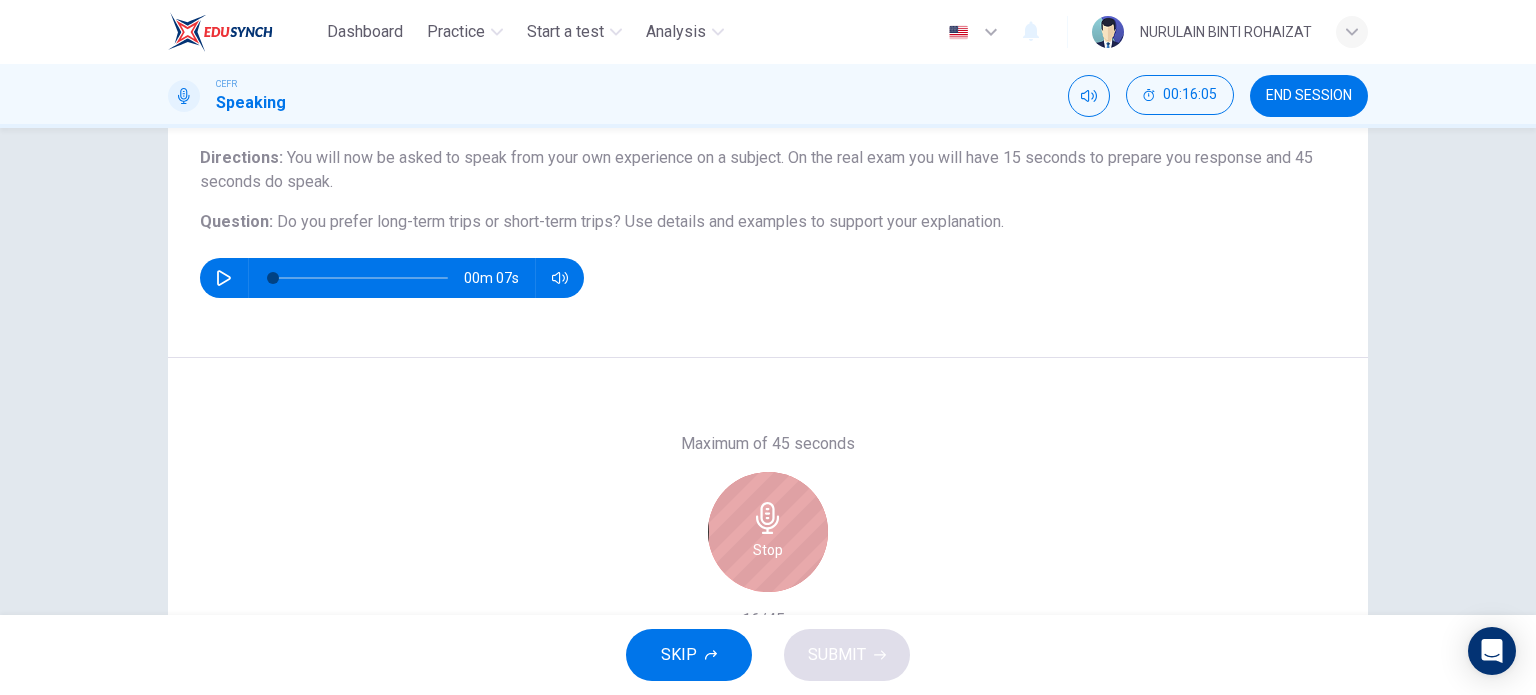 click at bounding box center (767, 518) 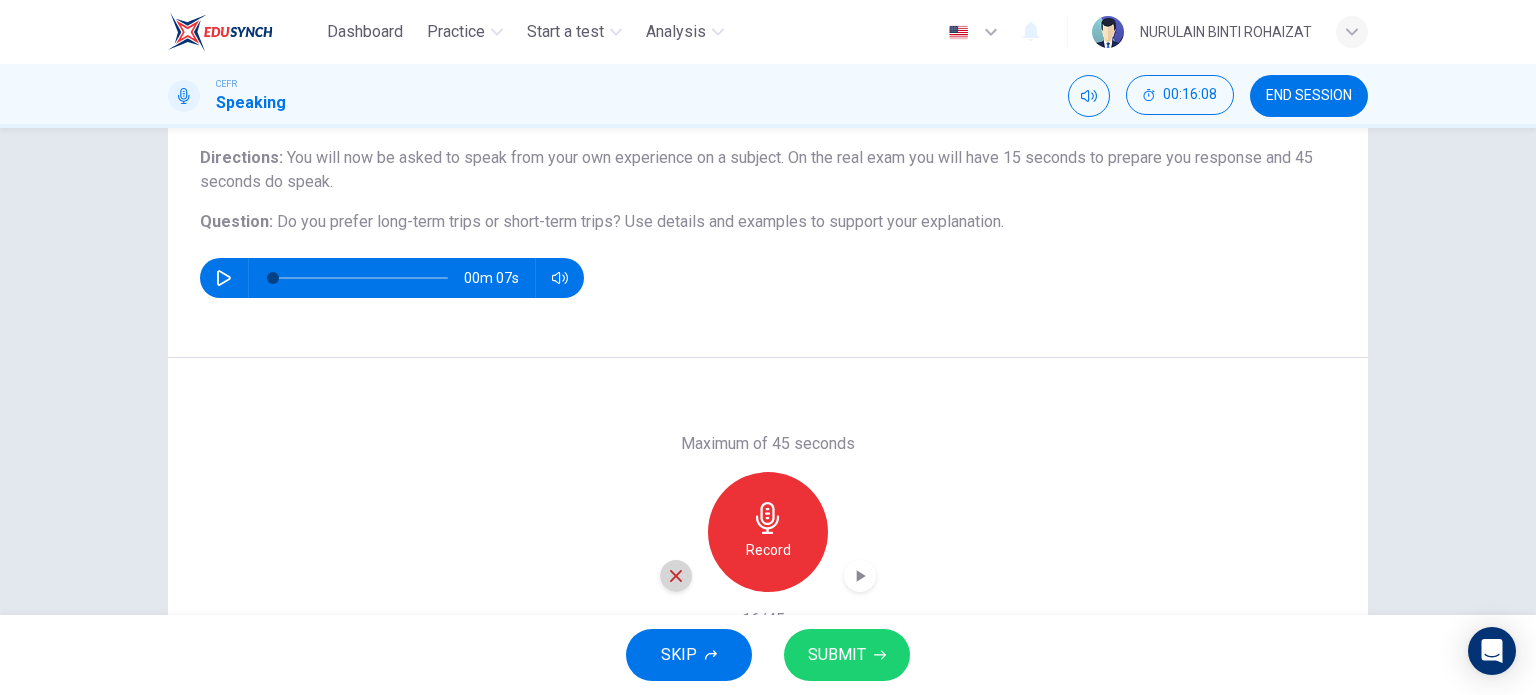 click at bounding box center (676, 576) 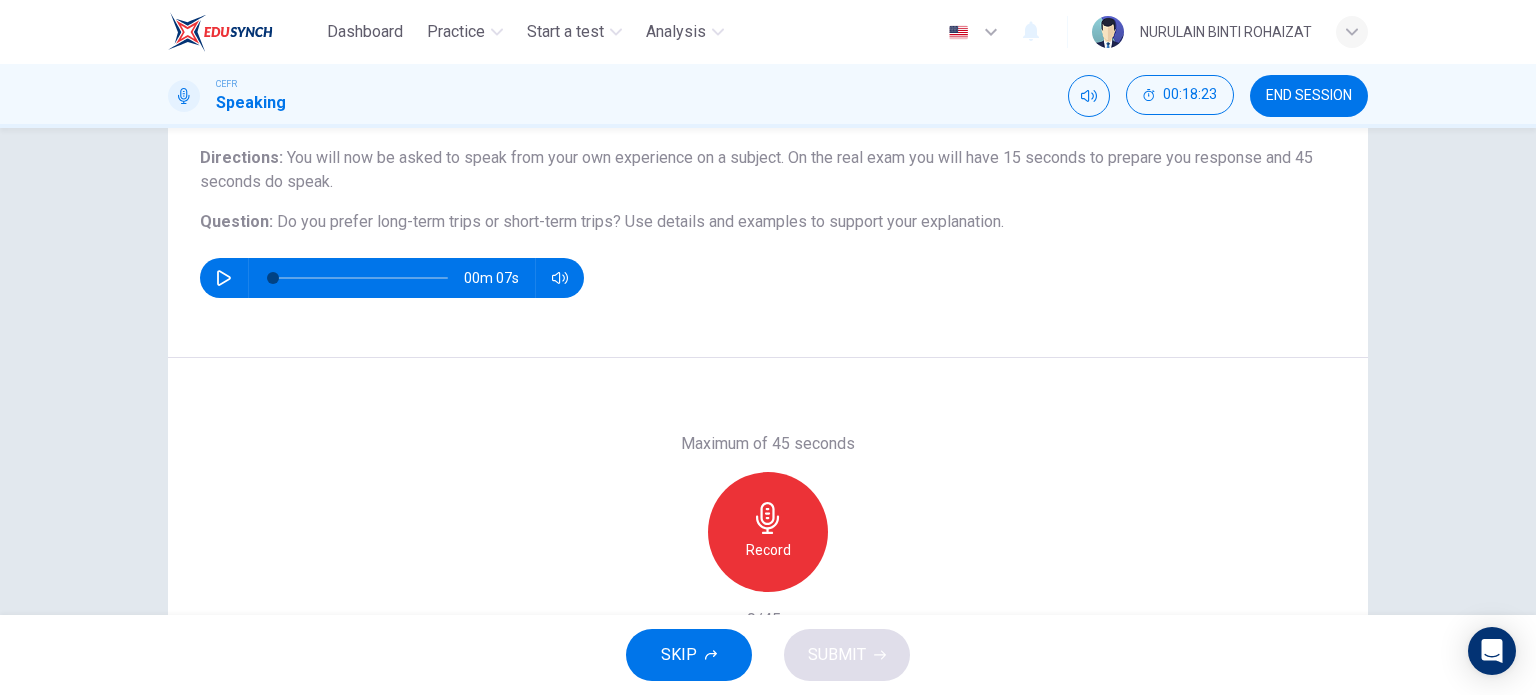 click on "Record" at bounding box center [768, 532] 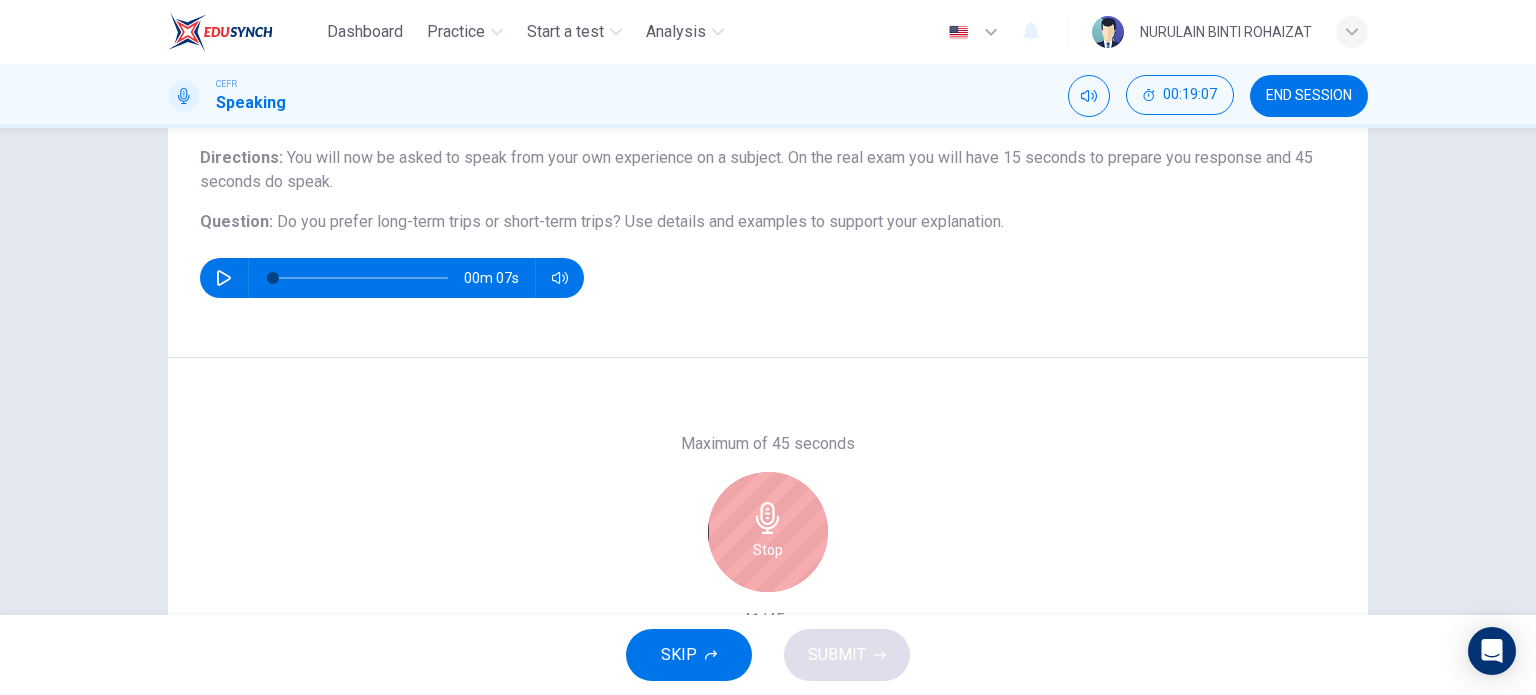 scroll, scrollTop: 288, scrollLeft: 0, axis: vertical 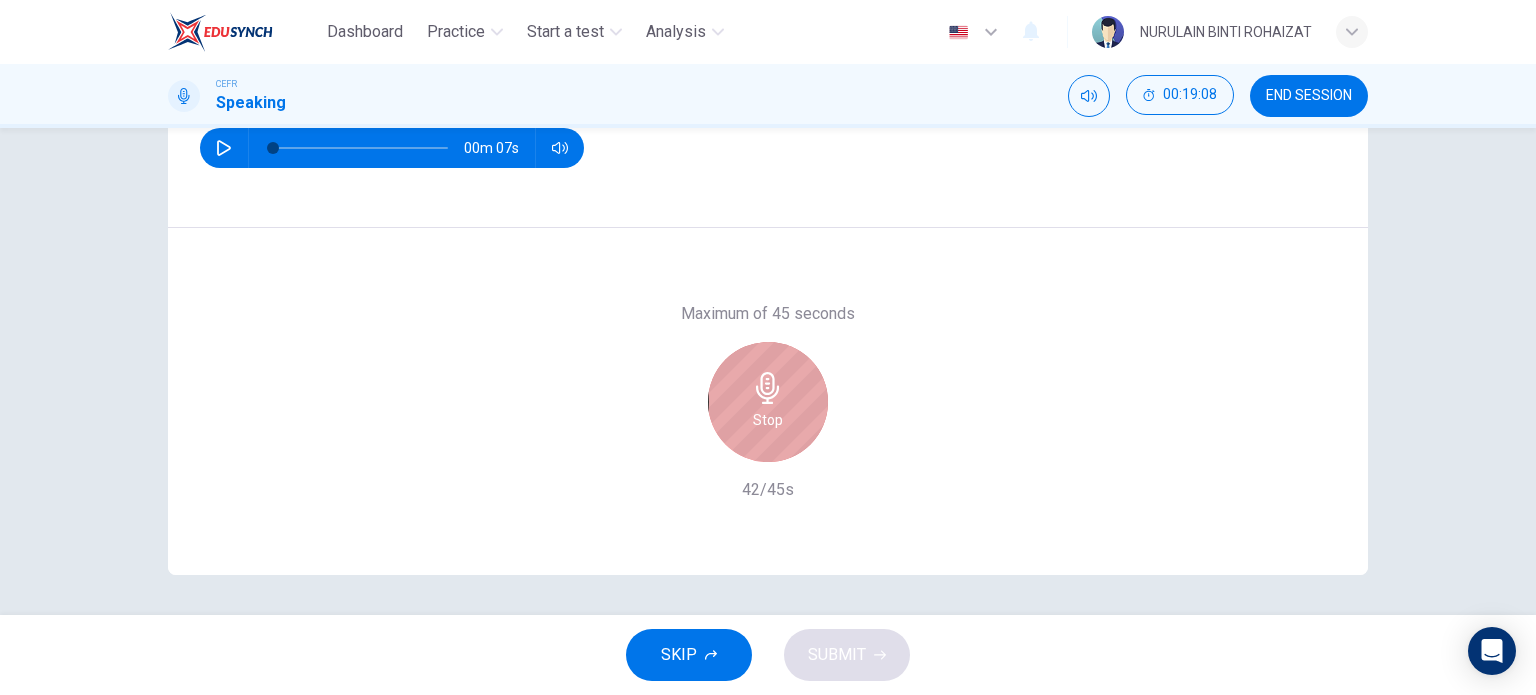 click on "Stop" at bounding box center [768, 402] 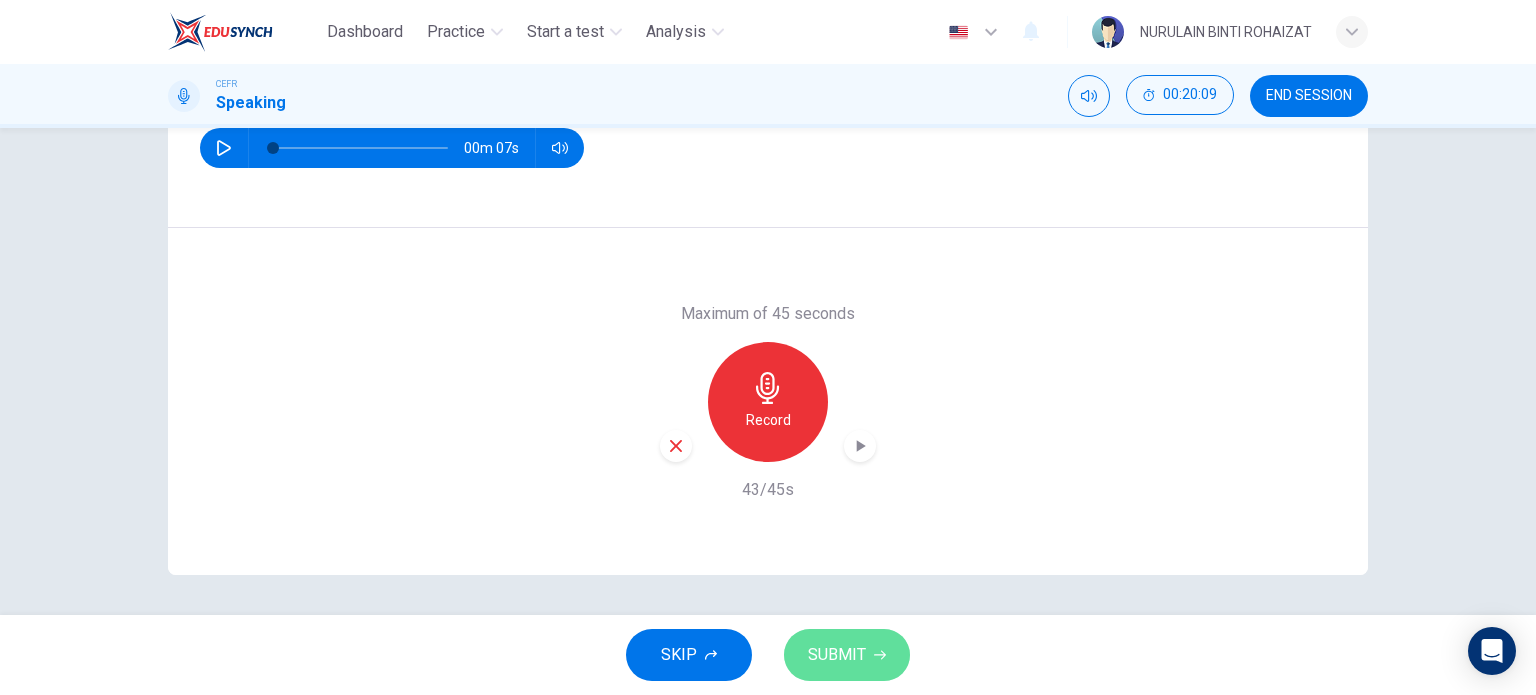 click on "SUBMIT" at bounding box center (837, 655) 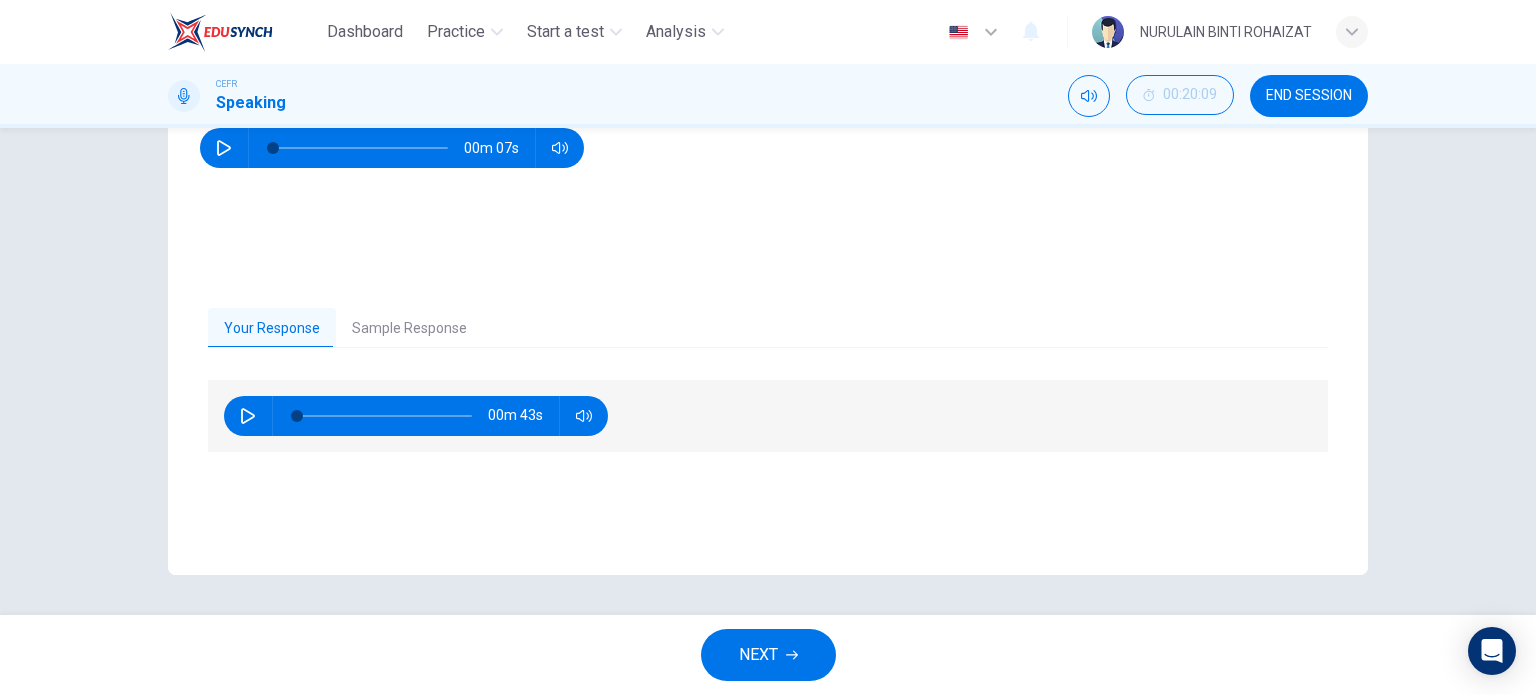 scroll, scrollTop: 76, scrollLeft: 0, axis: vertical 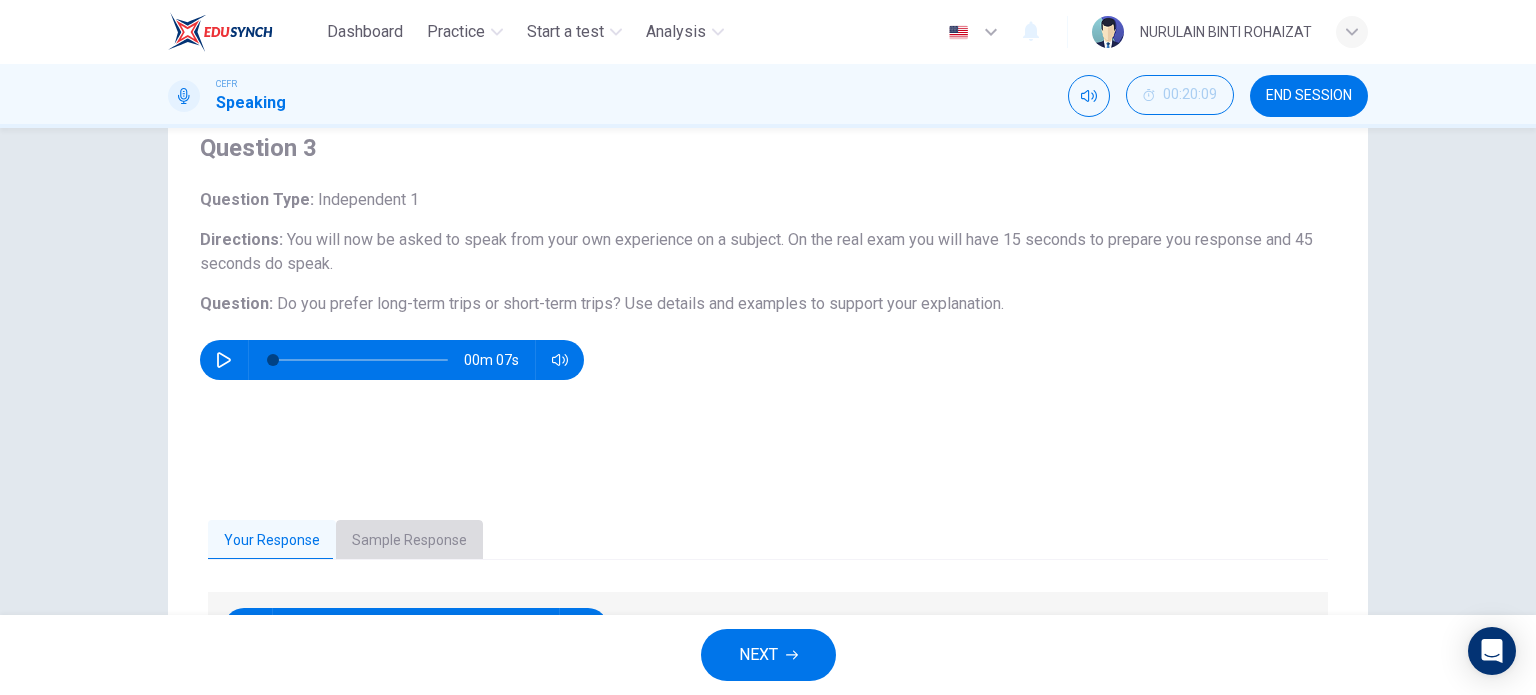 click on "Sample Response" at bounding box center (409, 541) 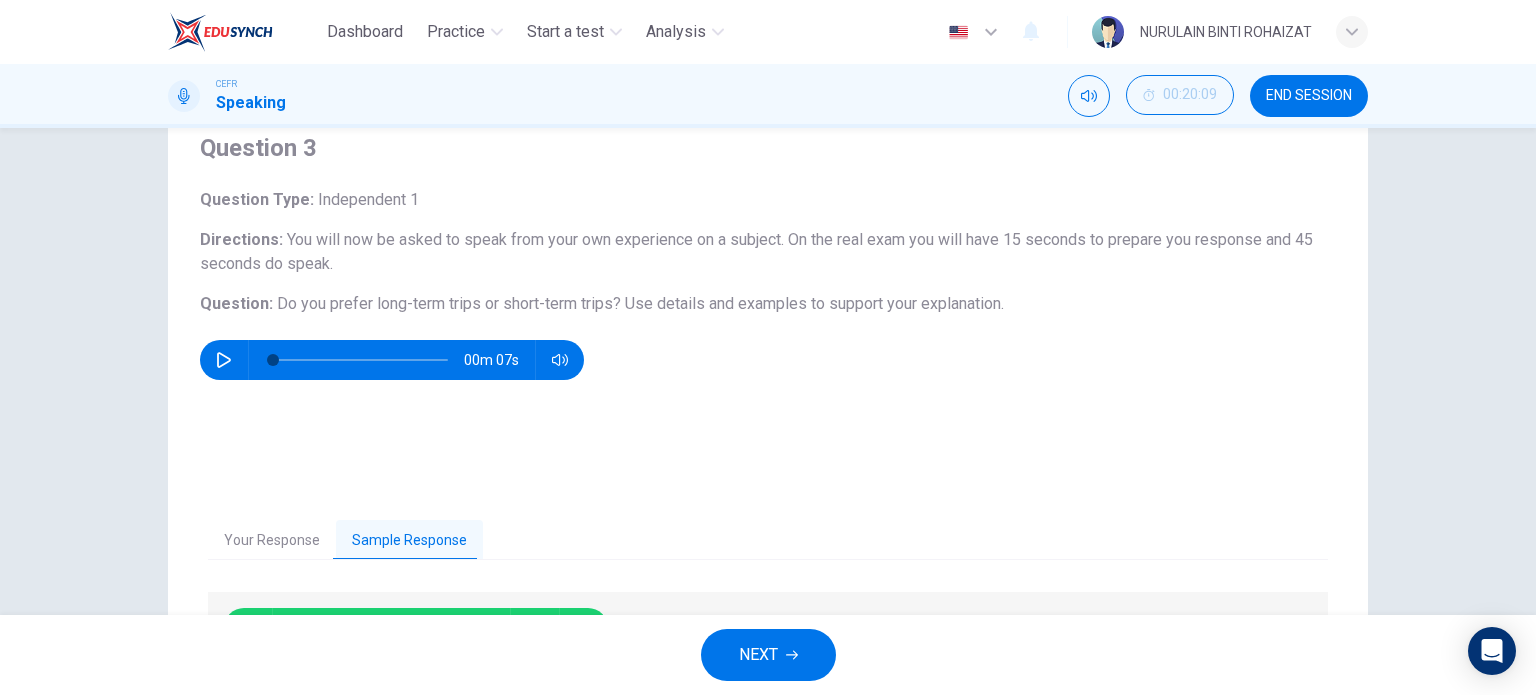 scroll, scrollTop: 174, scrollLeft: 0, axis: vertical 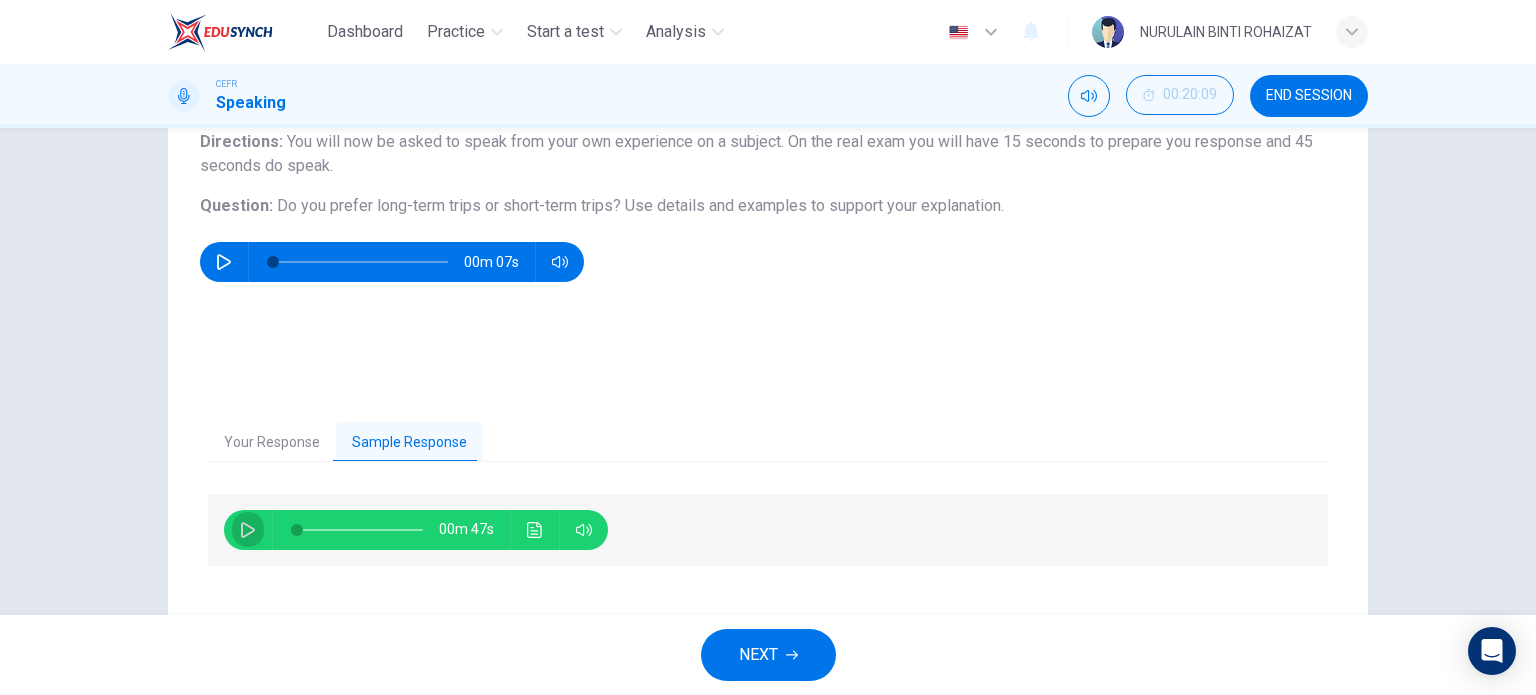 click at bounding box center (248, 530) 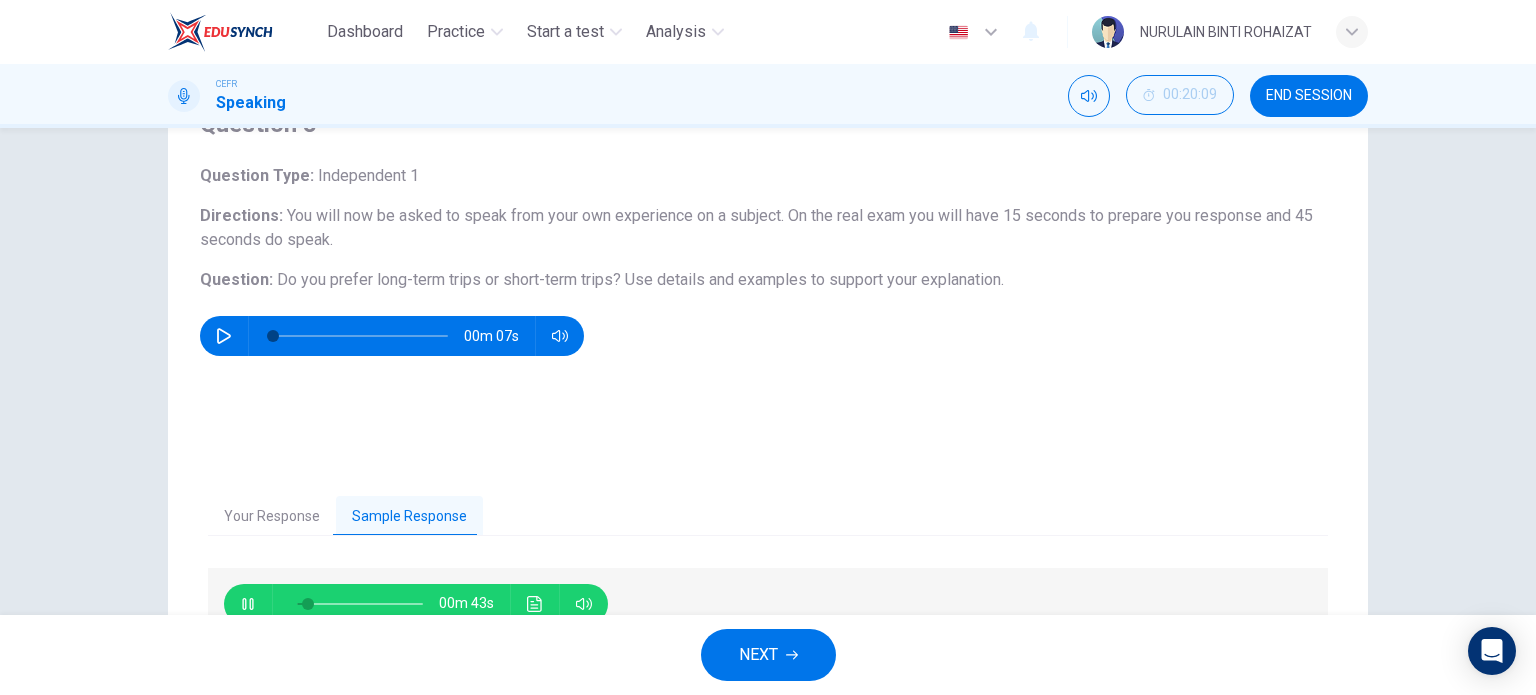 scroll, scrollTop: 100, scrollLeft: 0, axis: vertical 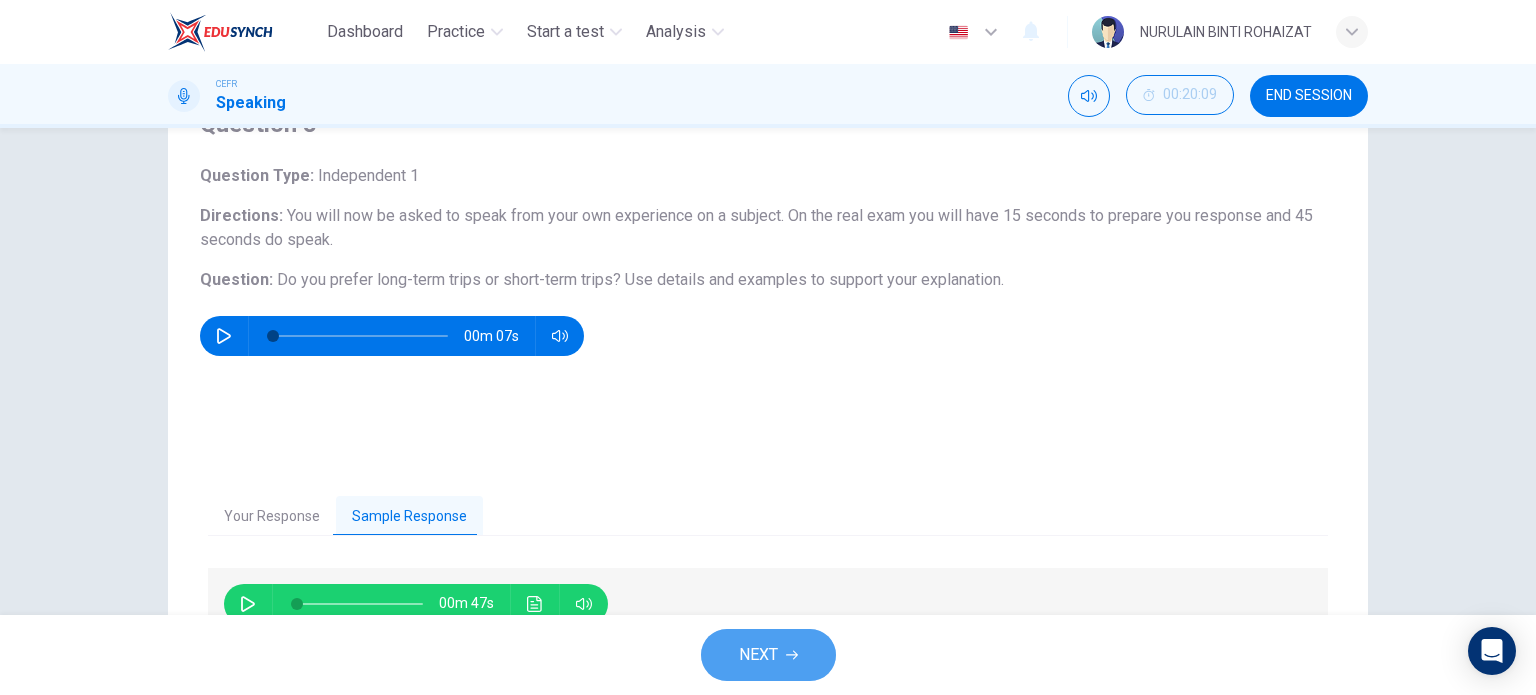 click on "NEXT" at bounding box center (768, 655) 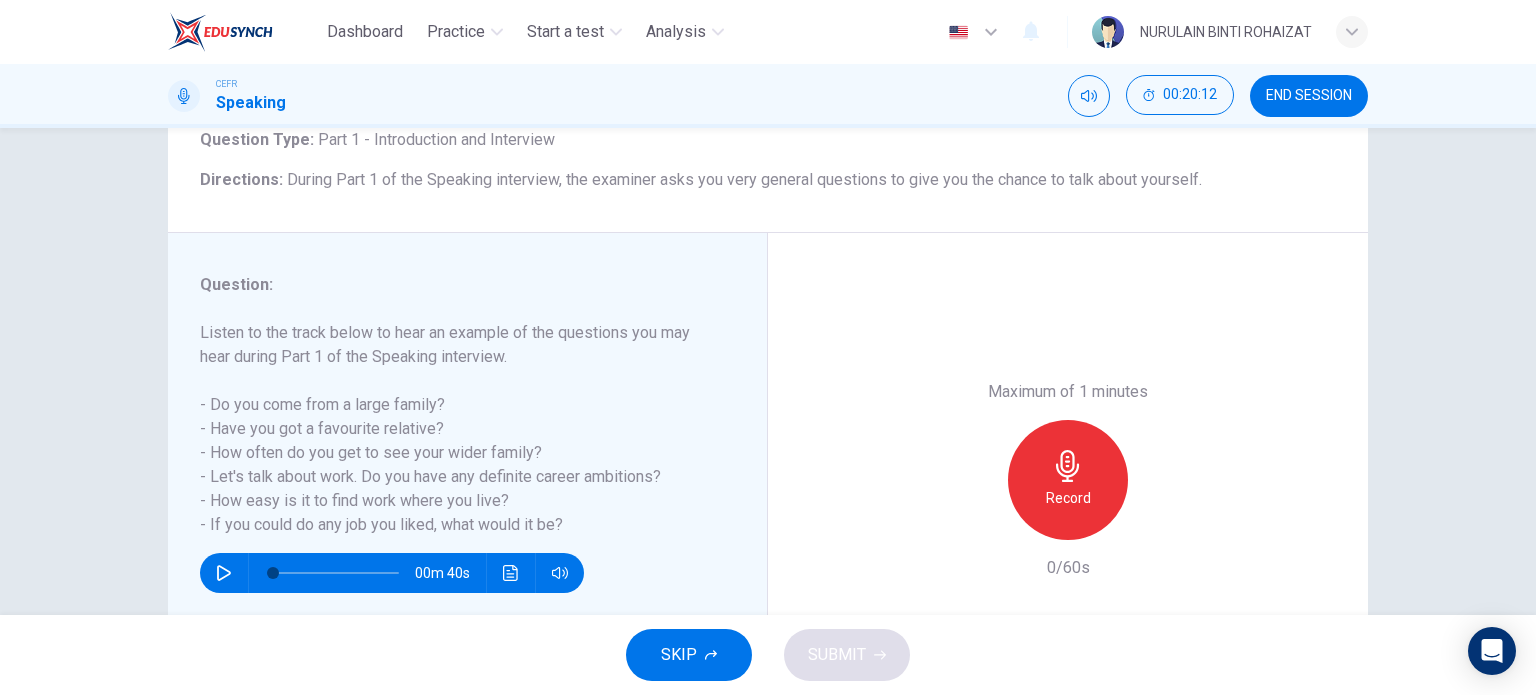 scroll, scrollTop: 0, scrollLeft: 0, axis: both 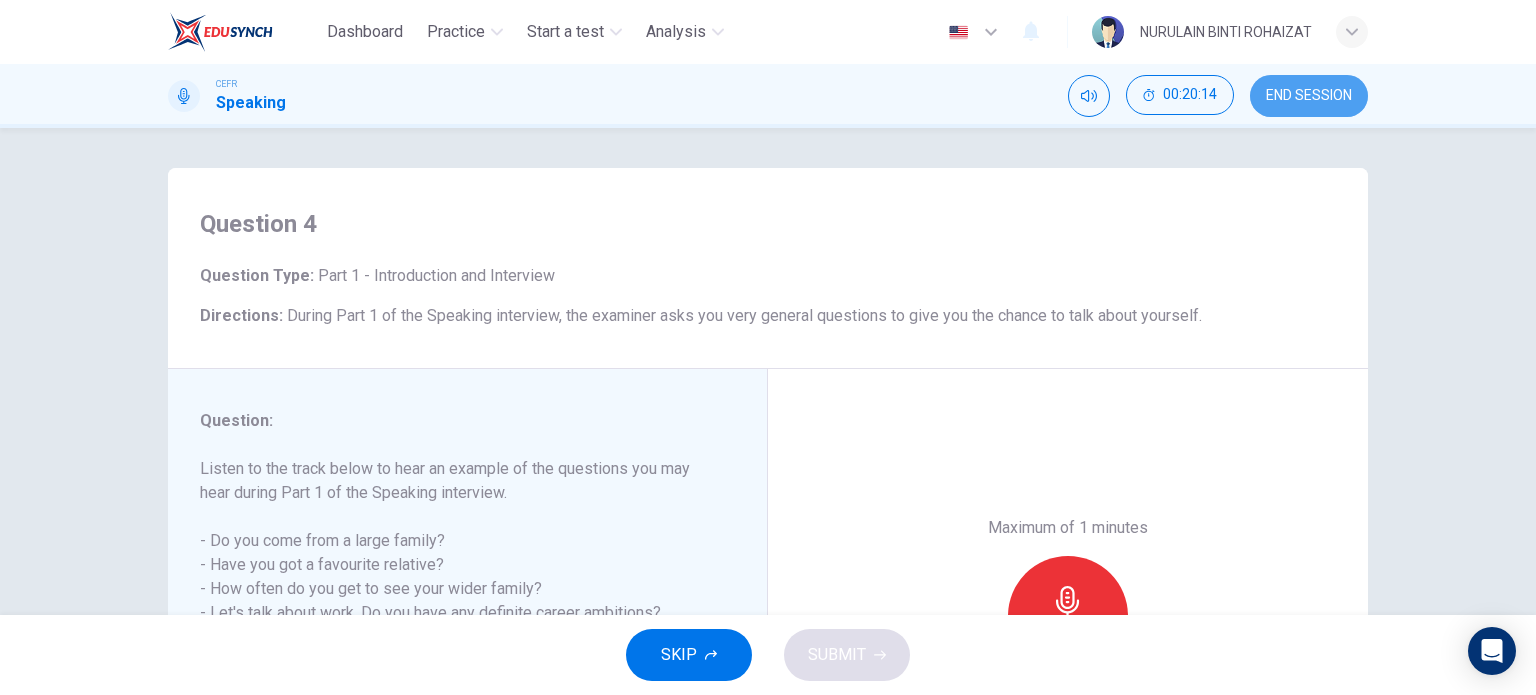 click on "END SESSION" at bounding box center (1309, 96) 